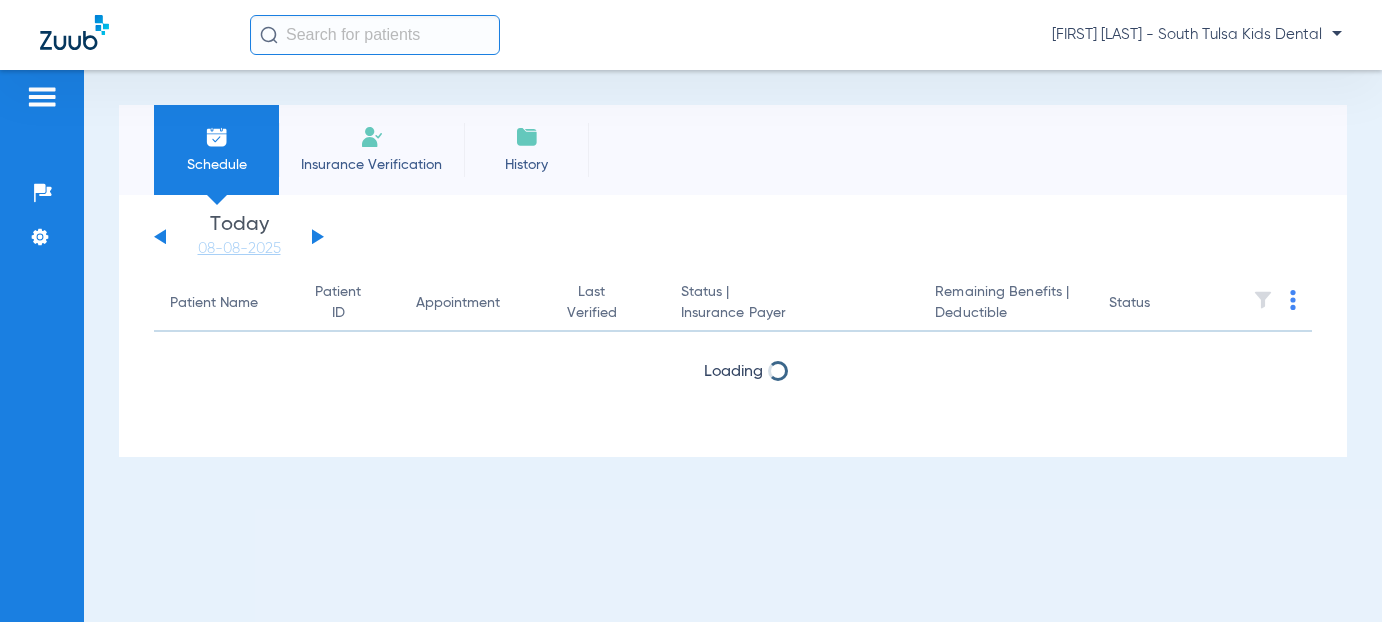 scroll, scrollTop: 0, scrollLeft: 0, axis: both 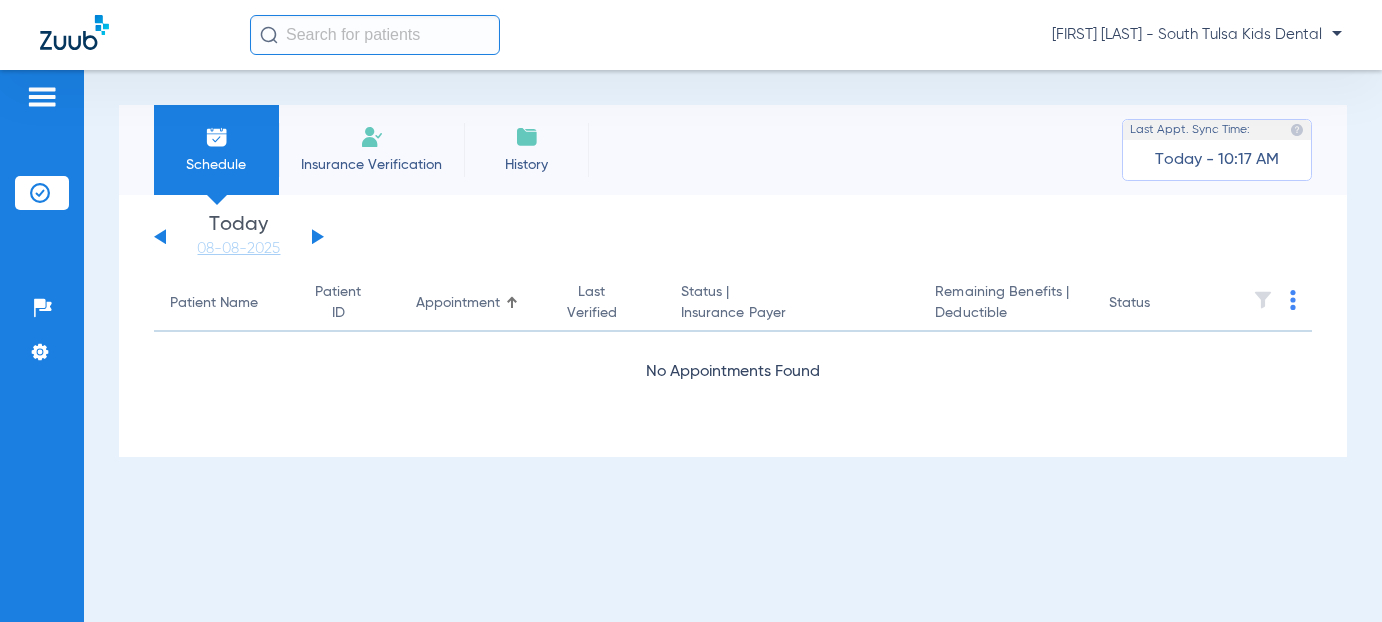 click 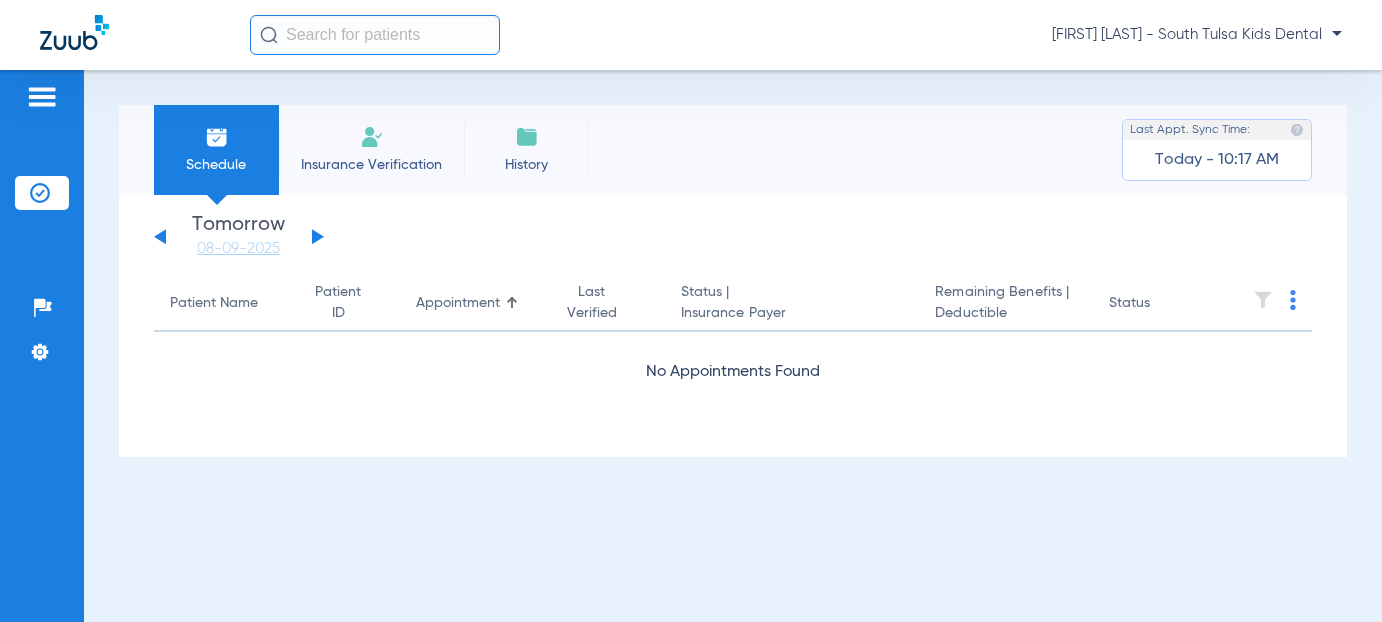 click 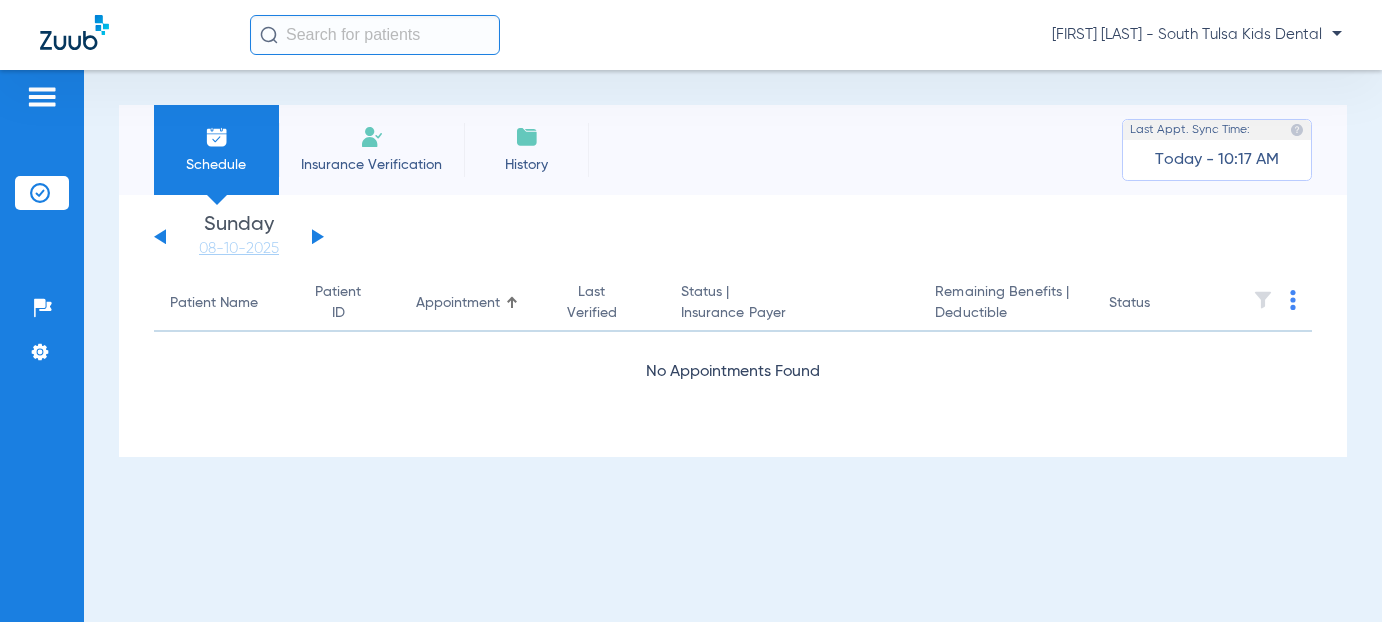 click 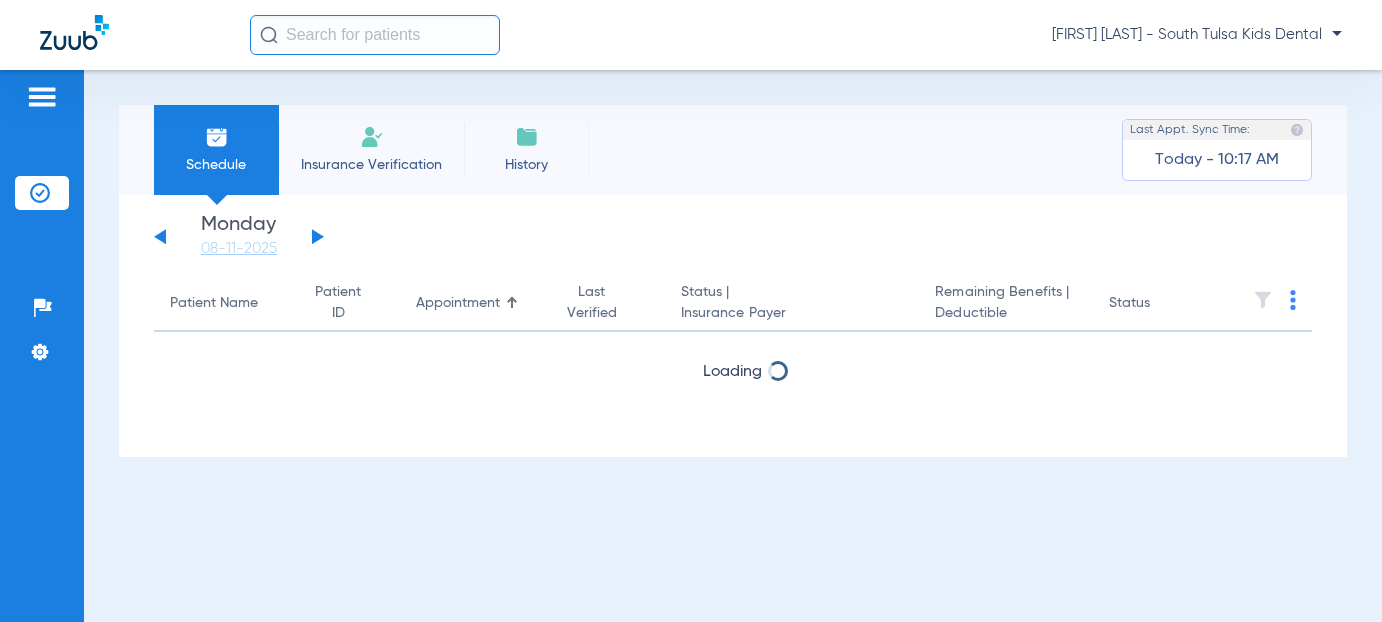 click 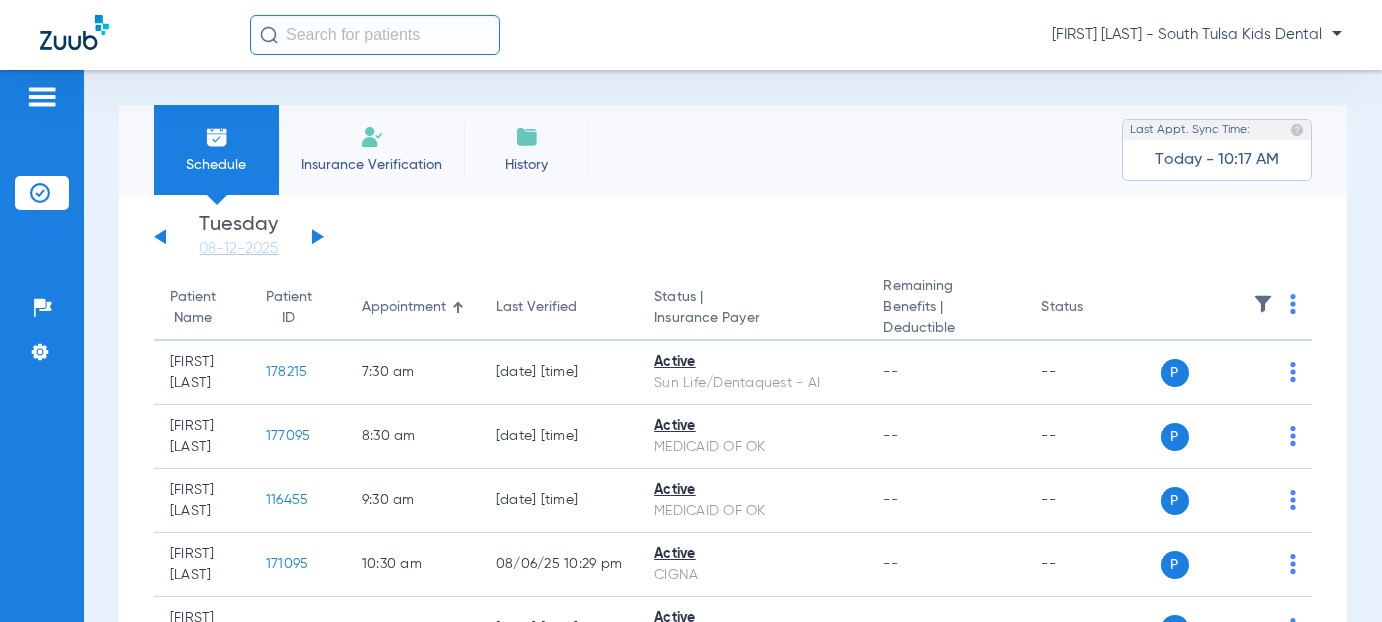 click 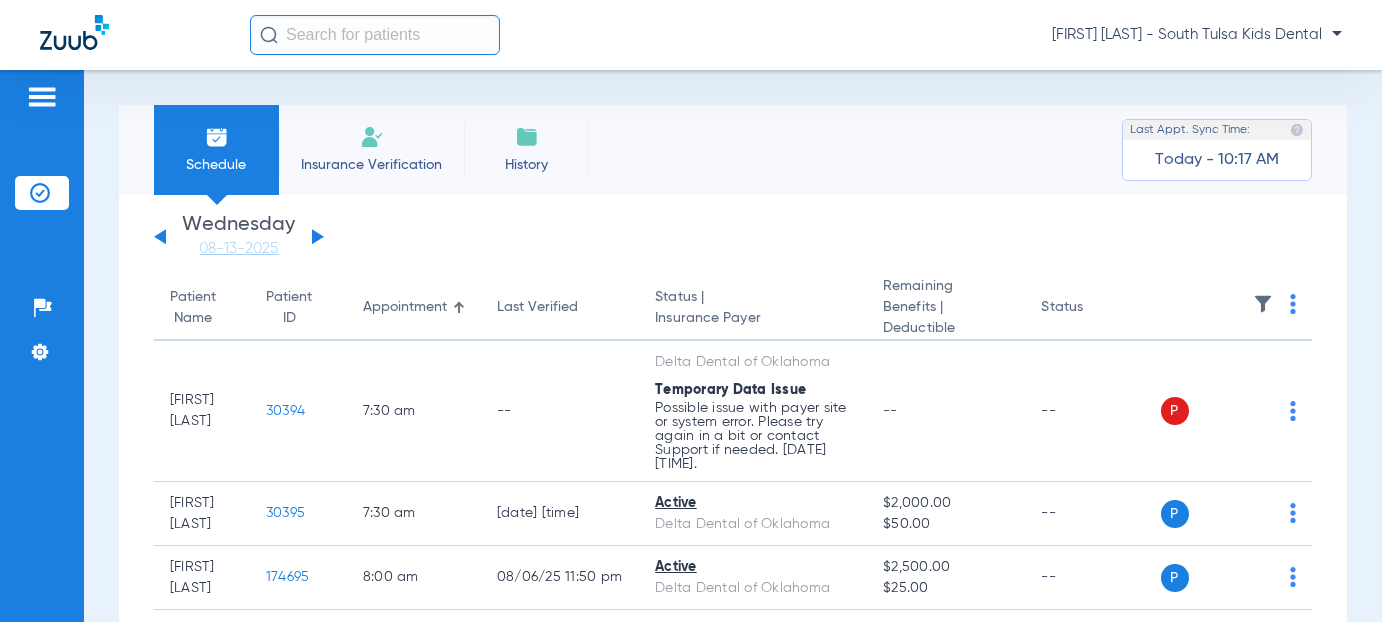 click 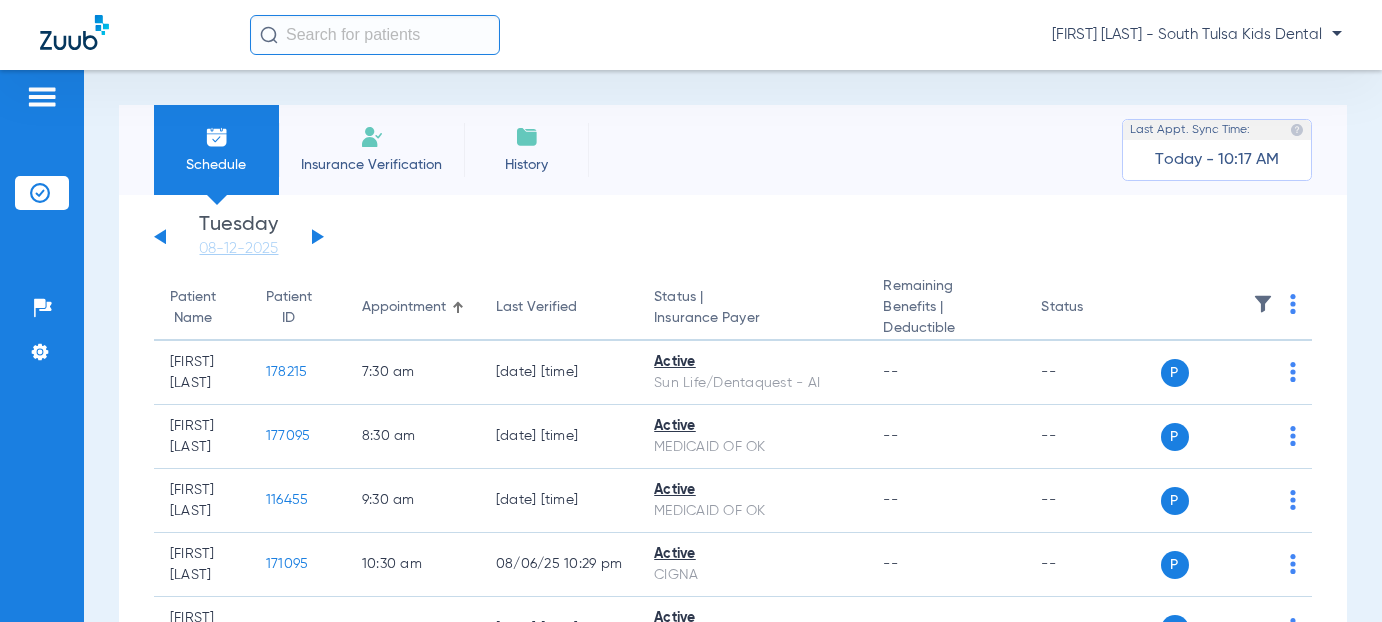 click 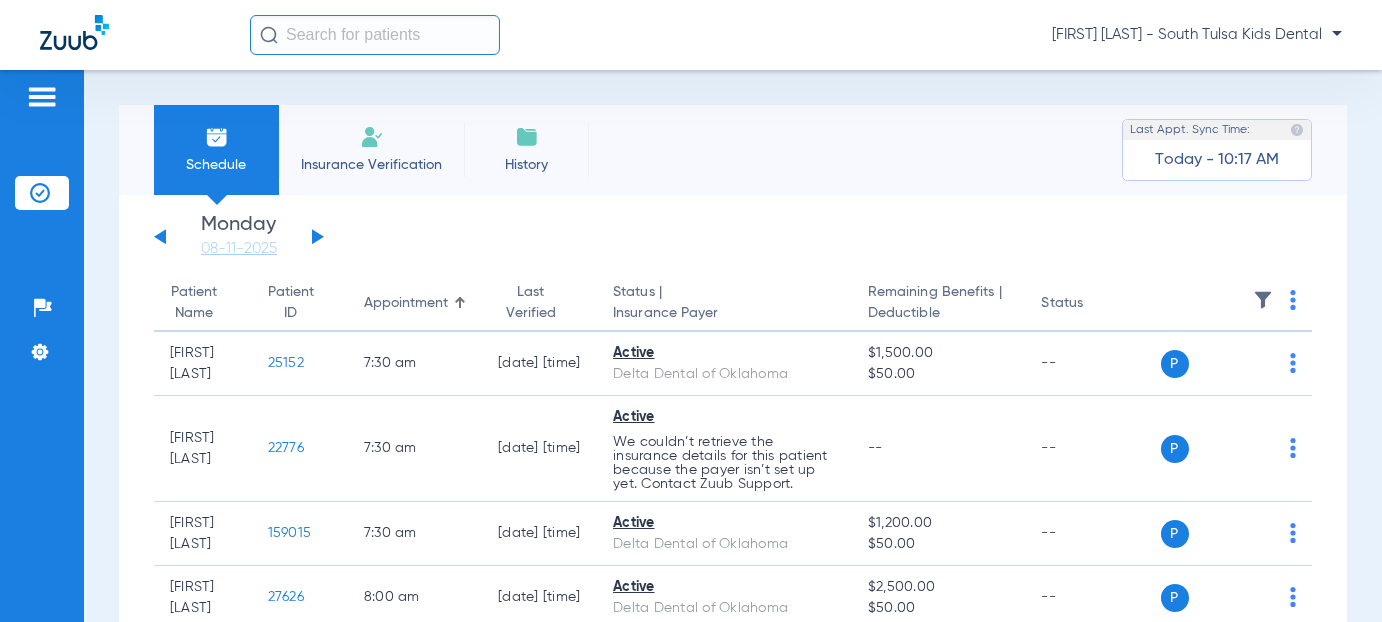 click 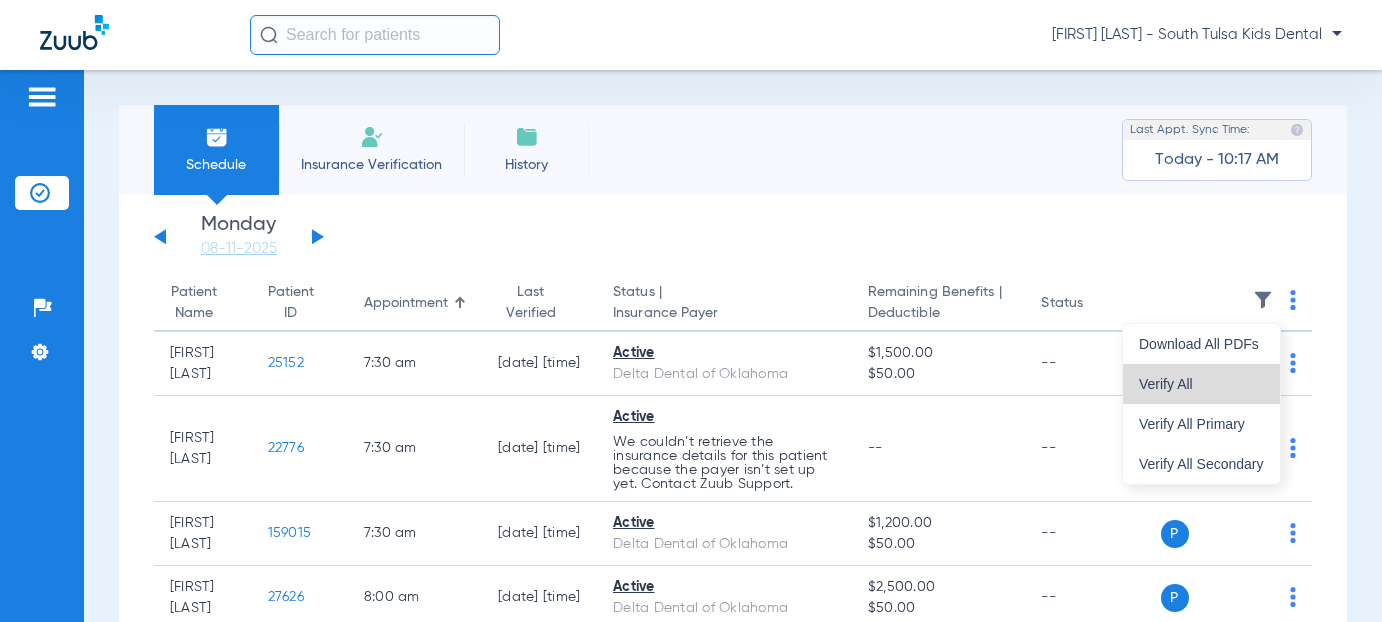 click on "Verify All" at bounding box center (1201, 384) 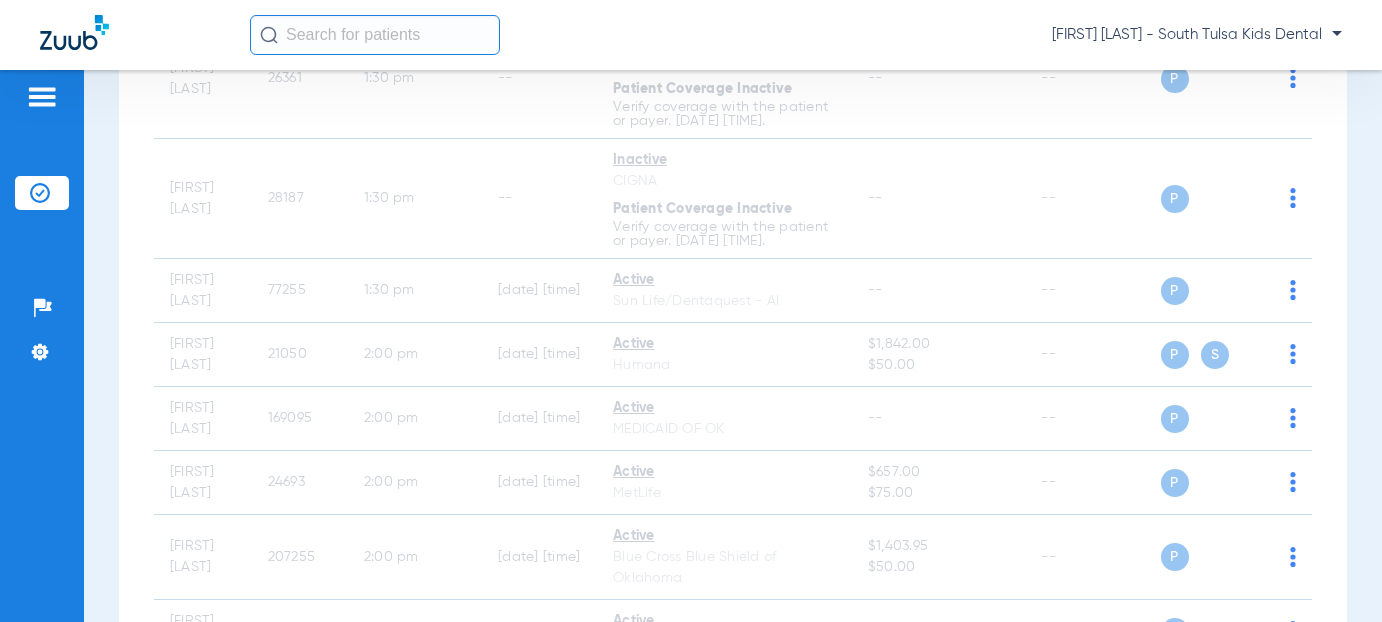 scroll, scrollTop: 3000, scrollLeft: 0, axis: vertical 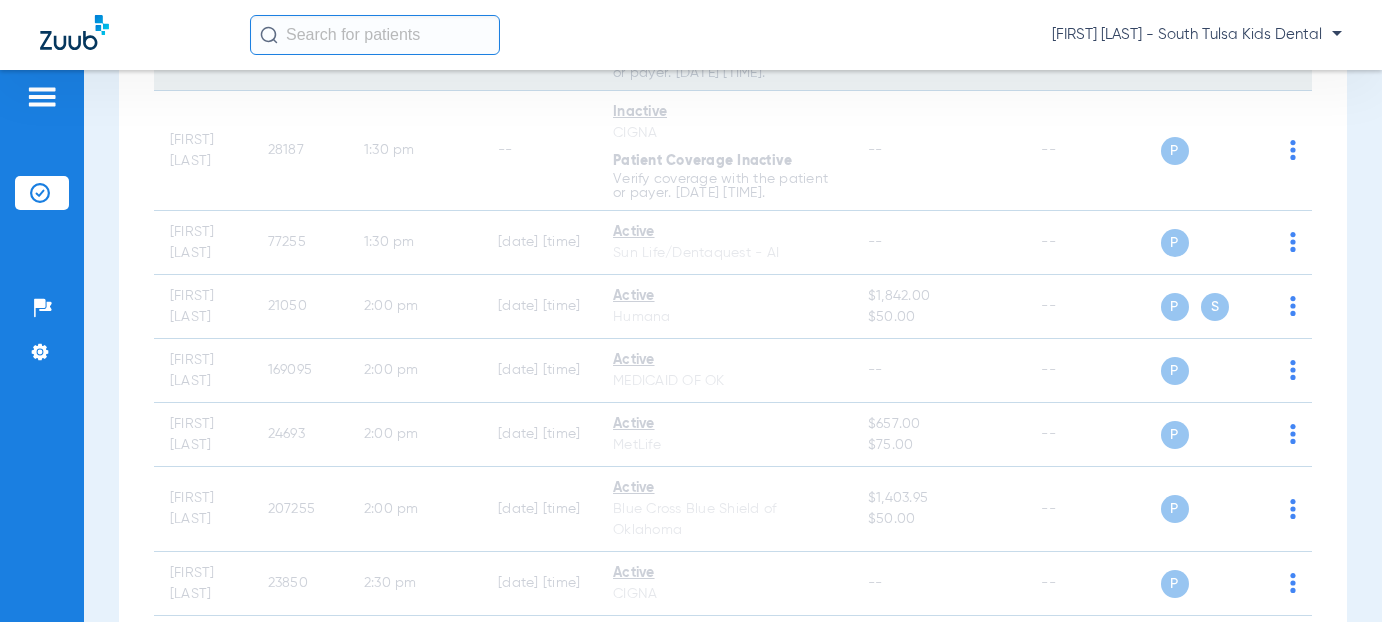 click on "26361" 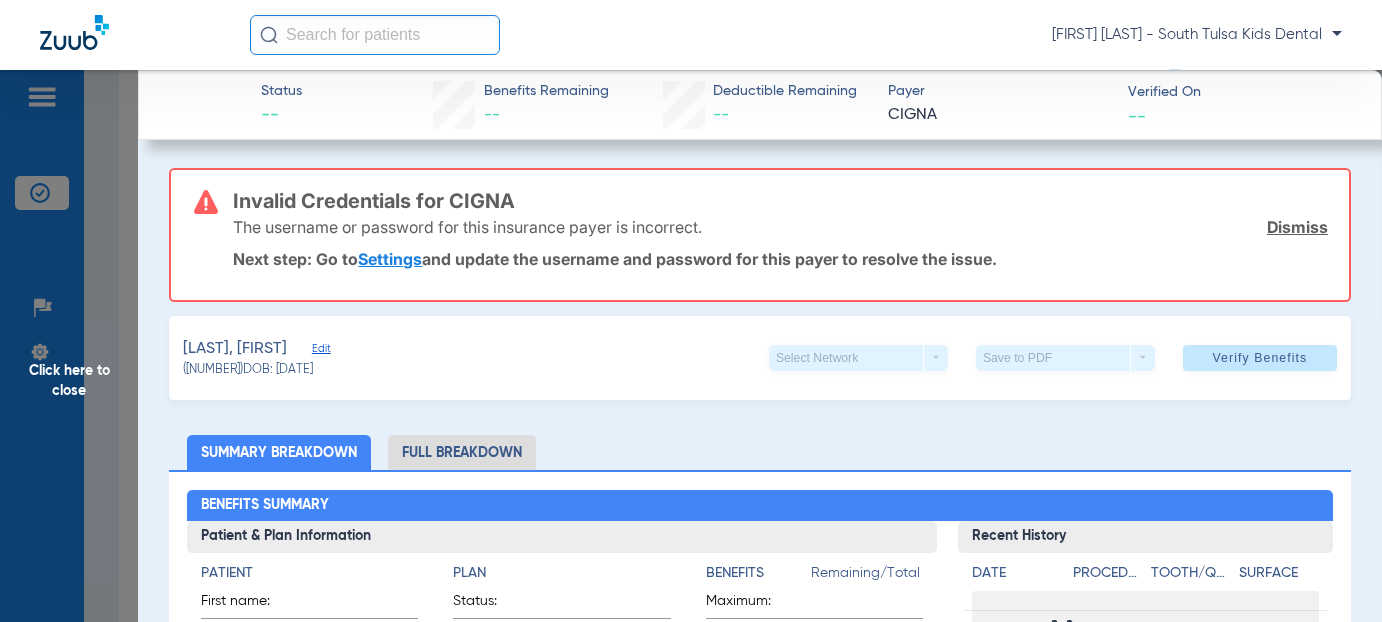 scroll, scrollTop: 3293, scrollLeft: 0, axis: vertical 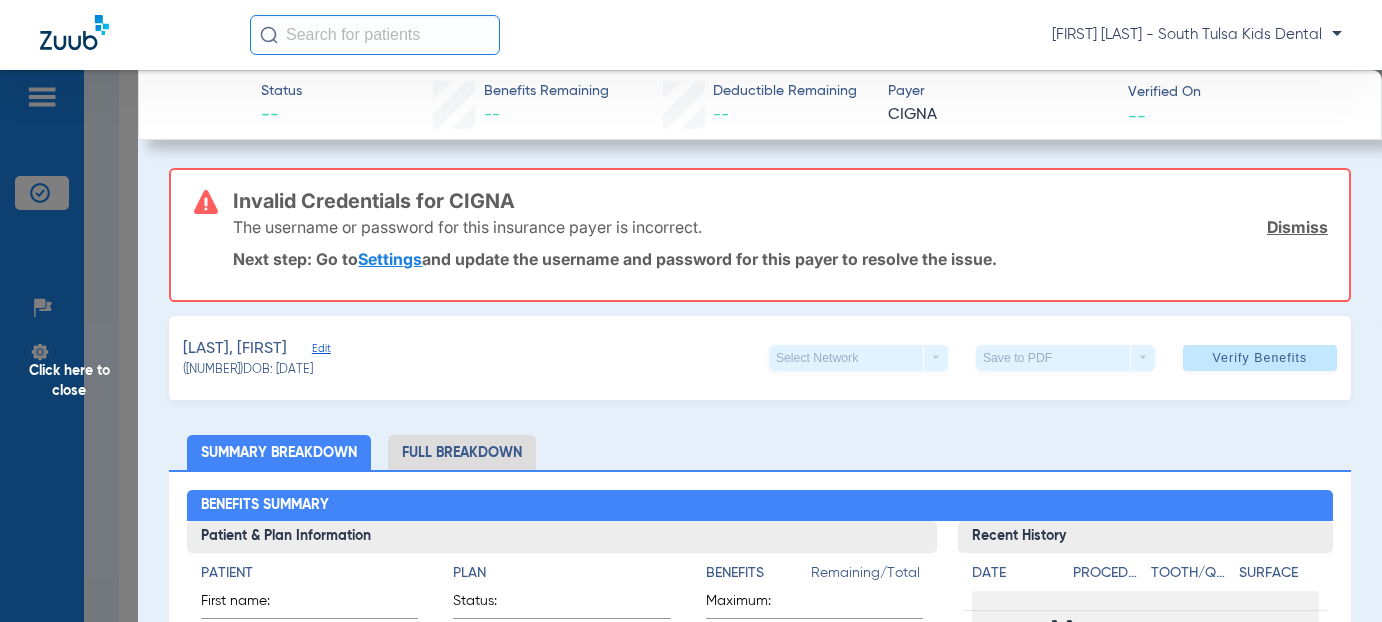 drag, startPoint x: 1281, startPoint y: 228, endPoint x: 743, endPoint y: 334, distance: 548.34296 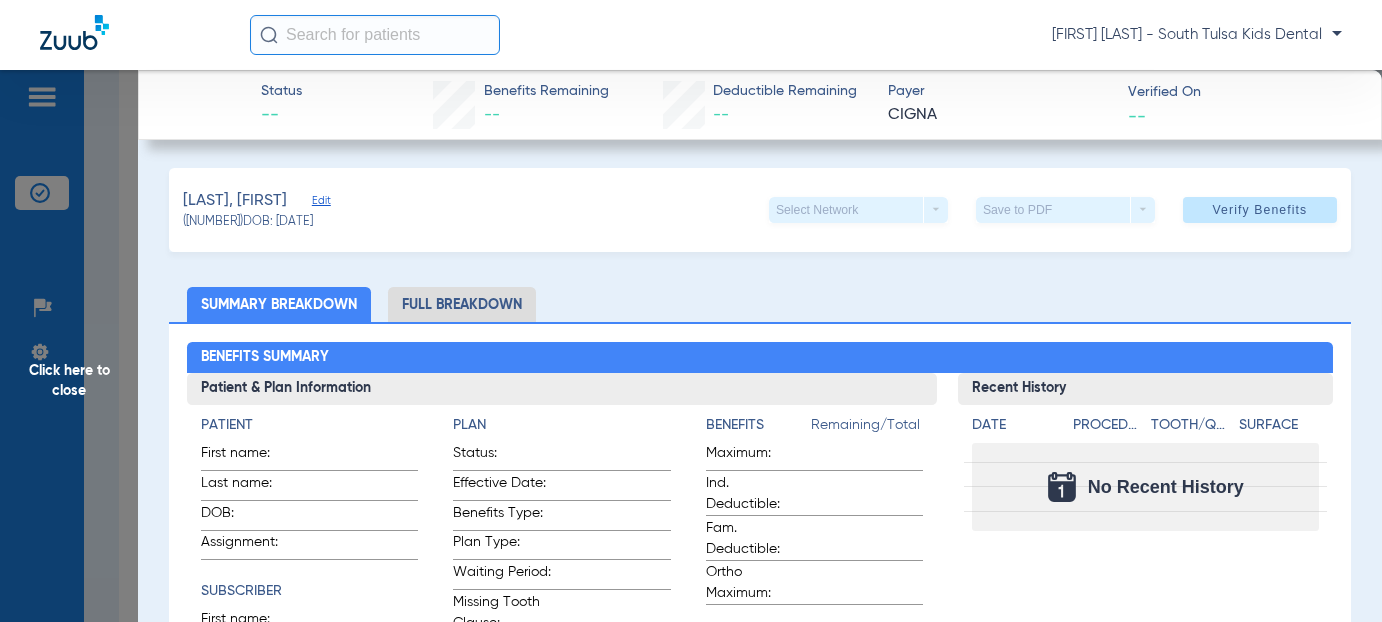 drag, startPoint x: 287, startPoint y: 196, endPoint x: 300, endPoint y: 214, distance: 22.203604 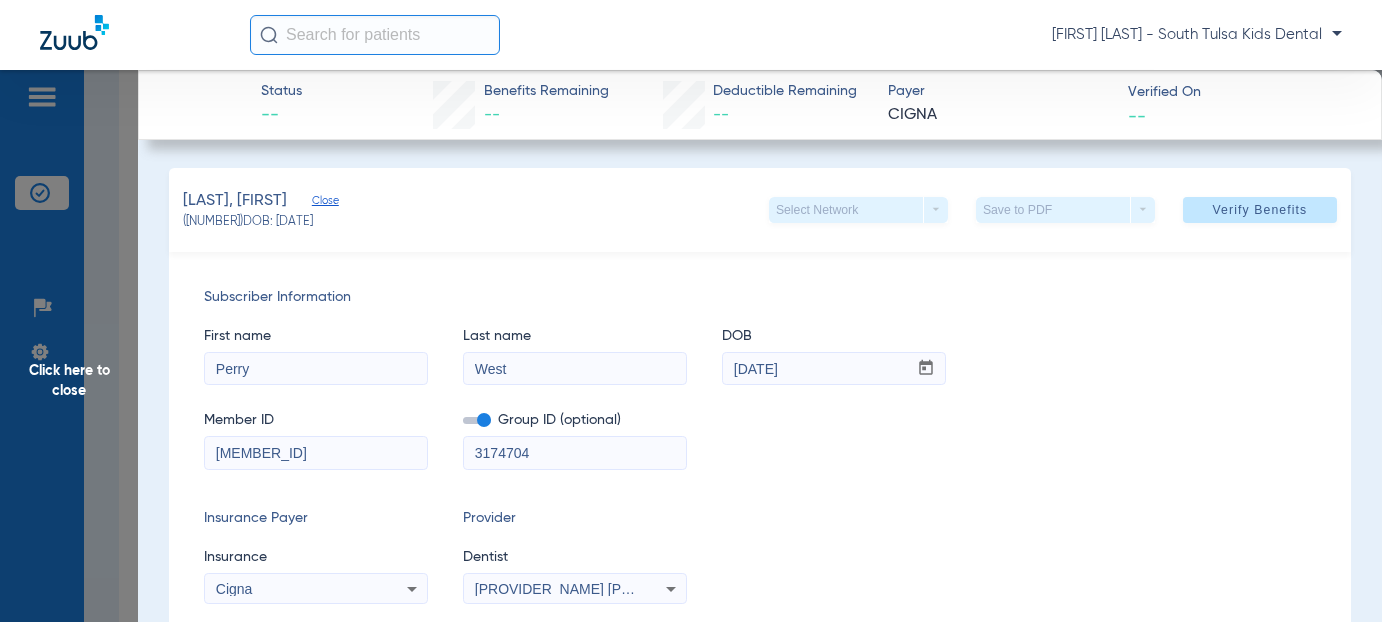 drag, startPoint x: 307, startPoint y: 454, endPoint x: 159, endPoint y: 453, distance: 148.00337 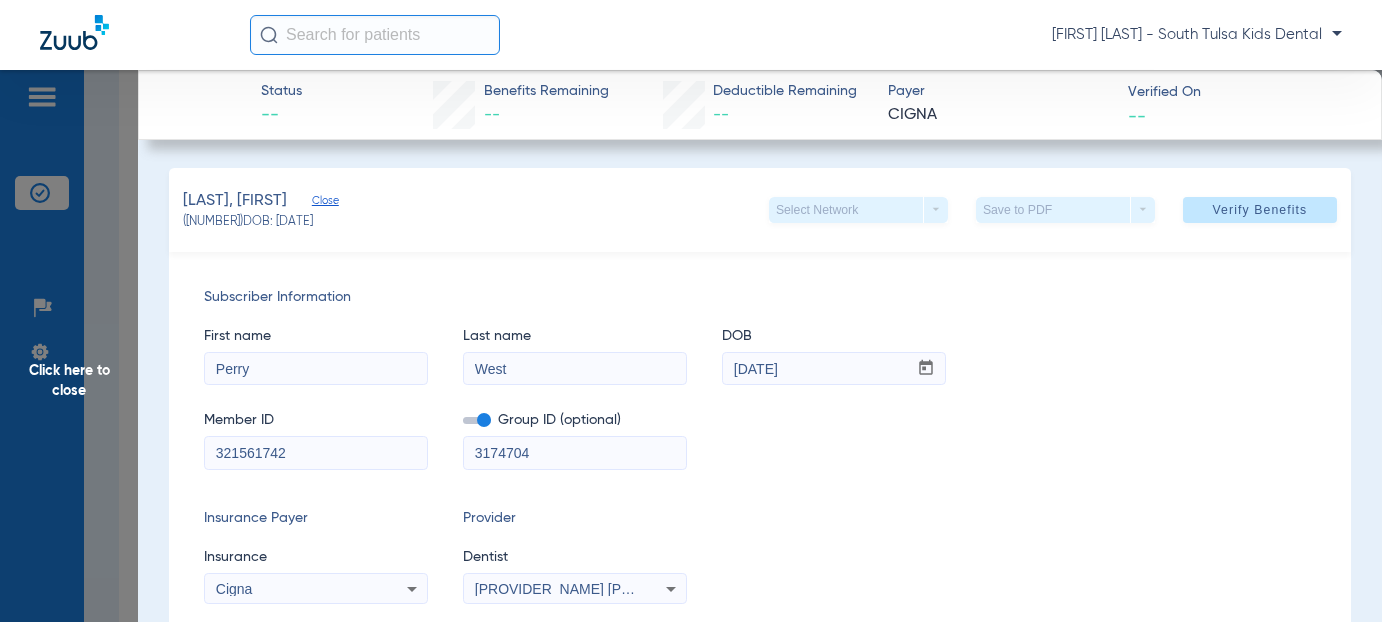 type on "321561742" 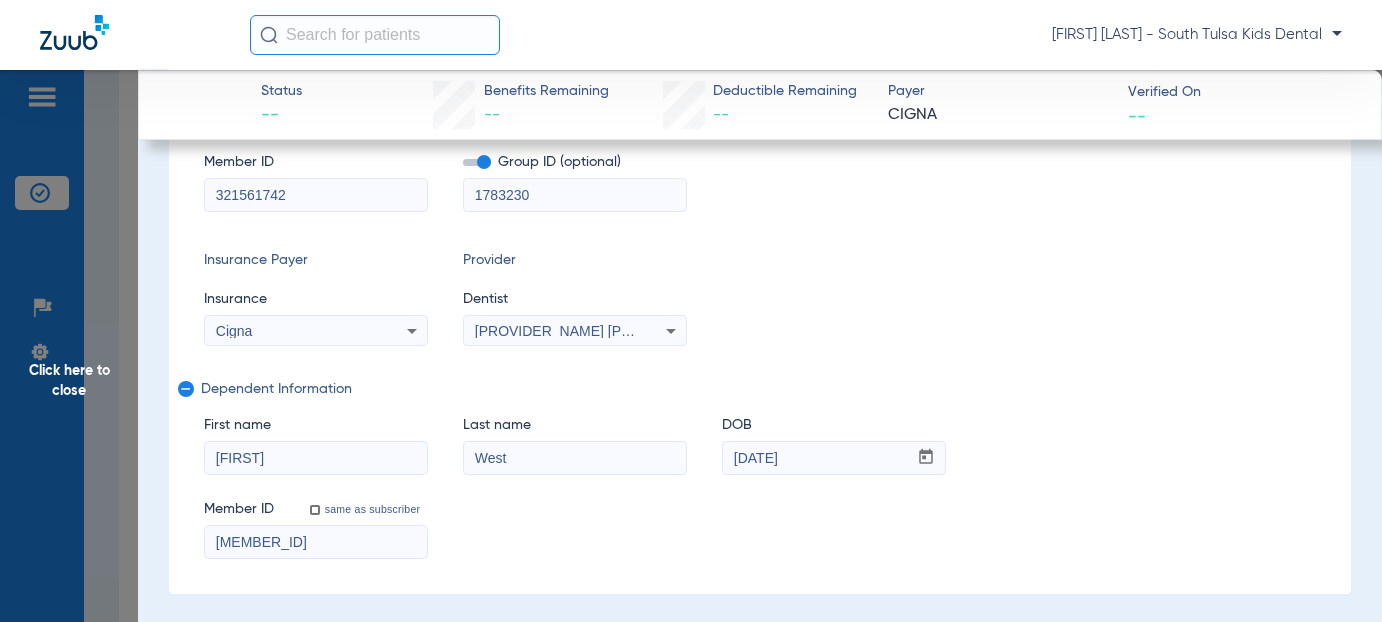 scroll, scrollTop: 300, scrollLeft: 0, axis: vertical 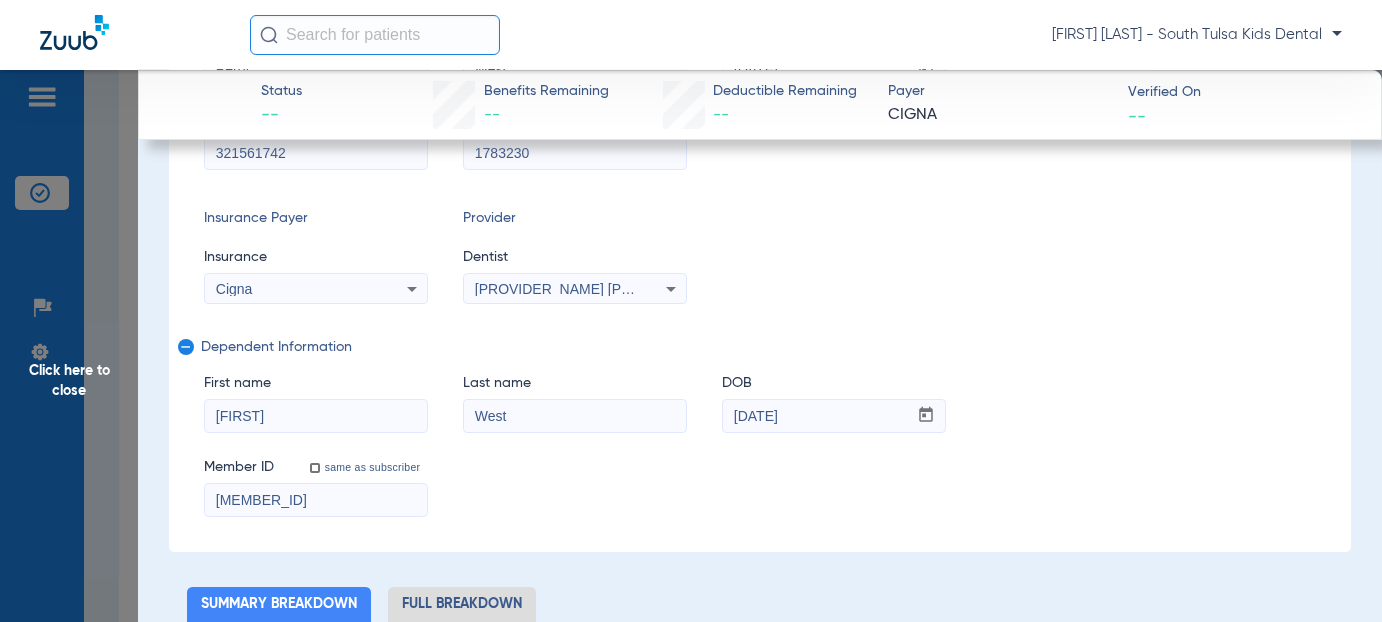 type on "1783230" 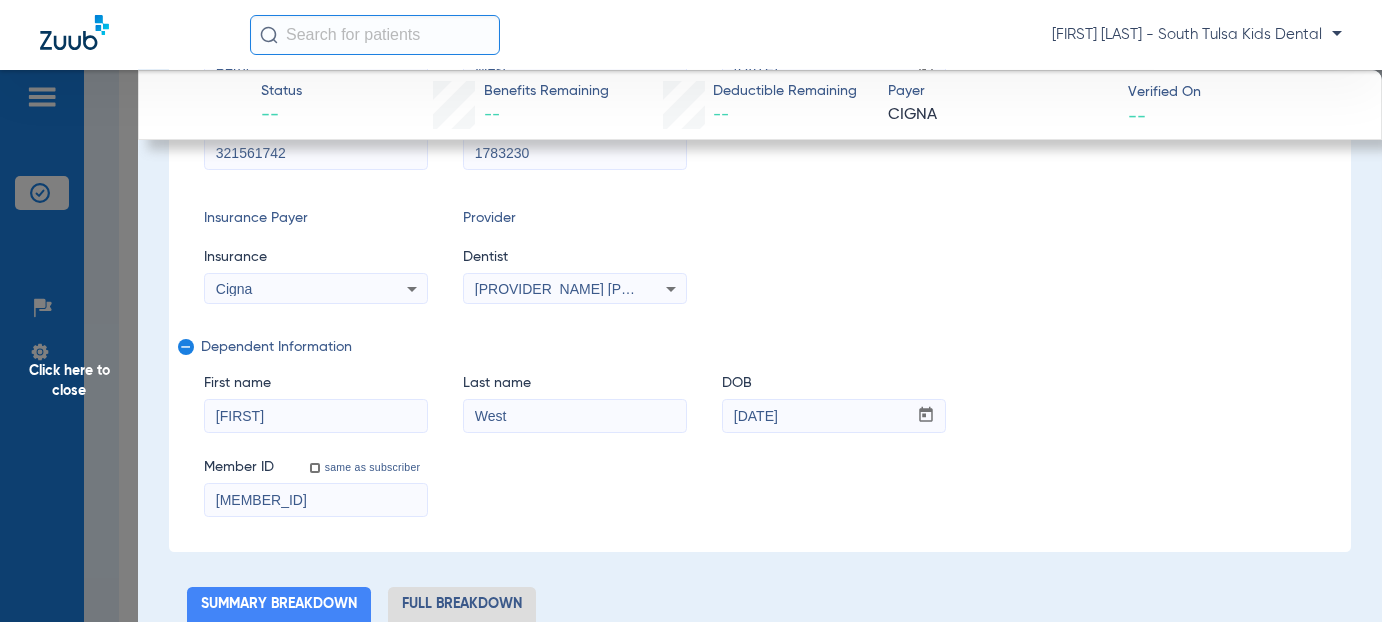 click on "Cigna" at bounding box center [296, 289] 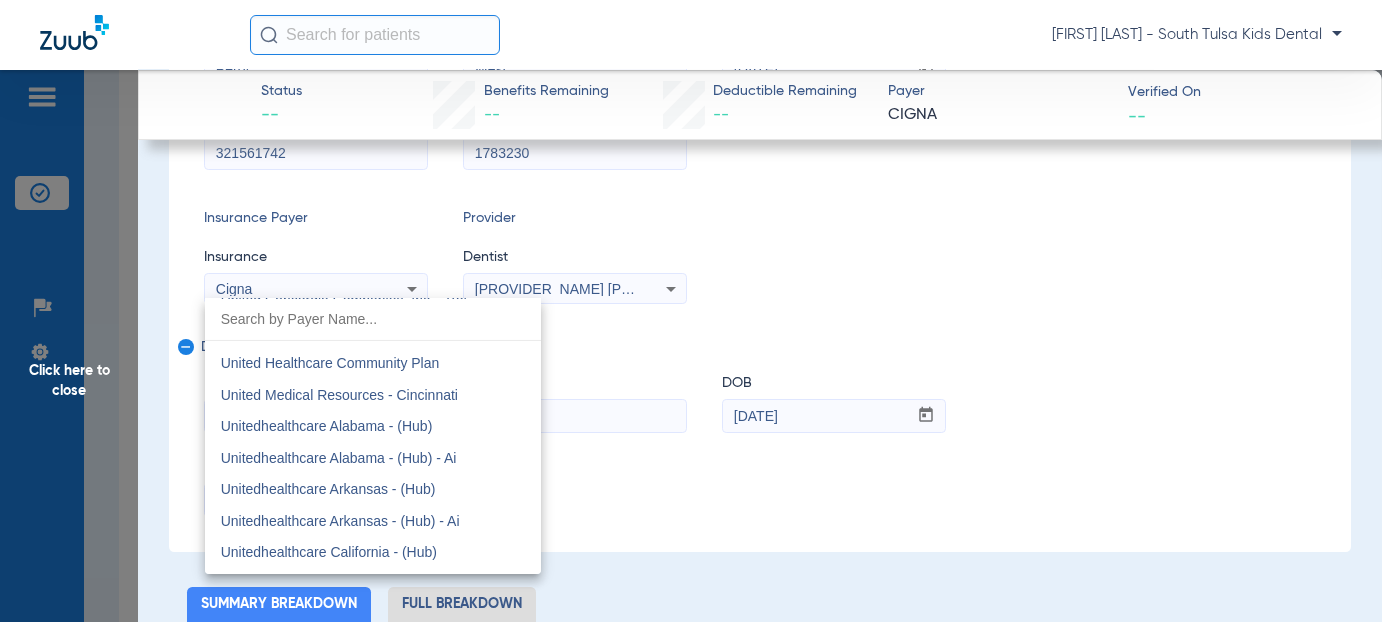 scroll, scrollTop: 12107, scrollLeft: 0, axis: vertical 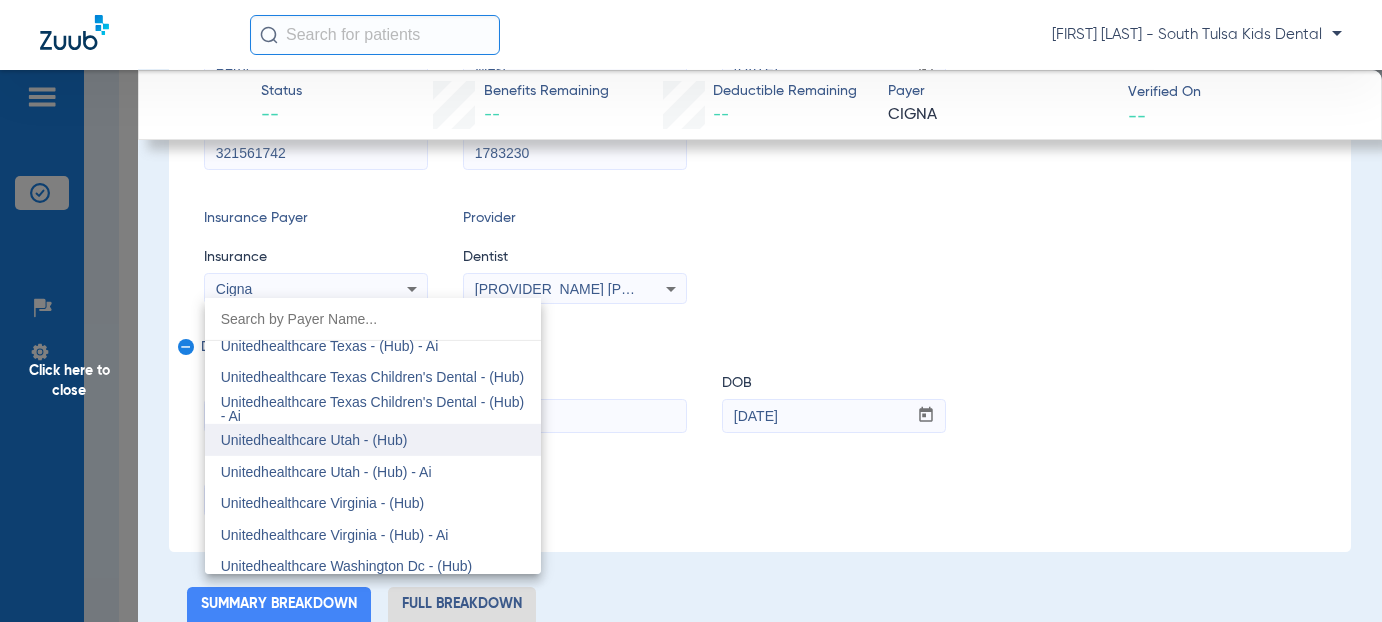 click on "Unitedhealthcare Utah - (Hub)" at bounding box center [373, 440] 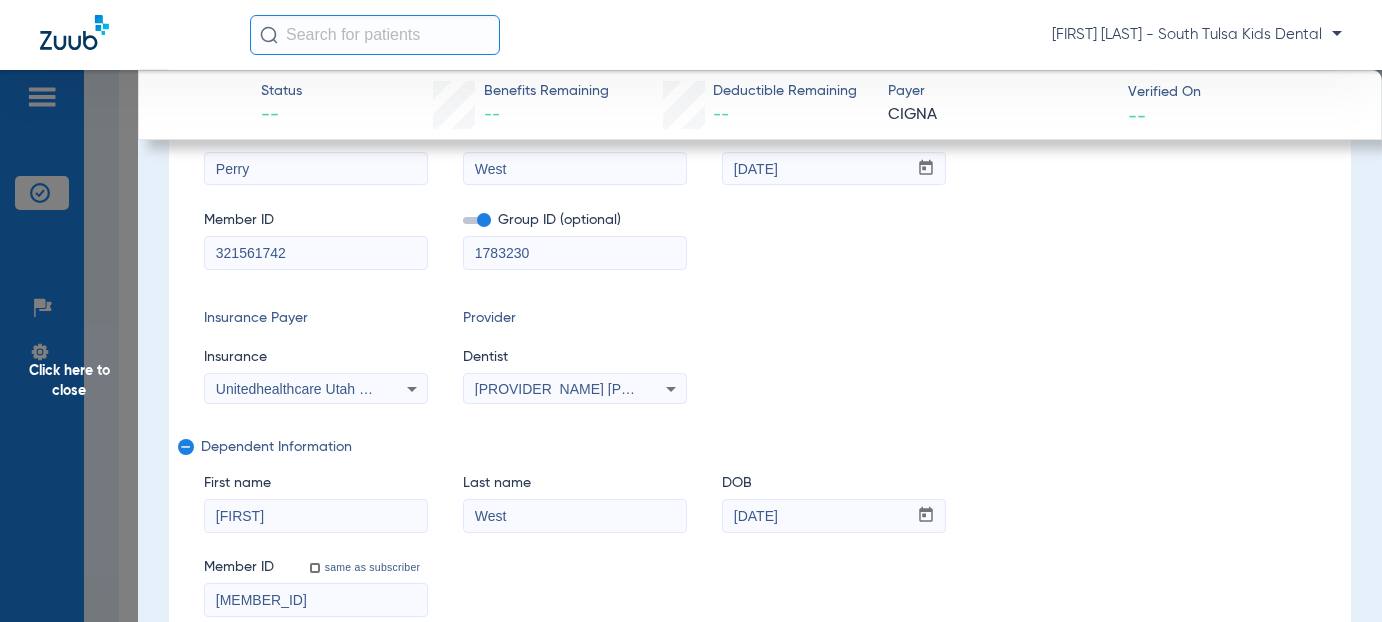scroll, scrollTop: 0, scrollLeft: 0, axis: both 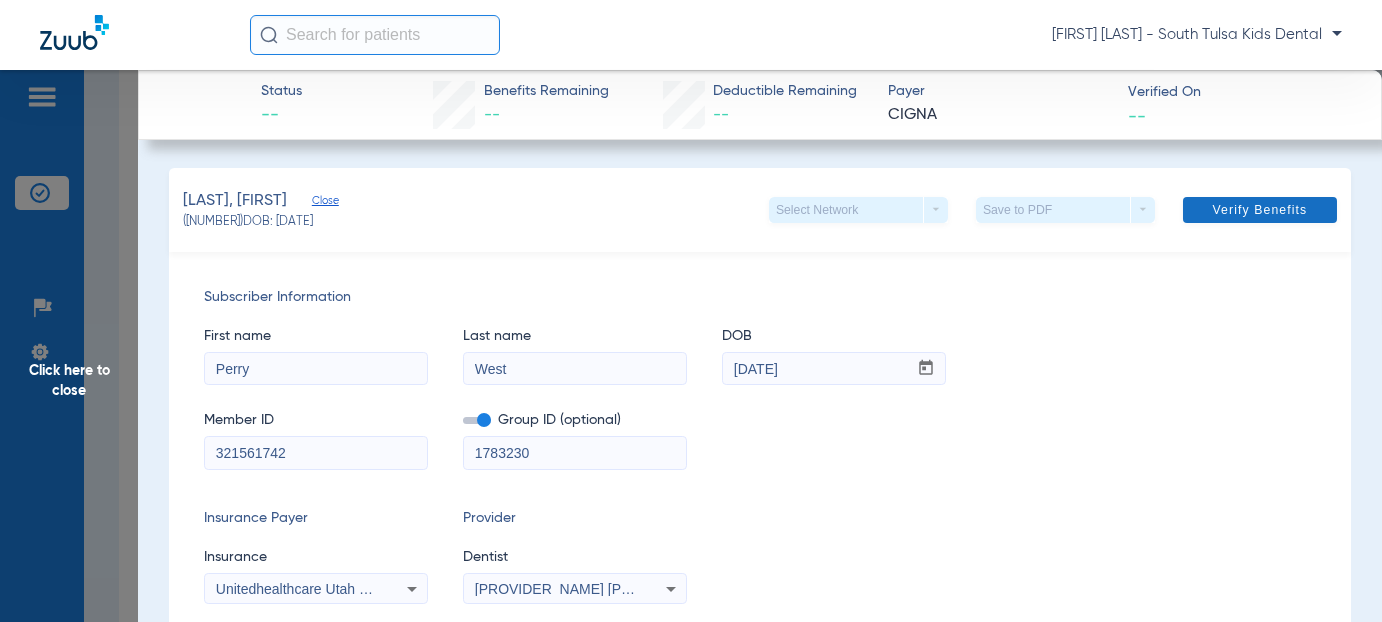 click 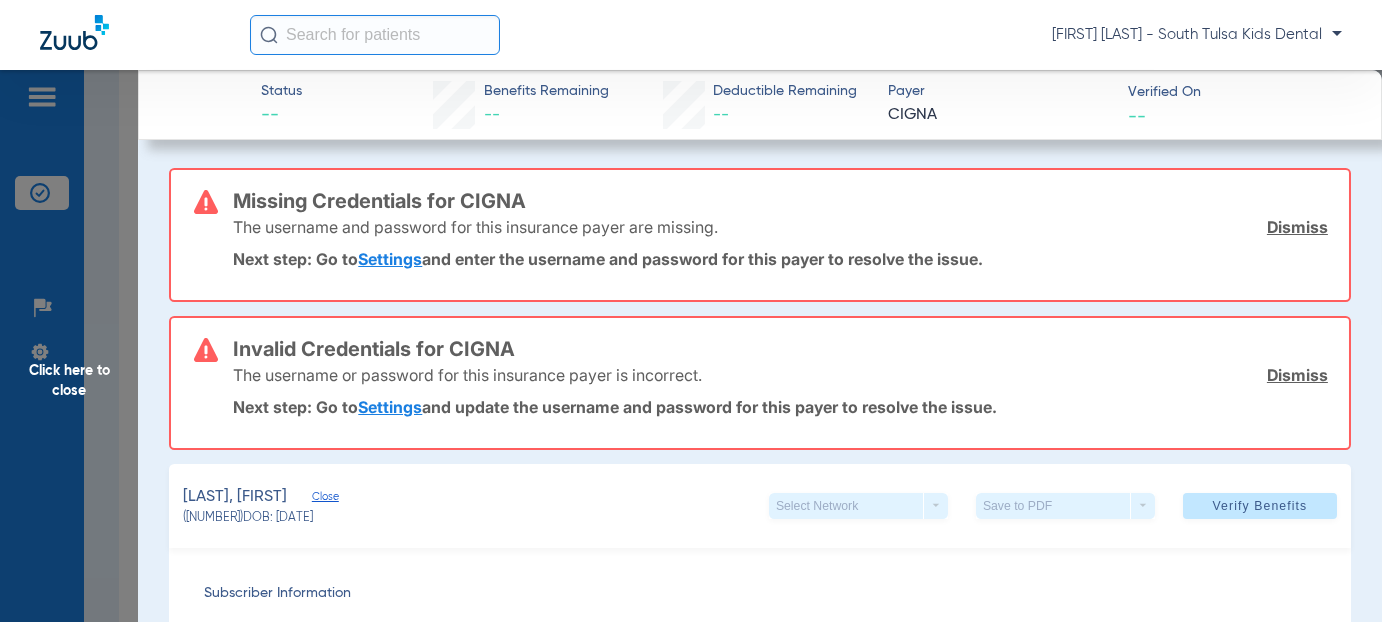 click on "Dismiss" 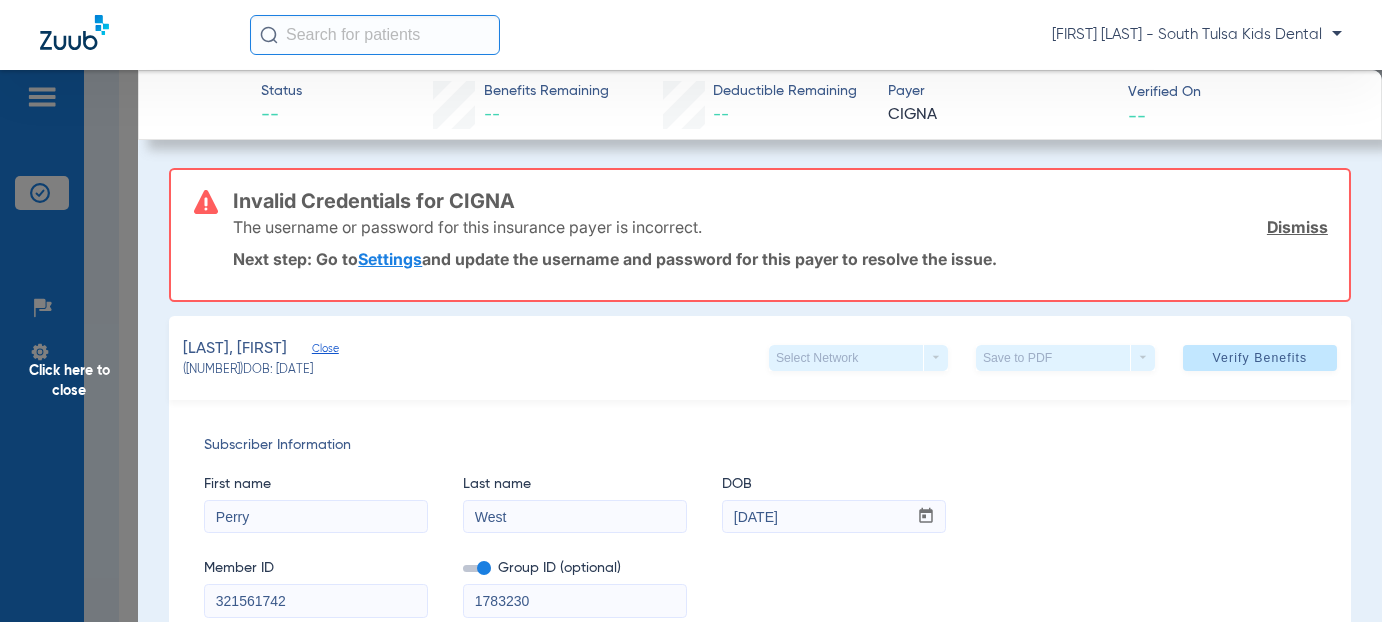 click on "Dismiss" 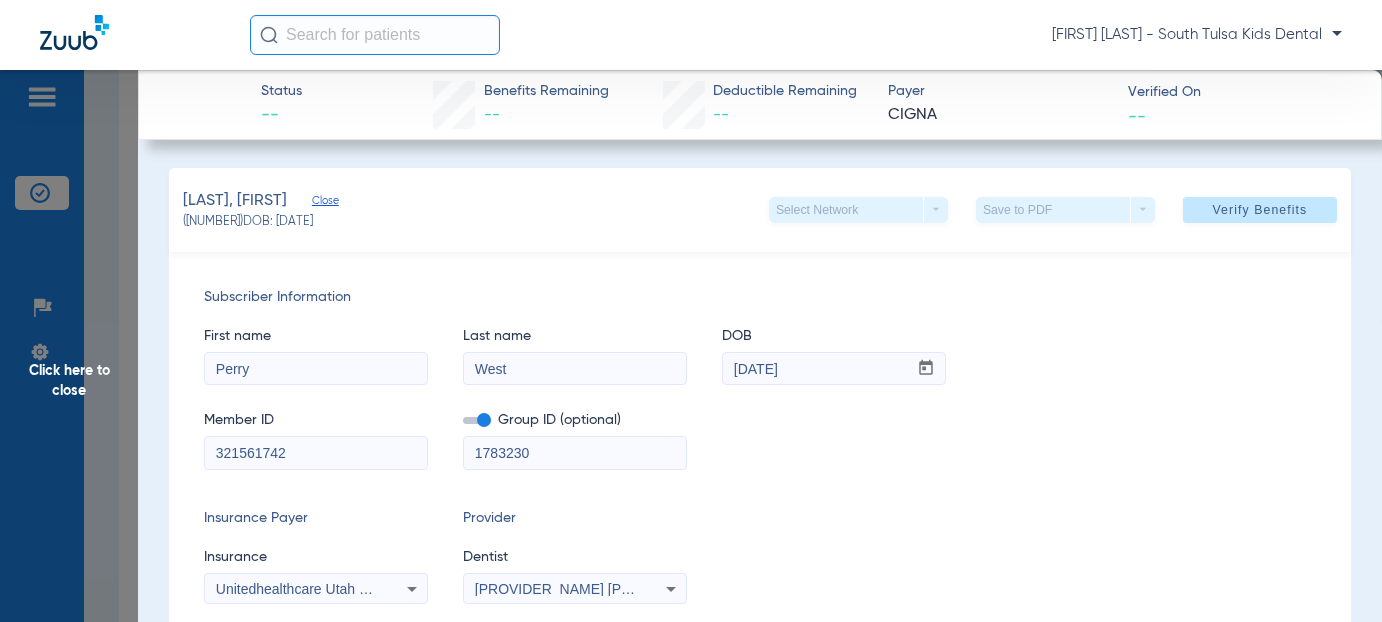 drag, startPoint x: 292, startPoint y: 200, endPoint x: 207, endPoint y: 234, distance: 91.5478 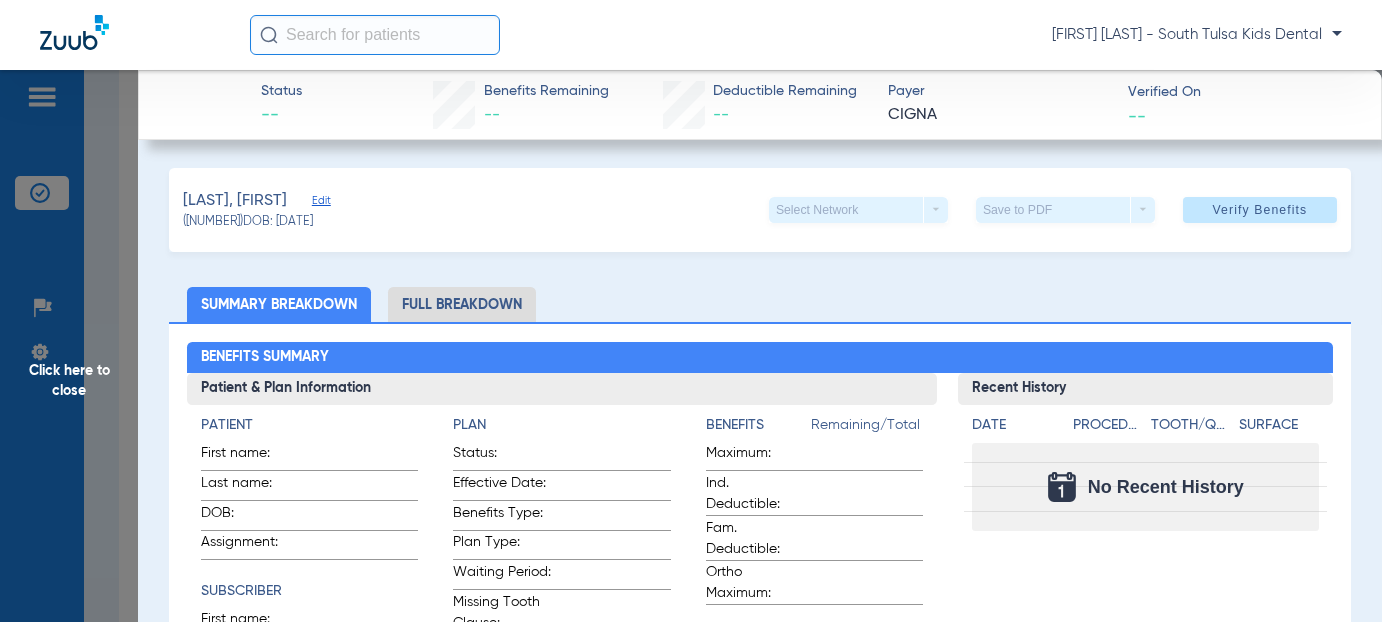 drag, startPoint x: 49, startPoint y: 102, endPoint x: 165, endPoint y: 176, distance: 137.5936 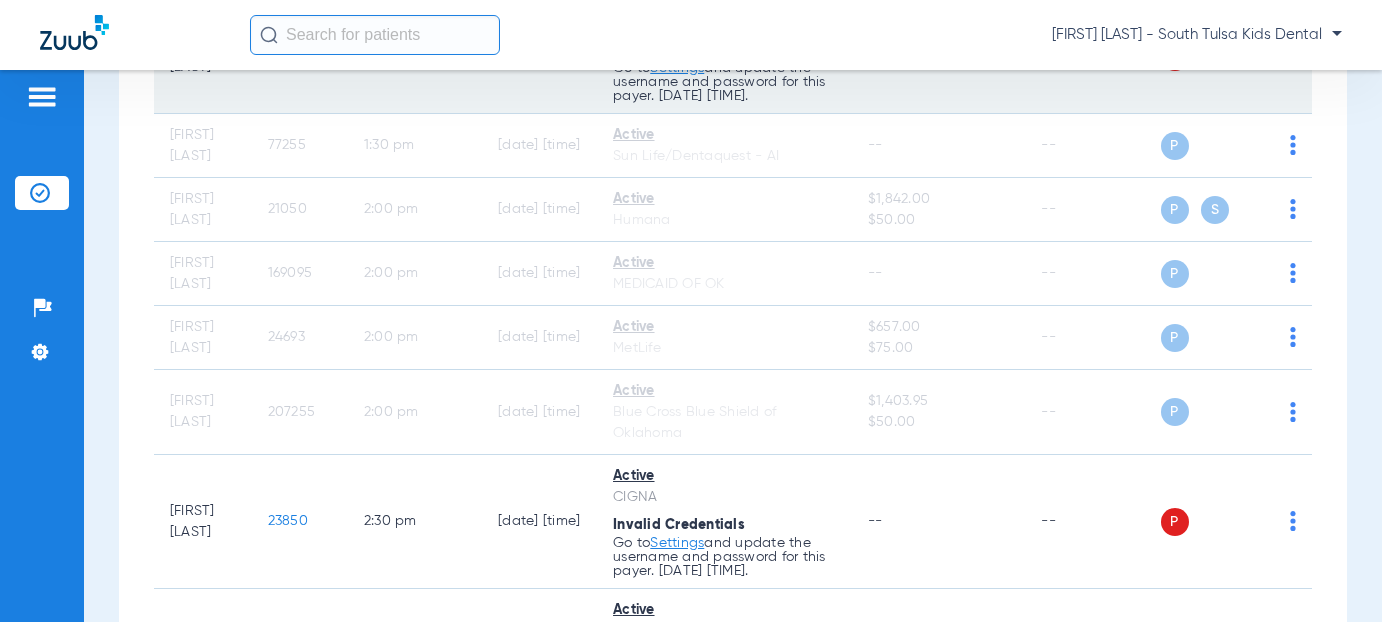 click on "28187" 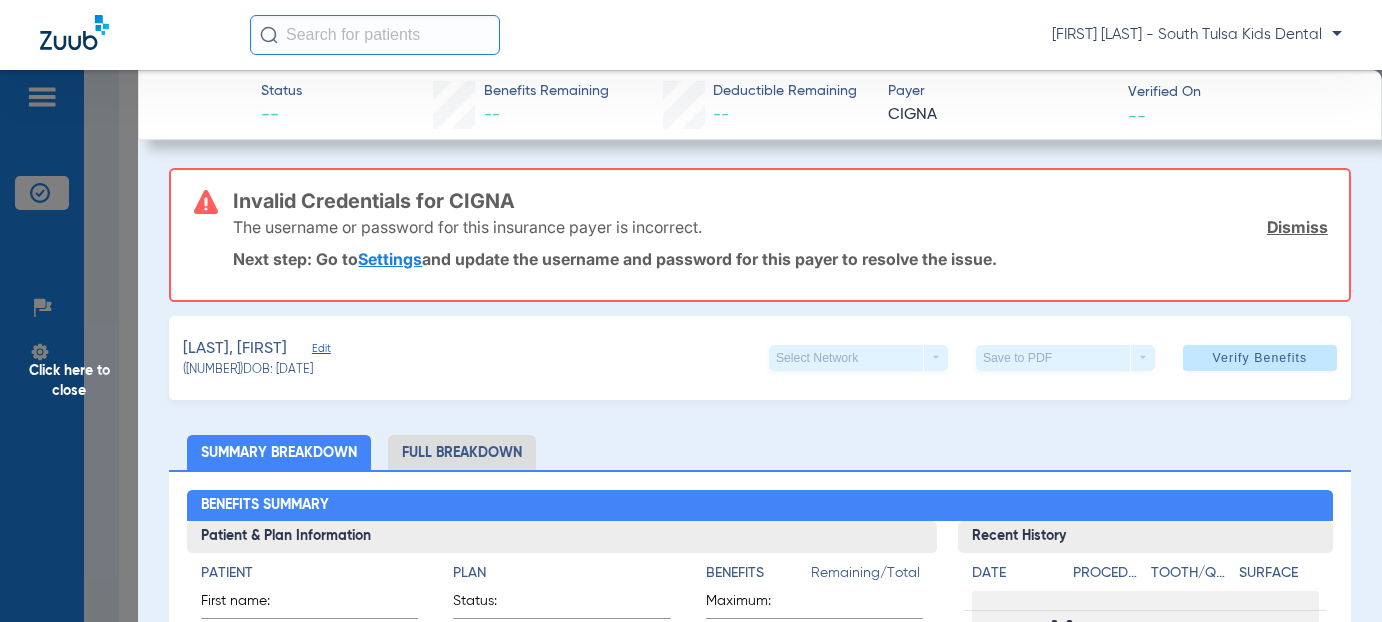 drag, startPoint x: 343, startPoint y: 345, endPoint x: 379, endPoint y: 371, distance: 44.407207 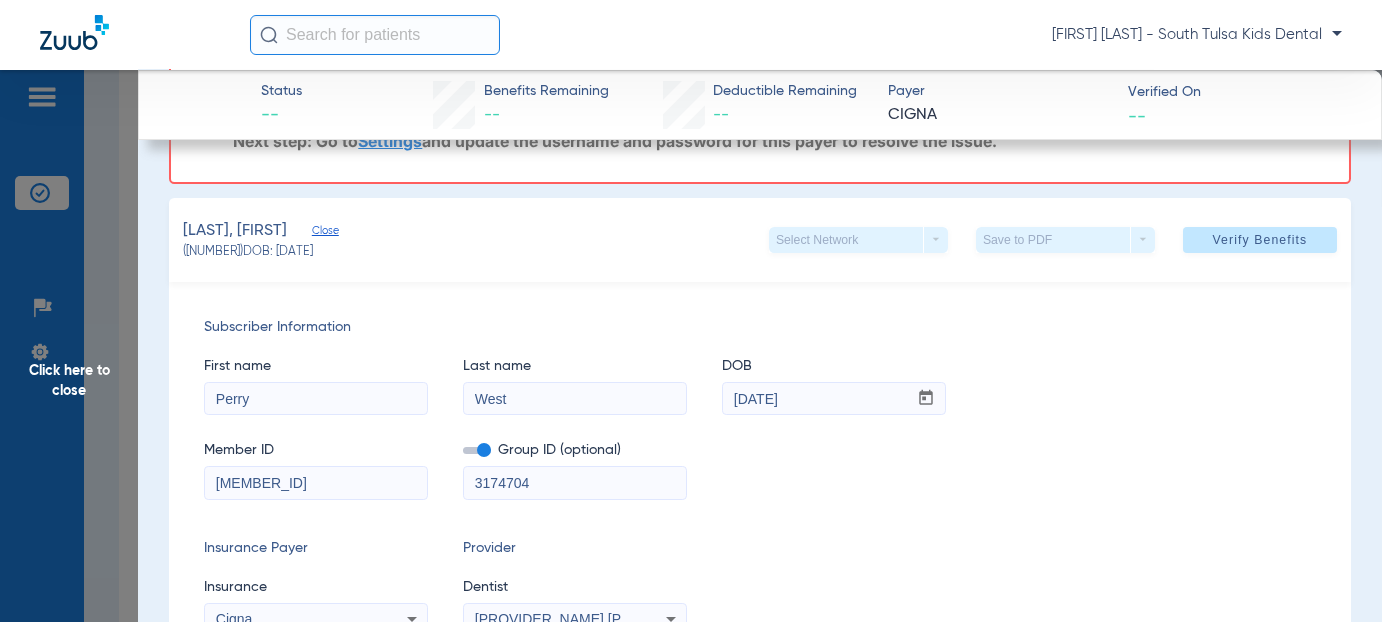 scroll, scrollTop: 200, scrollLeft: 0, axis: vertical 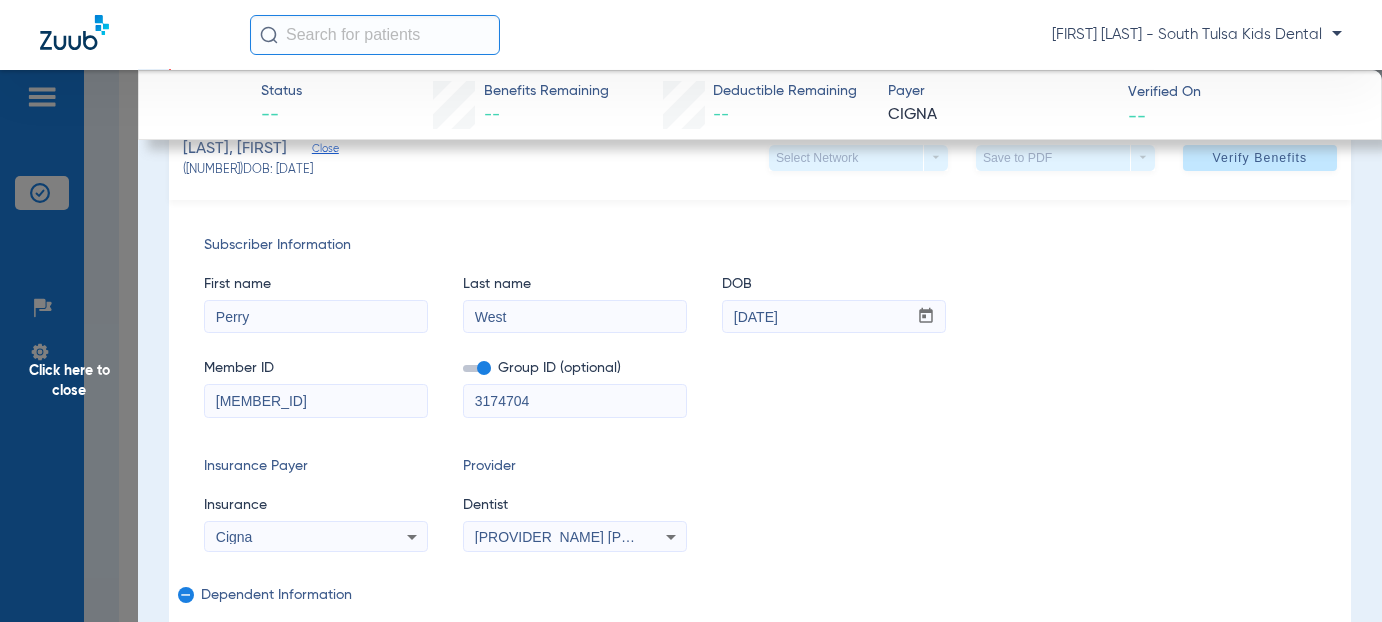 drag, startPoint x: 307, startPoint y: 390, endPoint x: 104, endPoint y: 393, distance: 203.02217 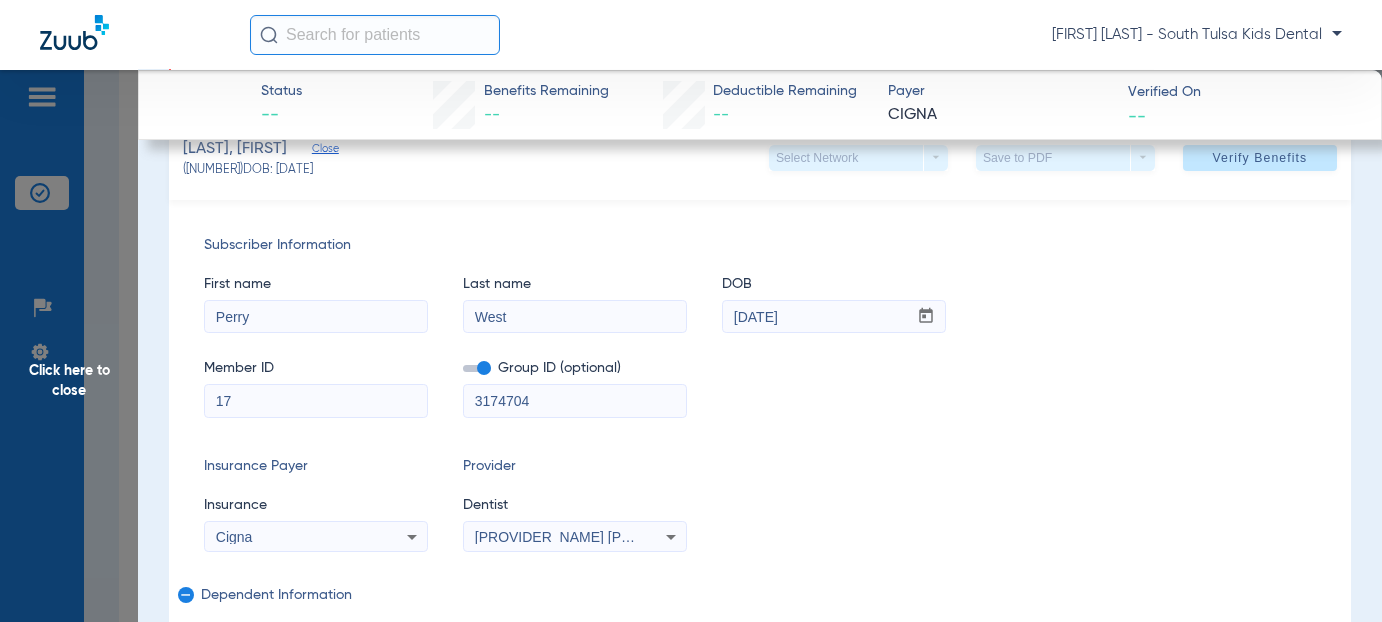 type on "1" 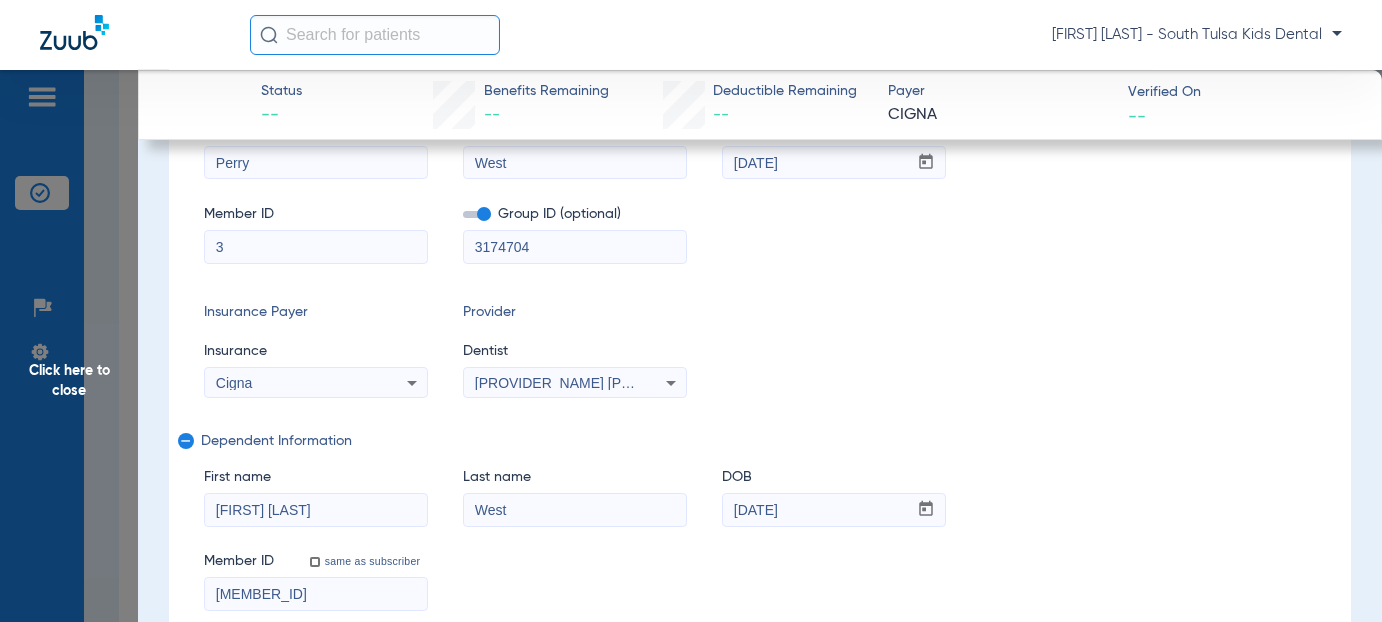 scroll, scrollTop: 200, scrollLeft: 0, axis: vertical 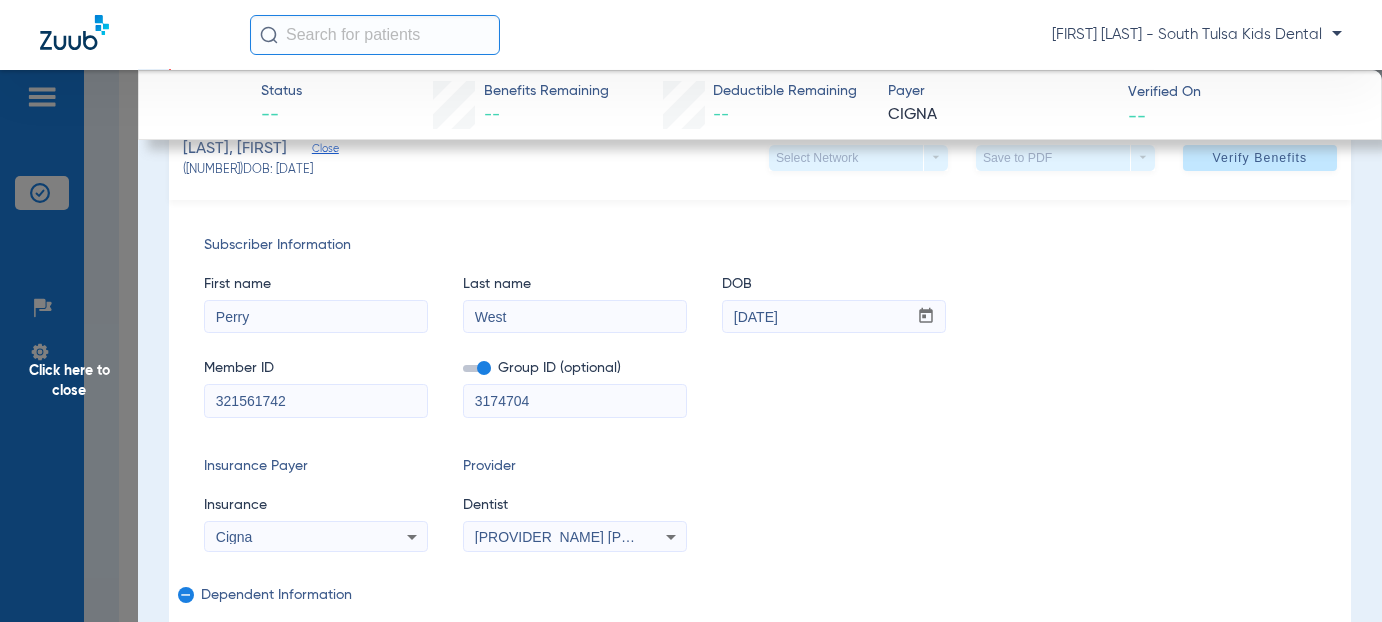 type on "321561742" 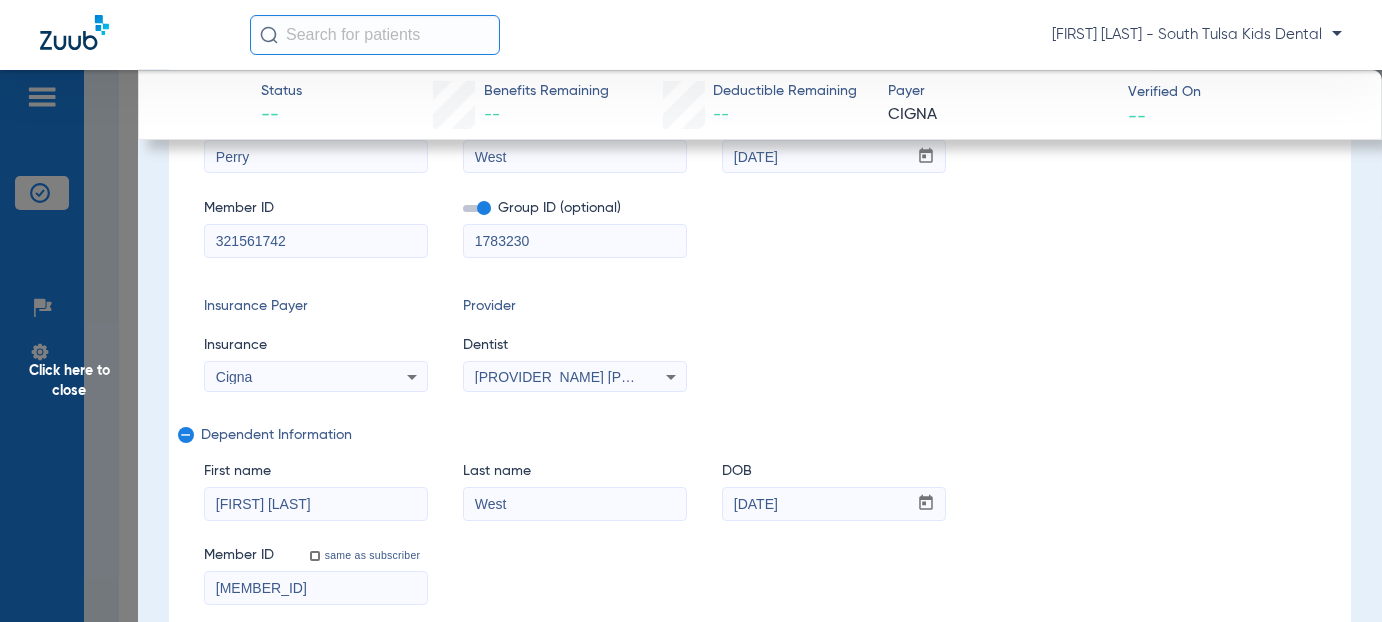 scroll, scrollTop: 400, scrollLeft: 0, axis: vertical 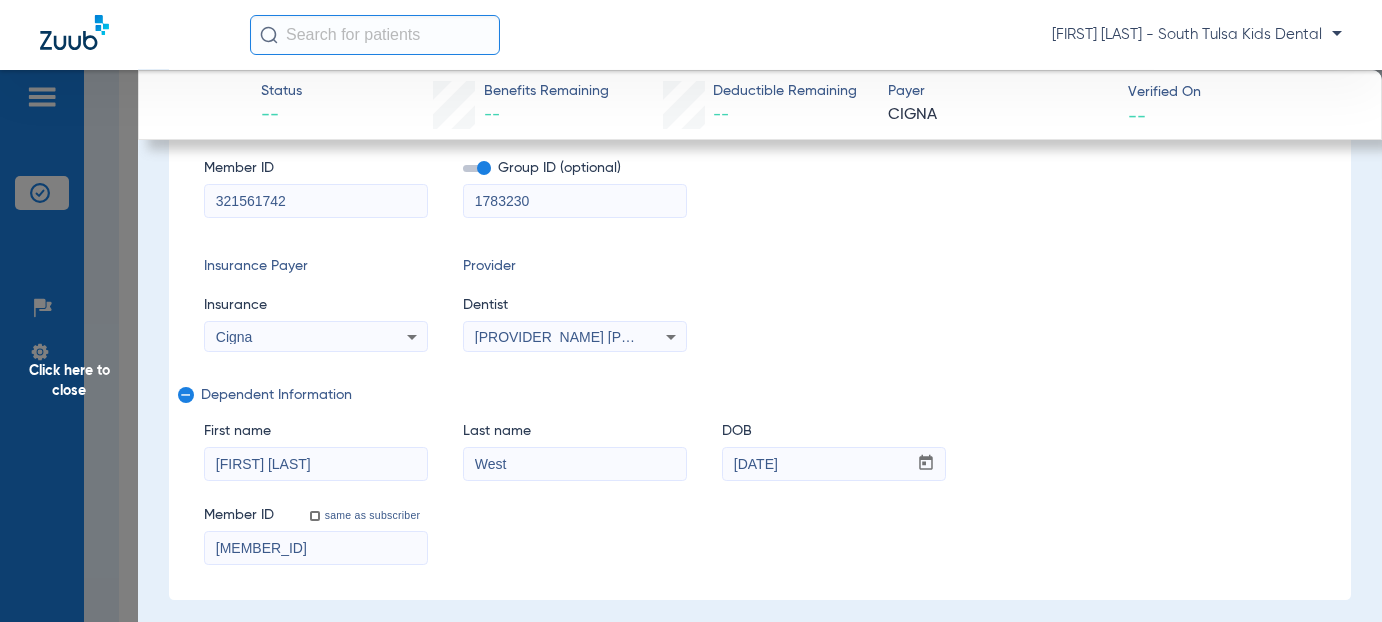 type on "1783230" 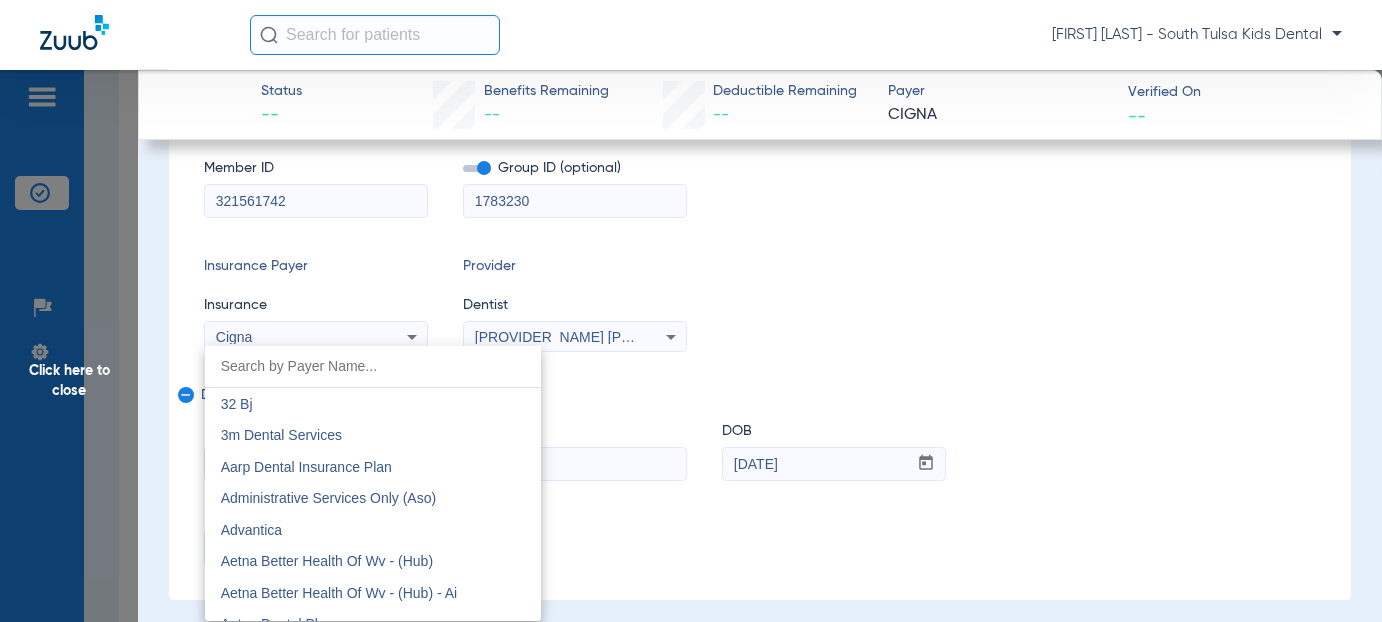 scroll, scrollTop: 2727, scrollLeft: 0, axis: vertical 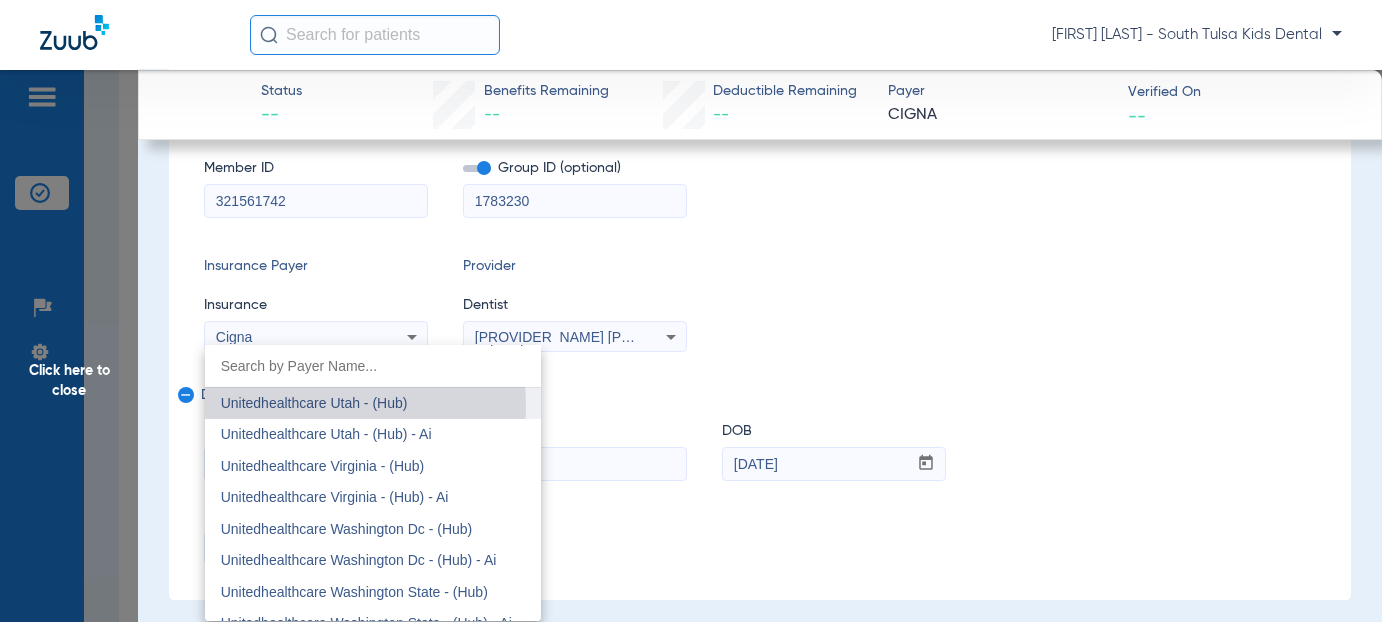 click on "Unitedhealthcare Utah - (Hub)" at bounding box center [314, 403] 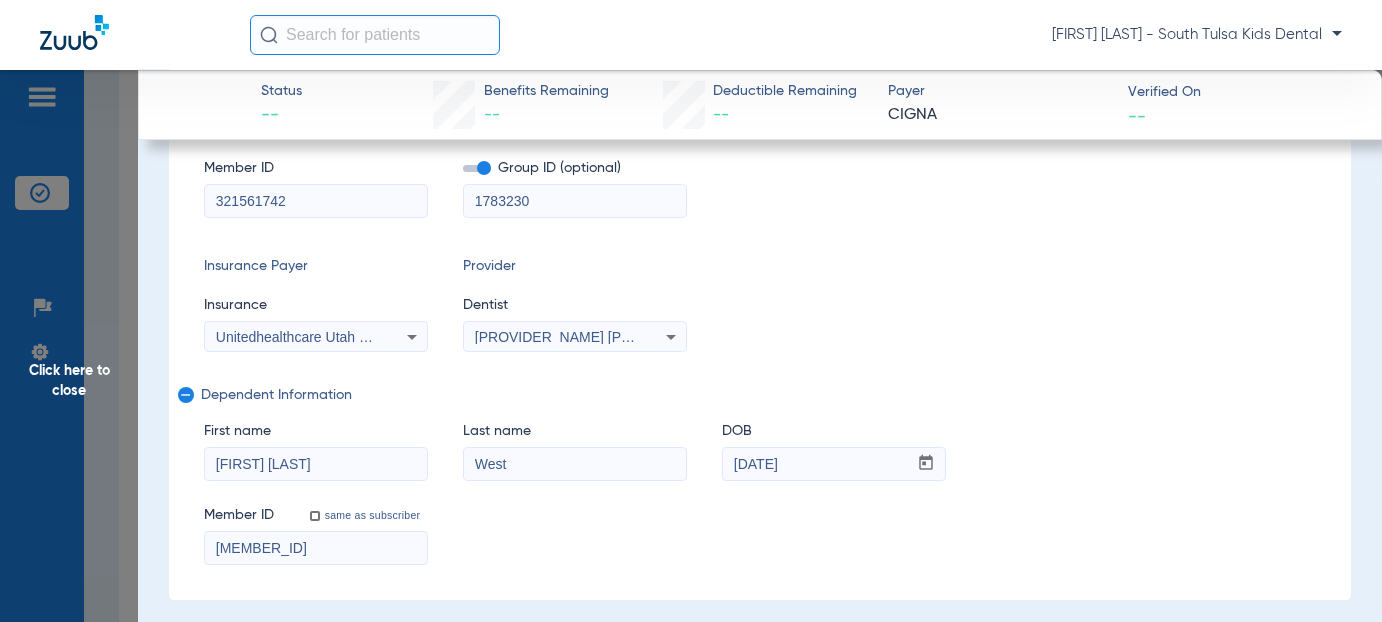 scroll, scrollTop: 500, scrollLeft: 0, axis: vertical 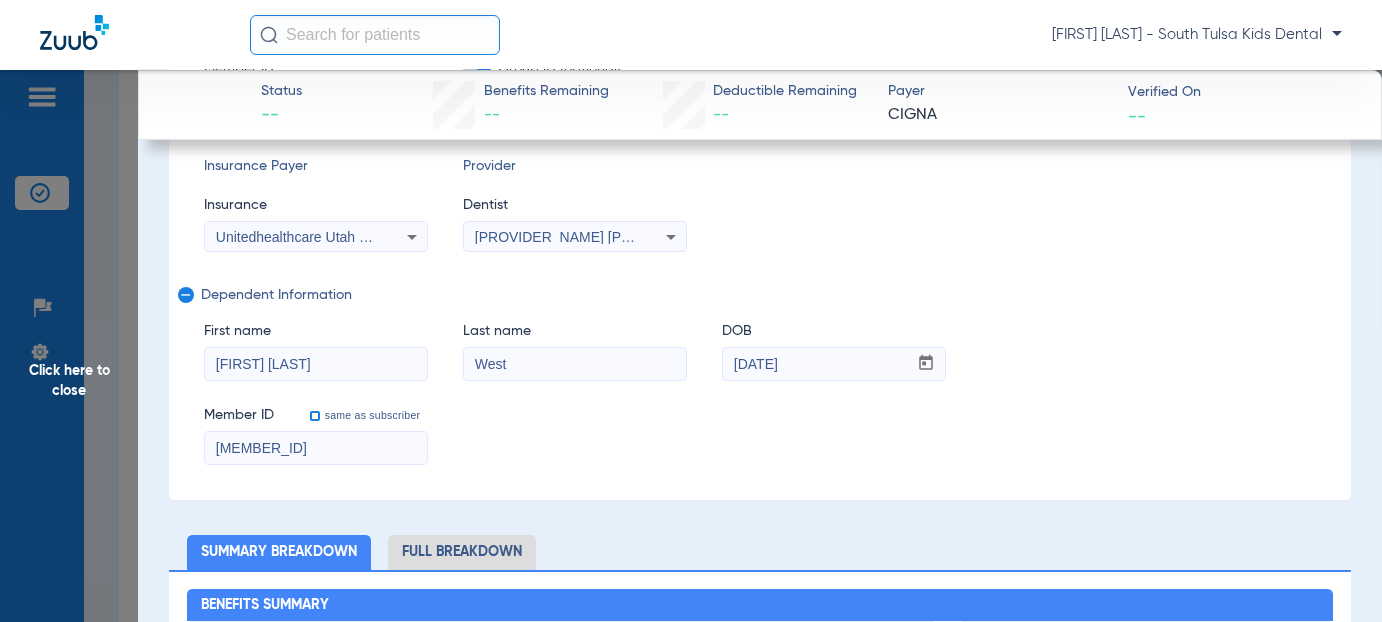 click on "same as subscriber" at bounding box center (326, 427) 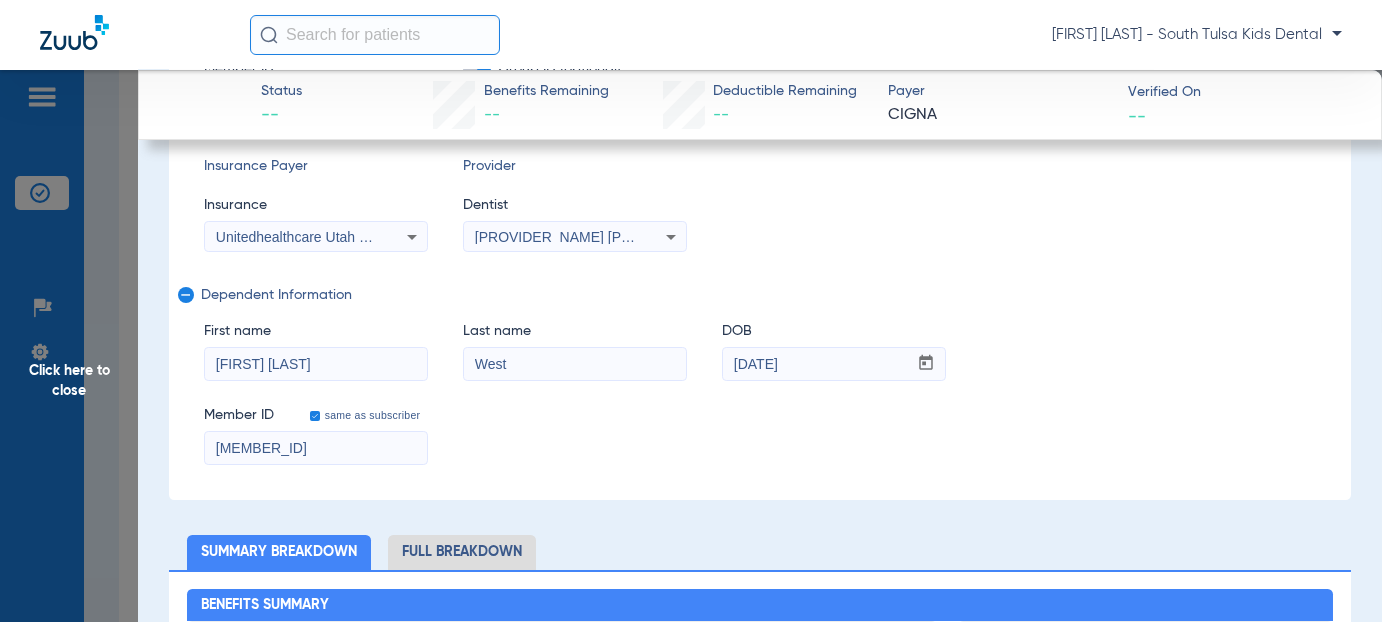 checkbox on "true" 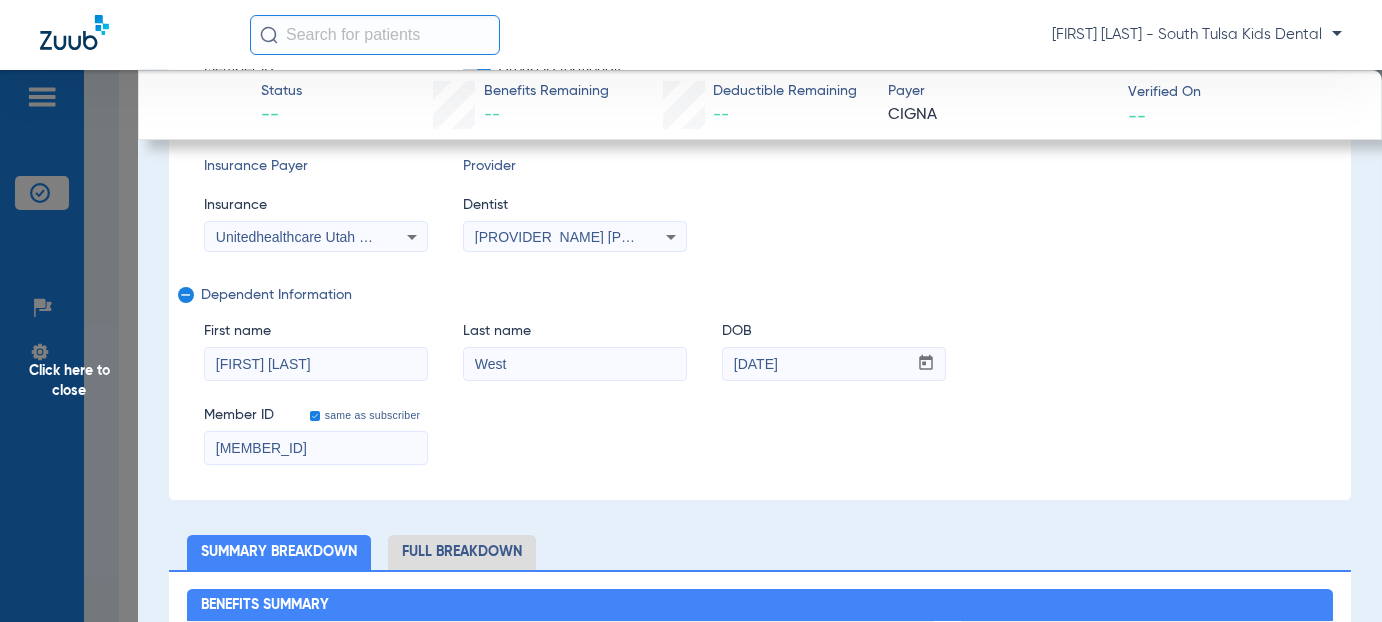 drag, startPoint x: 166, startPoint y: 440, endPoint x: 127, endPoint y: 439, distance: 39.012817 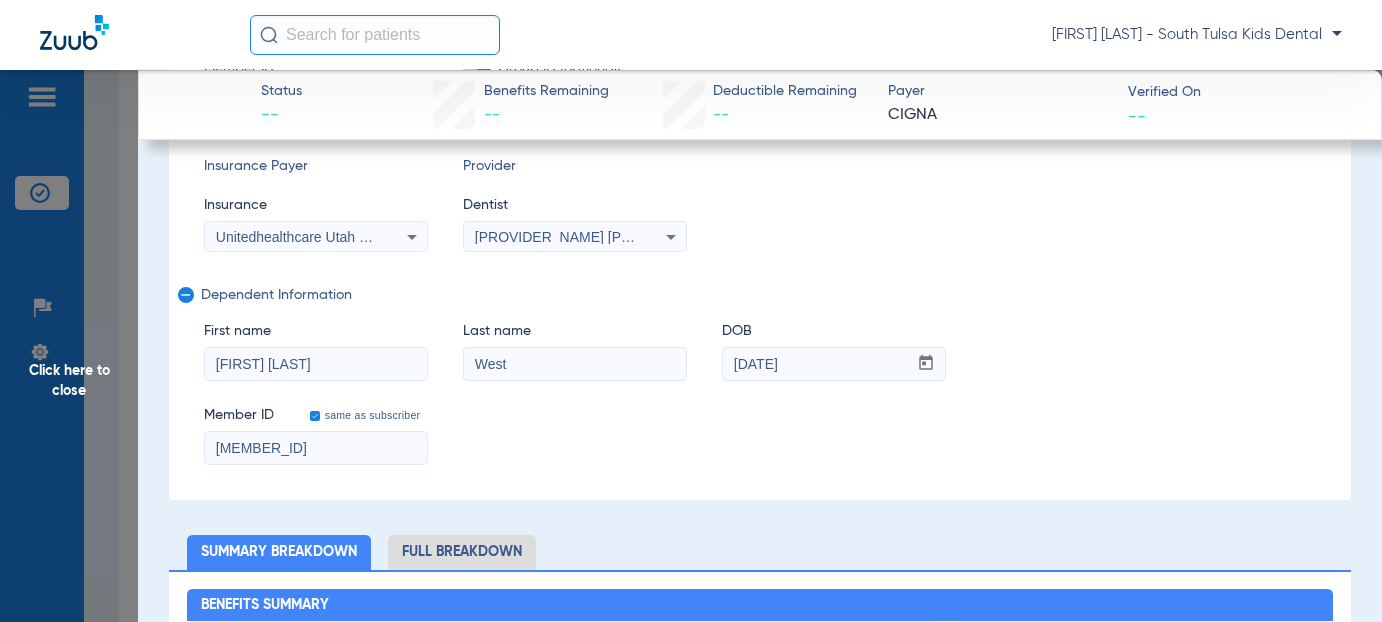 click on "Click here to close Status --  Benefits Remaining   --   Deductible Remaining   --  Payer CIGNA  Verified On
--   Invalid Credentials for CIGNA  The username or password for this insurance payer is incorrect.  Dismiss  Next step: Go to  Settings  and update the username and password for this payer to resolve the issue.  [LAST], [FIRST]   Close   ([NUMBER])   DOB: [DATE]   Select Network  arrow_drop_down  Save to PDF  arrow_drop_down  Verify Benefits   Subscriber Information   First name  [FIRST]  Last name  [LAST]  DOB  mm / dd / yyyy [DATE]  Member ID  [MEMBER_ID]  Group ID (optional)  [GROUP_ID]  Insurance Payer   Insurance
Unitedhealthcare Utah - (Hub)  Provider   Dentist
[PROVIDER_NAME]  [PROVIDER_ID]  remove   Dependent Information   First name  [FIRST]  Last name  [LAST]  DOB  mm / dd / yyyy [DATE]  Member ID  same as subscriber [MEMBER_ID]  Summary Breakdown   Full Breakdown  Benefits Summary Patient & Plan Information Patient First name:    Last name:    DOB:    Assignment:    Subscriber       DOB:" 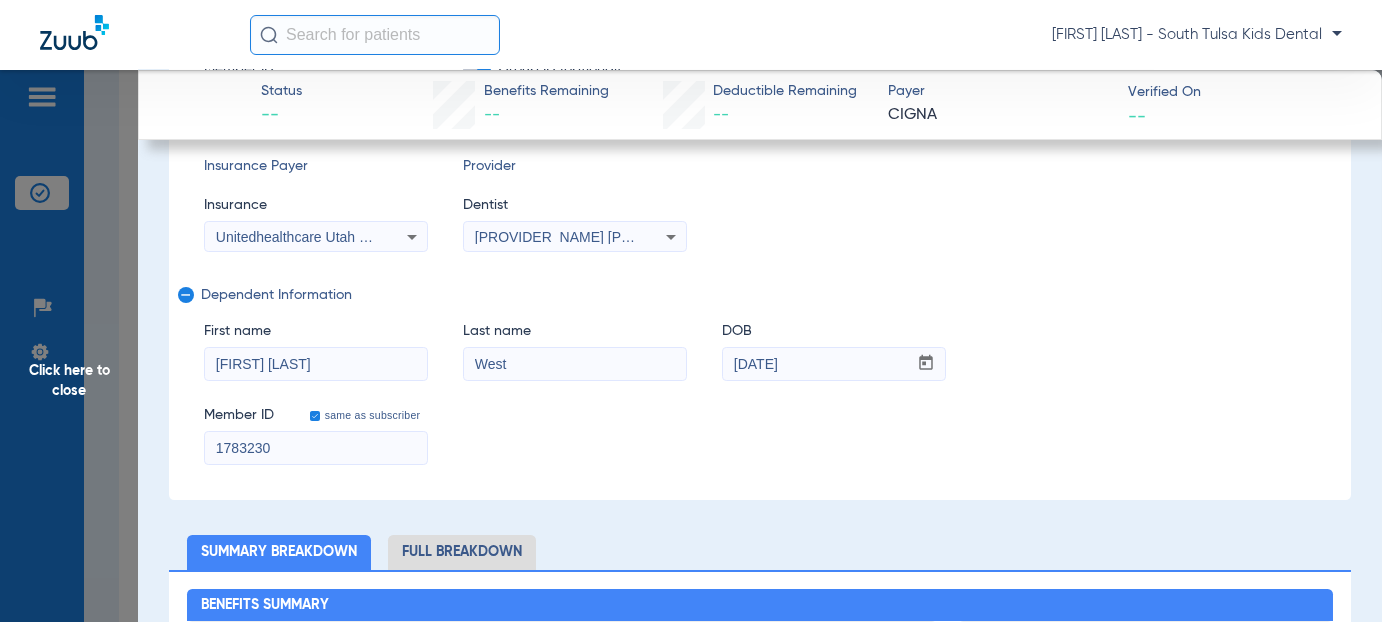 click on "Subscriber Information   First name  [FIRST]  Last name  [LAST]  DOB  mm / dd / yyyy [DATE]  Member ID  [MEMBER_ID]  Group ID (optional)  [GROUP_ID]  Insurance Payer   Insurance
Unitedhealthcare Utah - (Hub)  Provider   Dentist
[PROVIDER_NAME]  [PROVIDER_ID]  remove   Dependent Information   First name  [FIRST]  Last name  [LAST]  DOB  mm / dd / yyyy [DATE]  Member ID  same as subscriber [MEMBER_ID]" 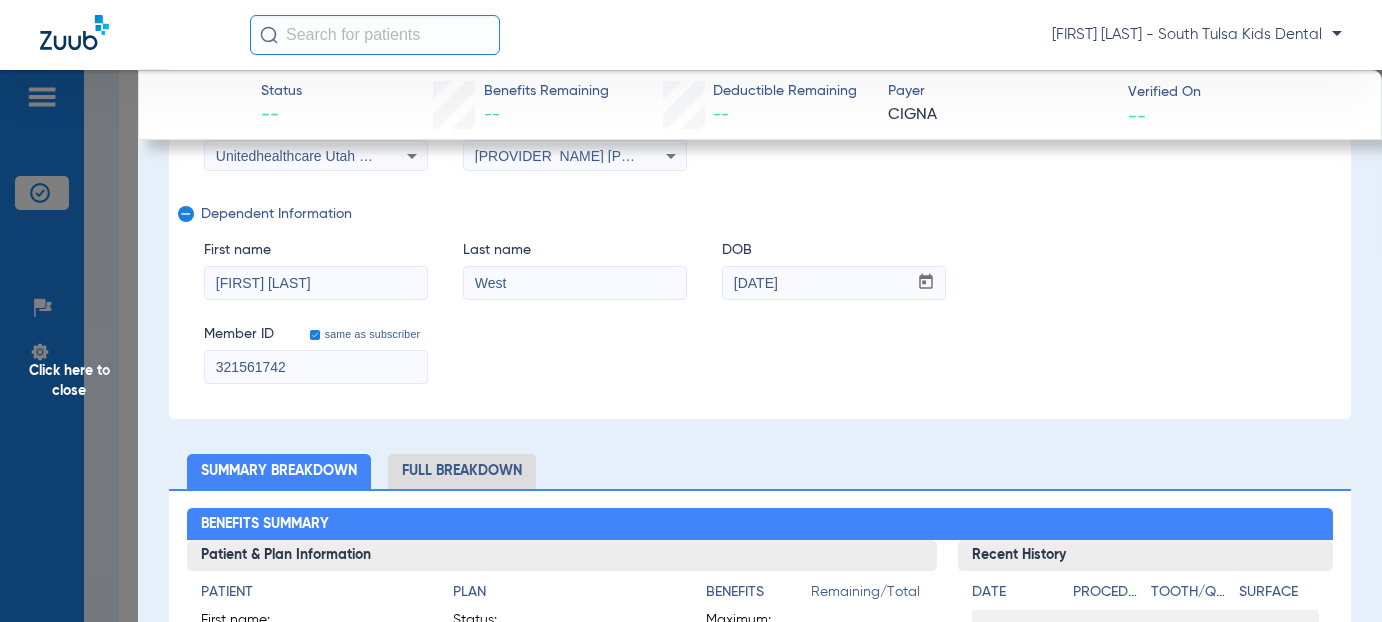 scroll, scrollTop: 600, scrollLeft: 0, axis: vertical 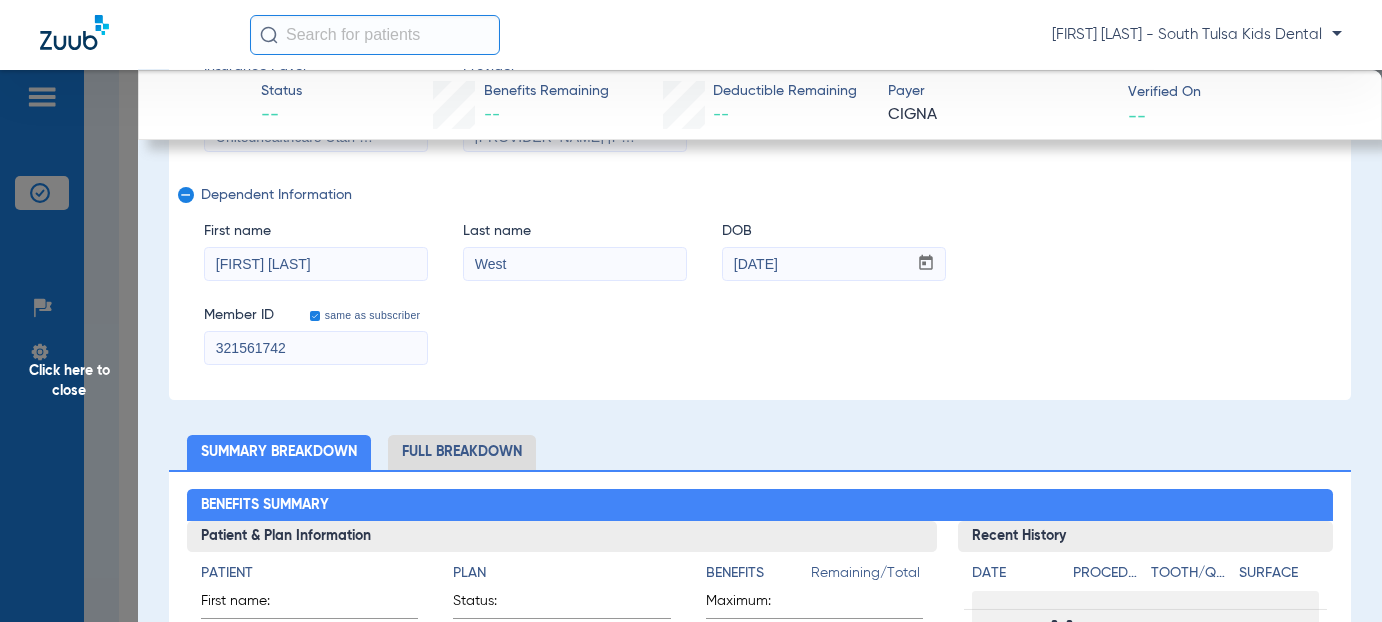 type on "321561742" 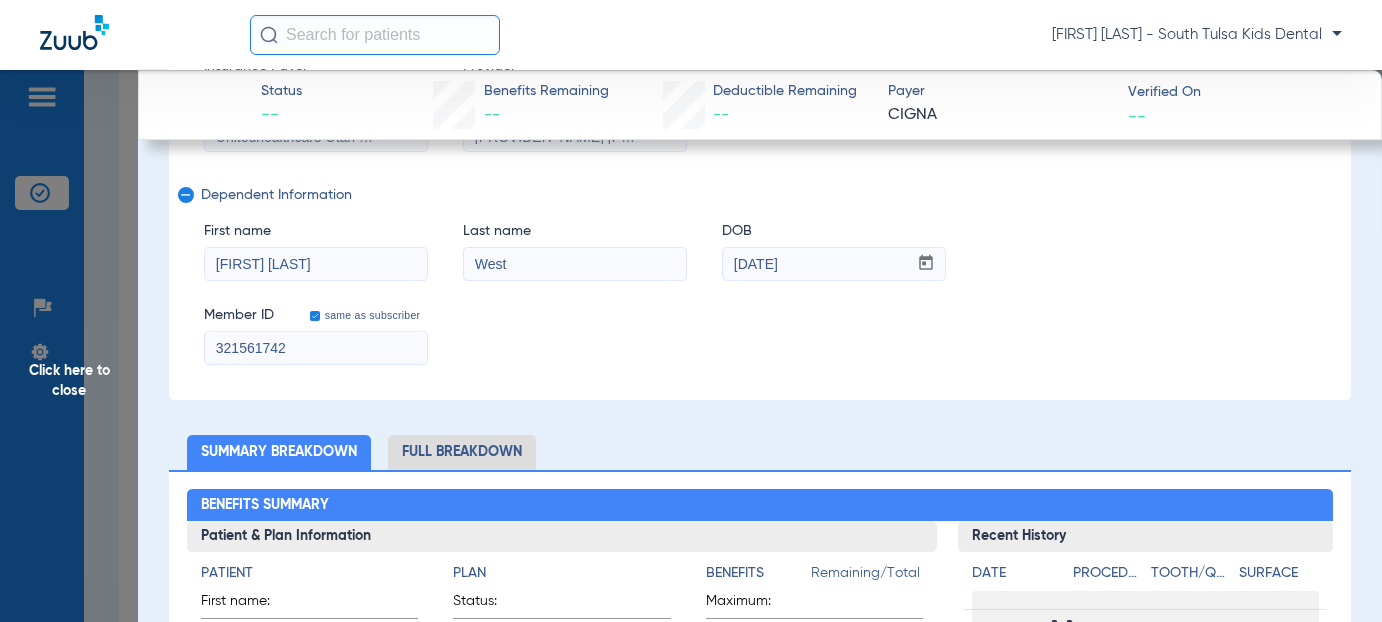 click on "Subscriber Information   First name  [FIRST]  Last name  [LAST]  DOB  mm / dd / yyyy [DATE]  Member ID  [MEMBER_ID]  Group ID (optional)  [GROUP_ID]  Insurance Payer   Insurance
Unitedhealthcare Utah - (Hub)  Provider   Dentist
[PROVIDER_NAME]  [PROVIDER_ID]  remove   Dependent Information   First name  [FIRST]  Last name  [LAST]  DOB  mm / dd / yyyy [DATE]  Member ID  same as subscriber [MEMBER_ID]" 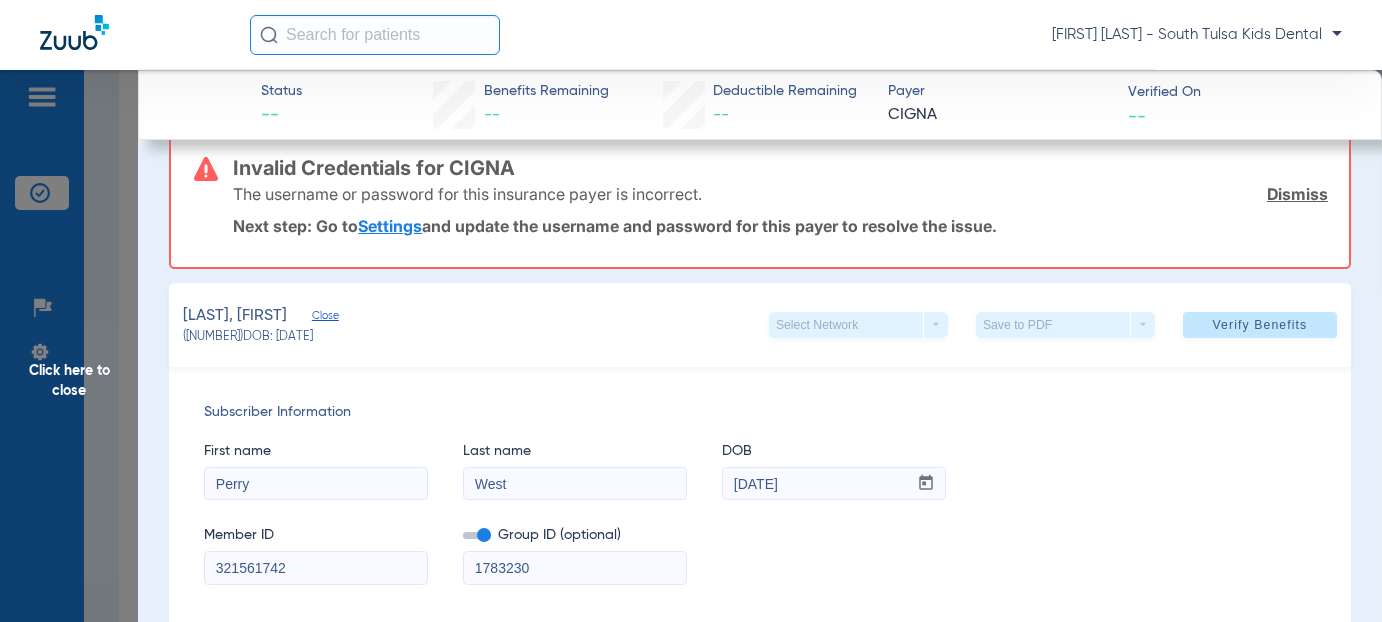 scroll, scrollTop: 0, scrollLeft: 0, axis: both 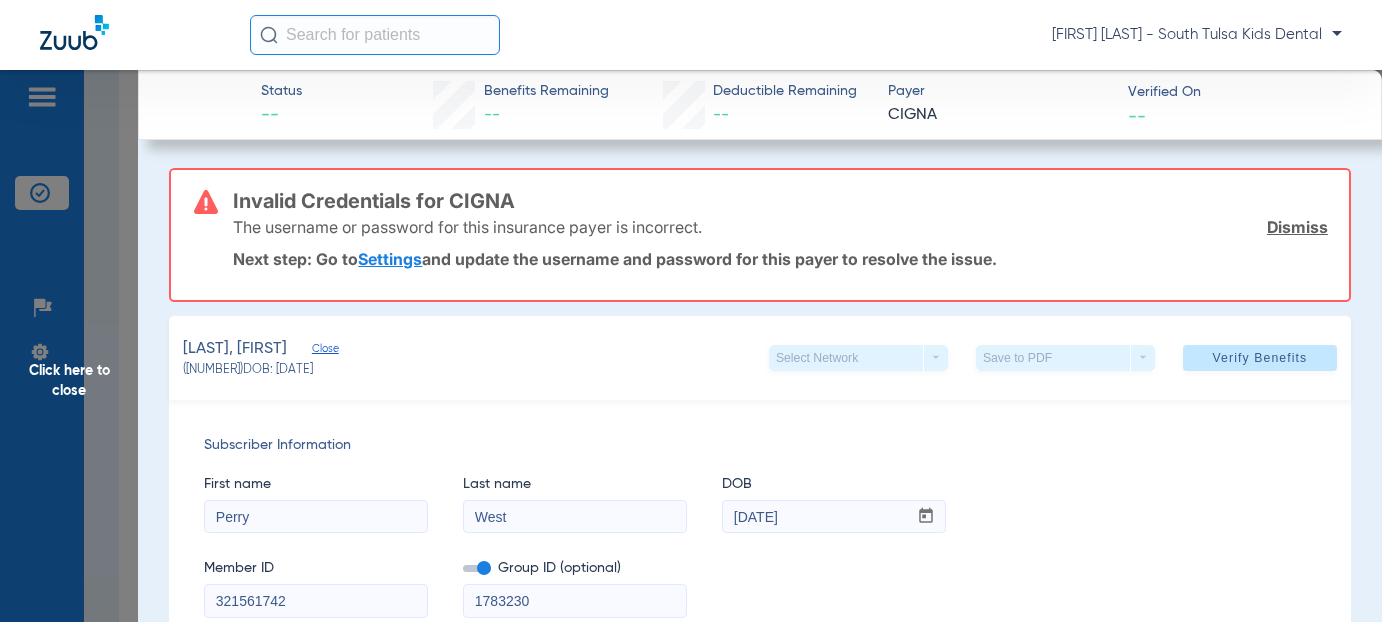 click on "Dismiss" 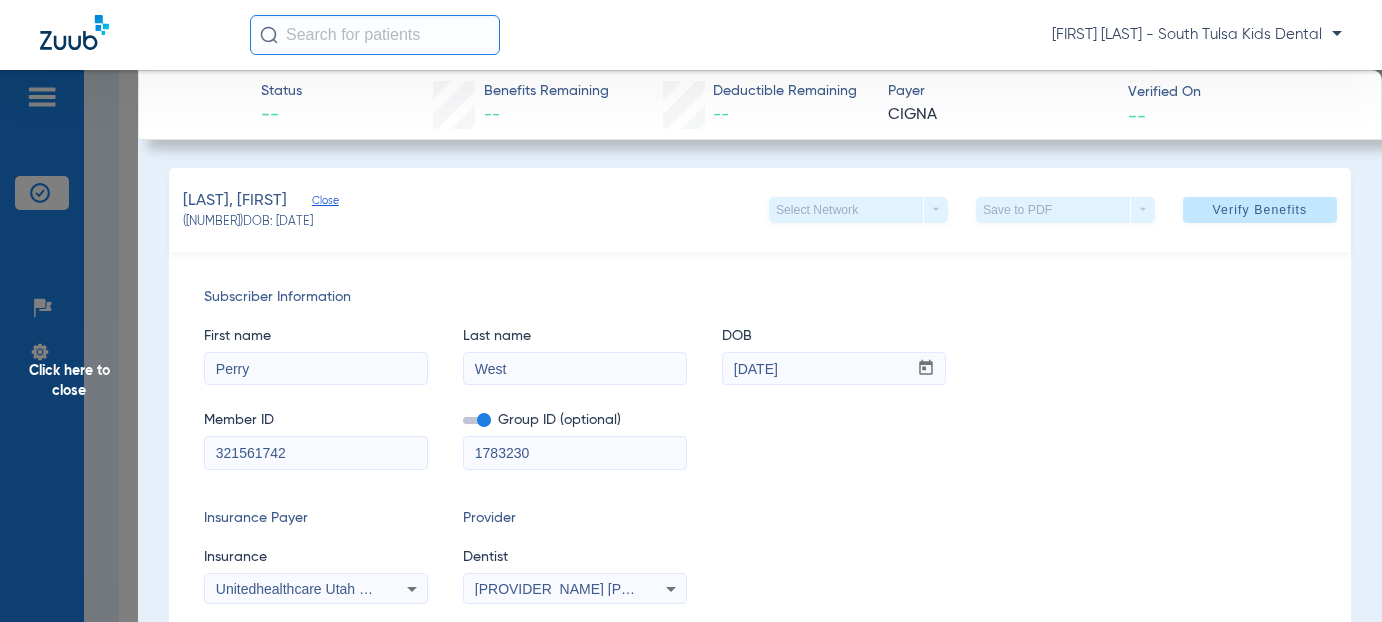 drag, startPoint x: 1271, startPoint y: 215, endPoint x: 1056, endPoint y: 337, distance: 247.20235 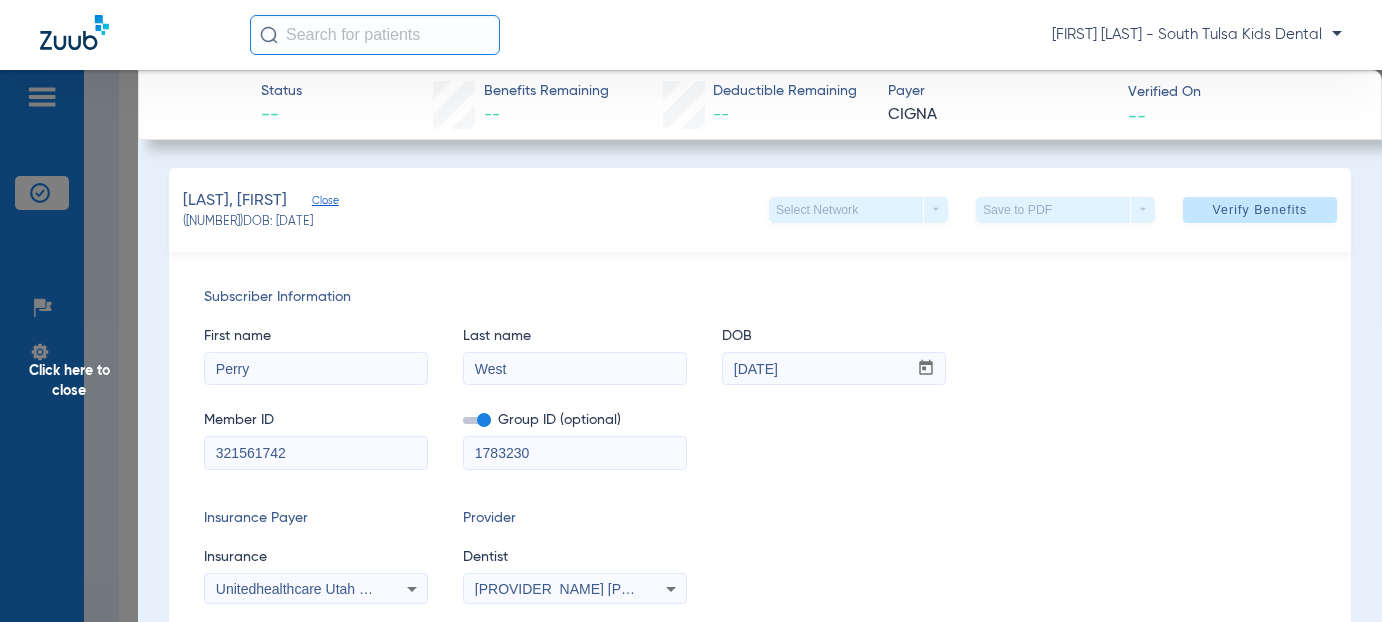 click on "Verify Benefits" 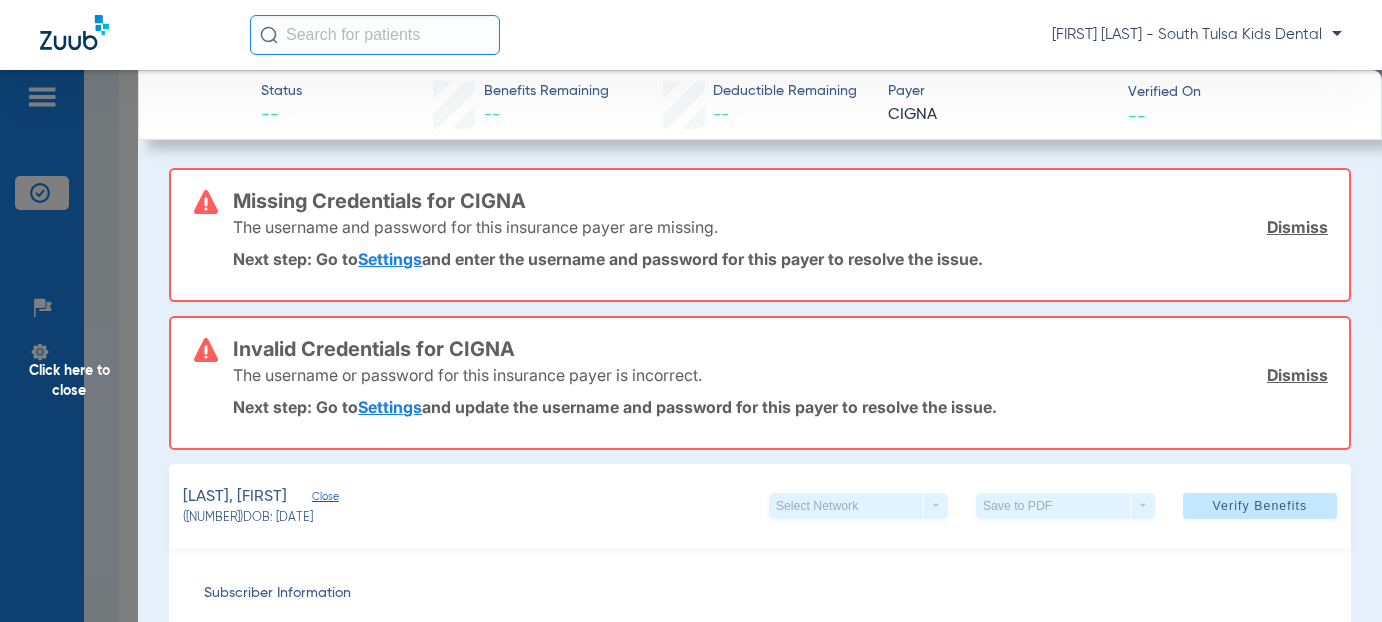 click on "Dismiss" 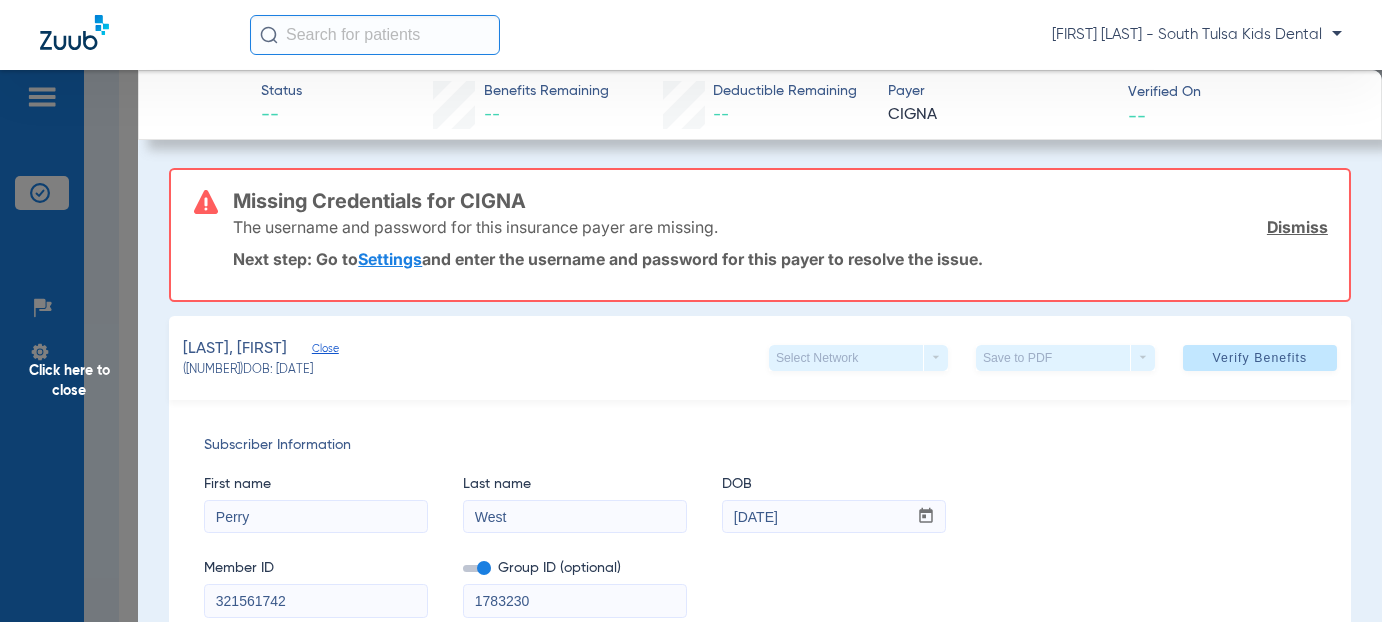click on "Dismiss" 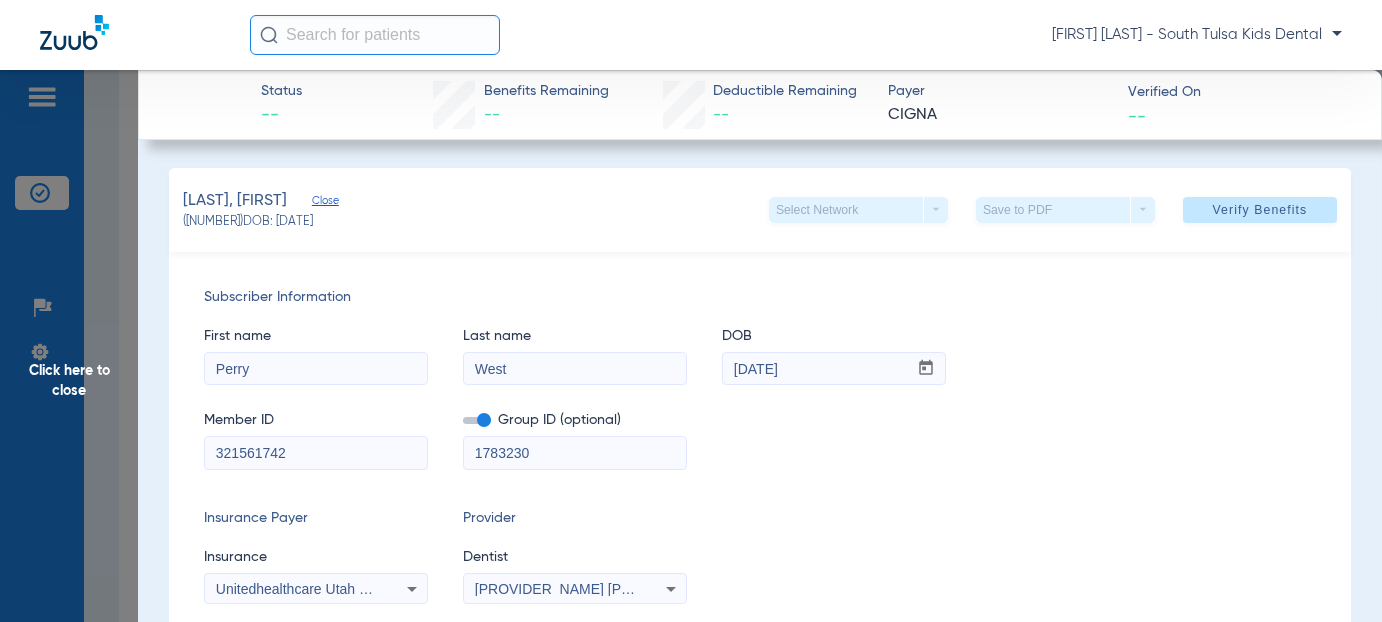 scroll, scrollTop: 0, scrollLeft: 0, axis: both 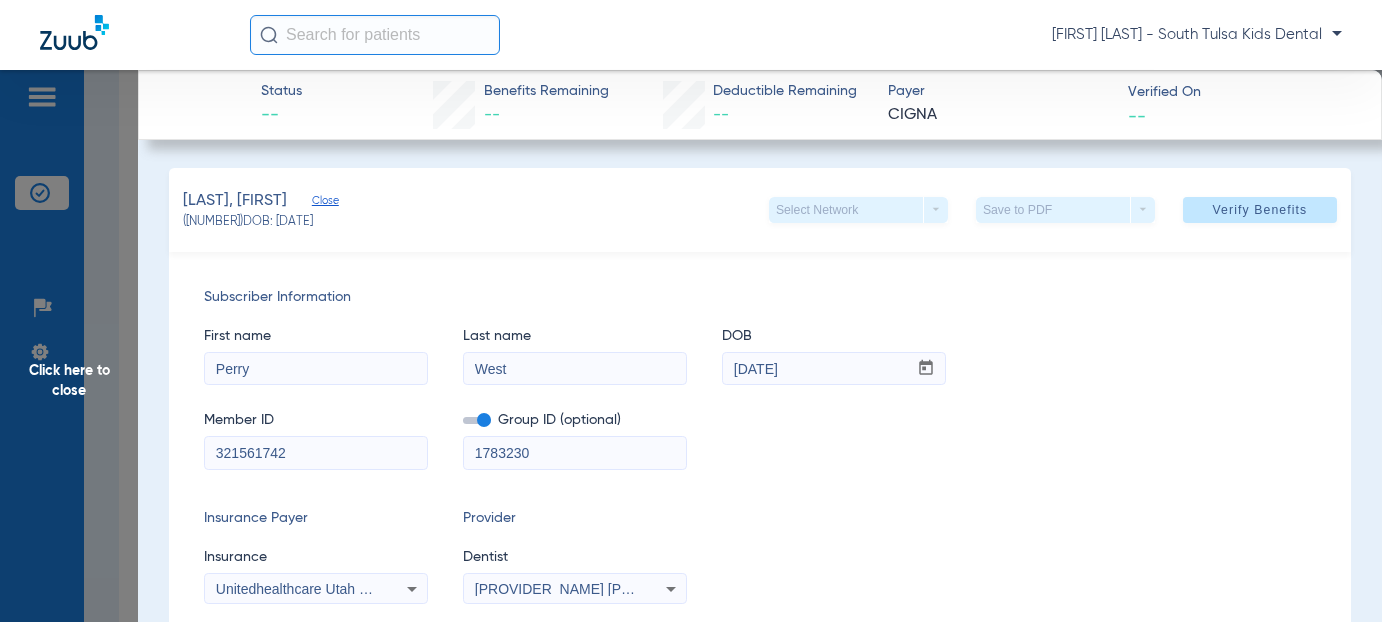drag, startPoint x: 51, startPoint y: 100, endPoint x: 53, endPoint y: 114, distance: 14.142136 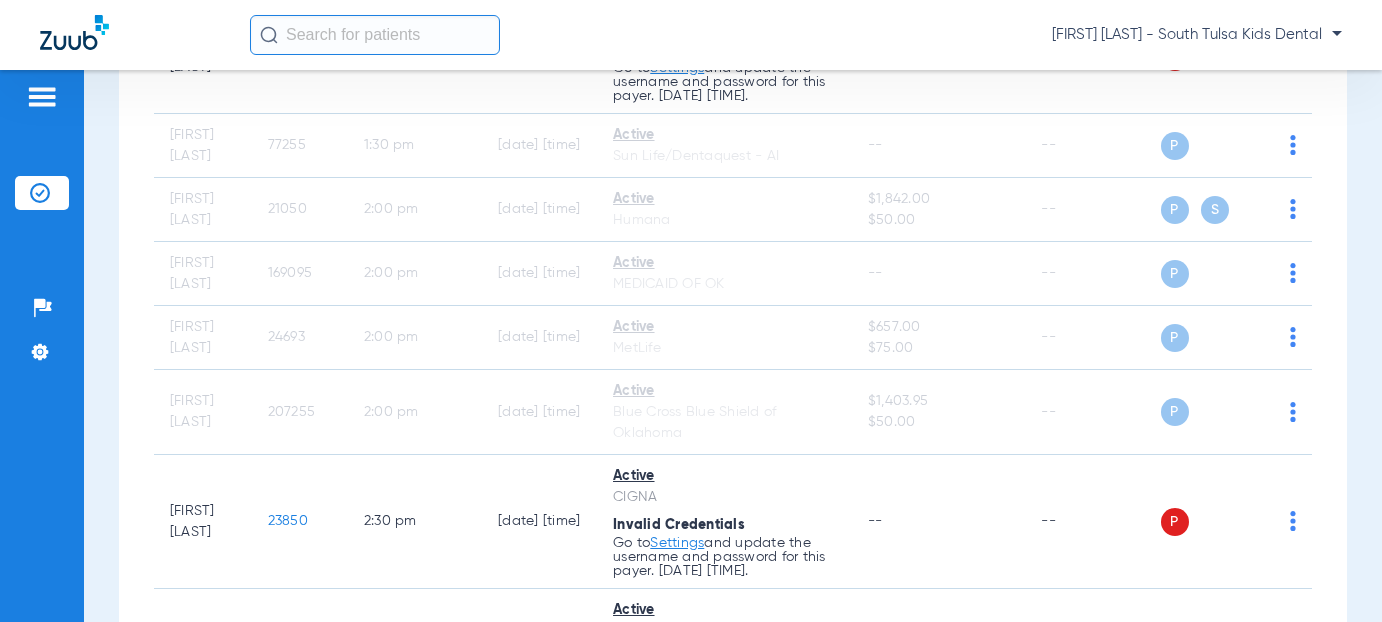 click on "26361" 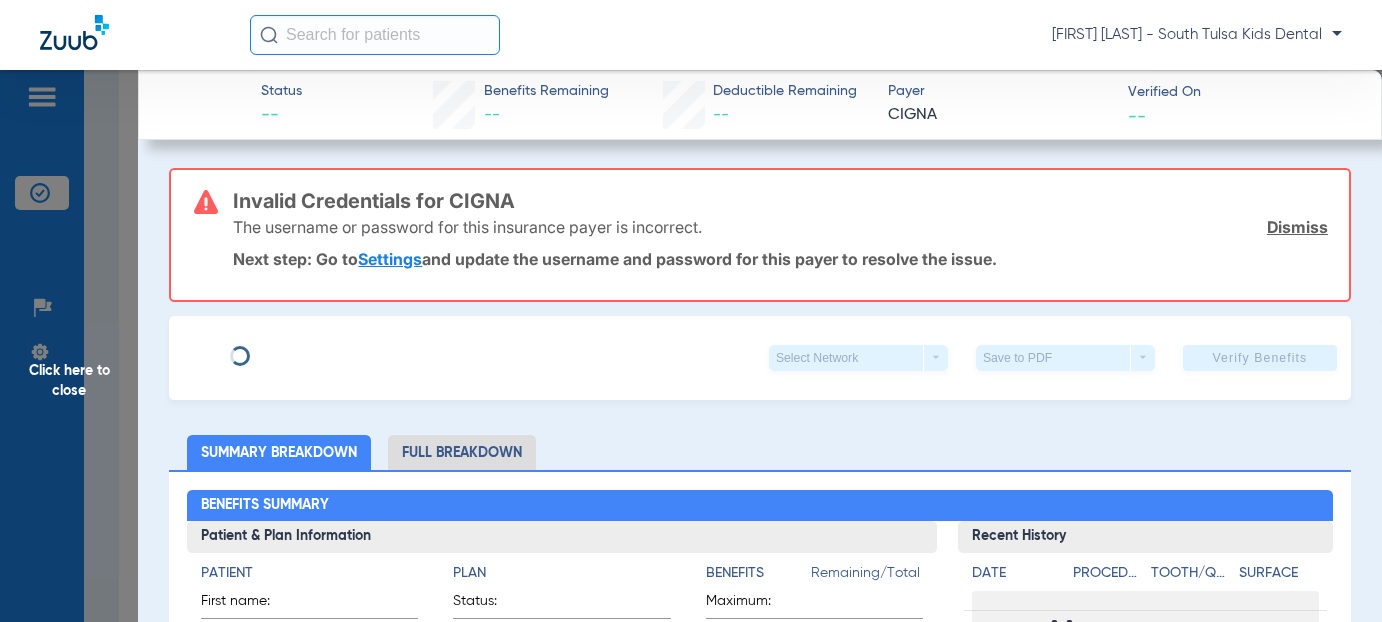 type on "Perry" 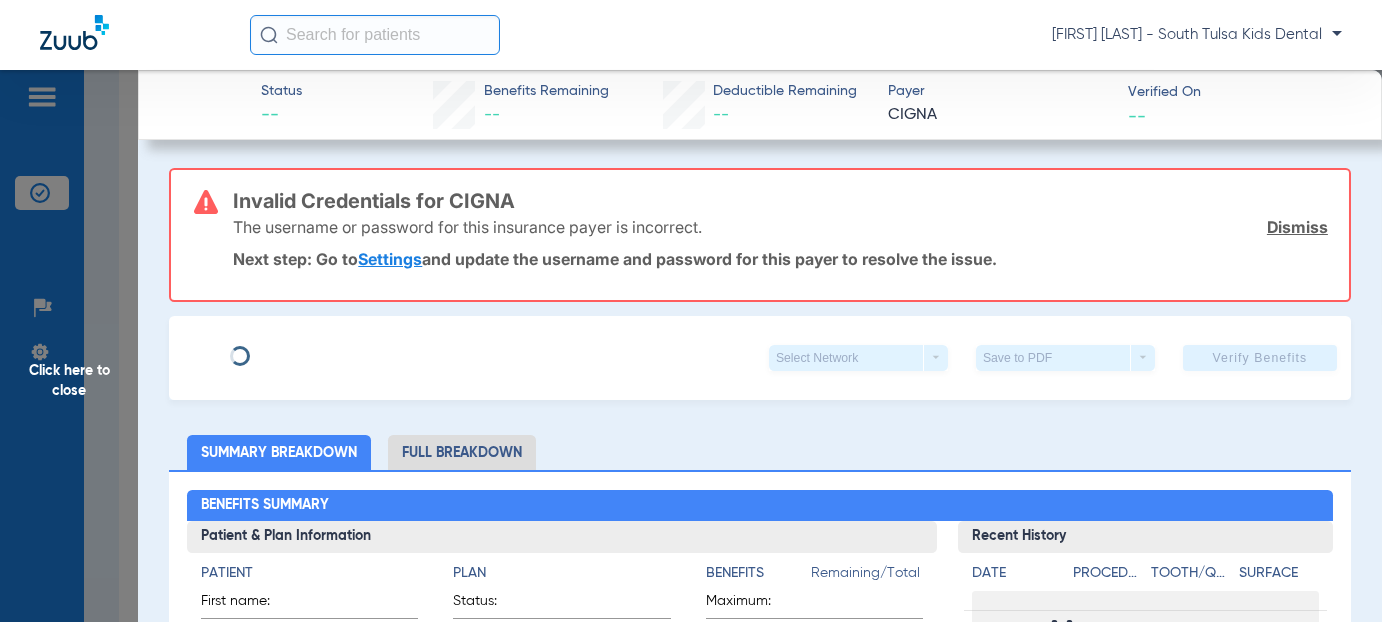 type on "[DATE]" 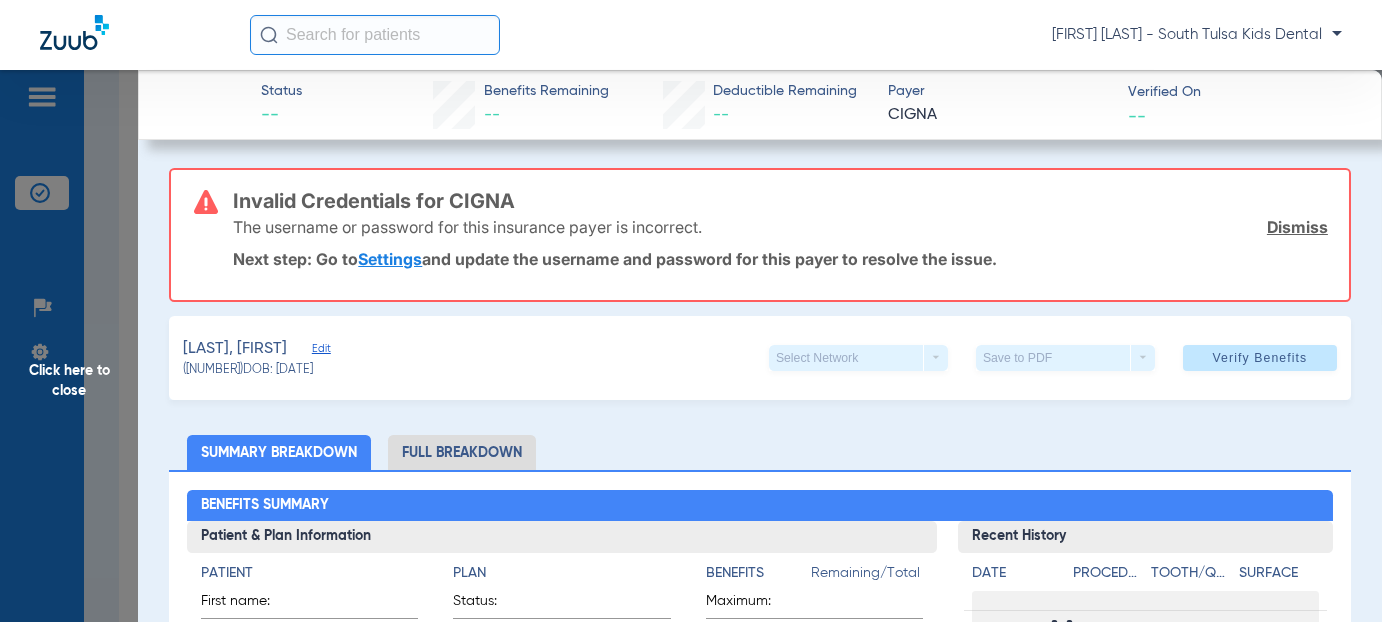 click on "Edit" 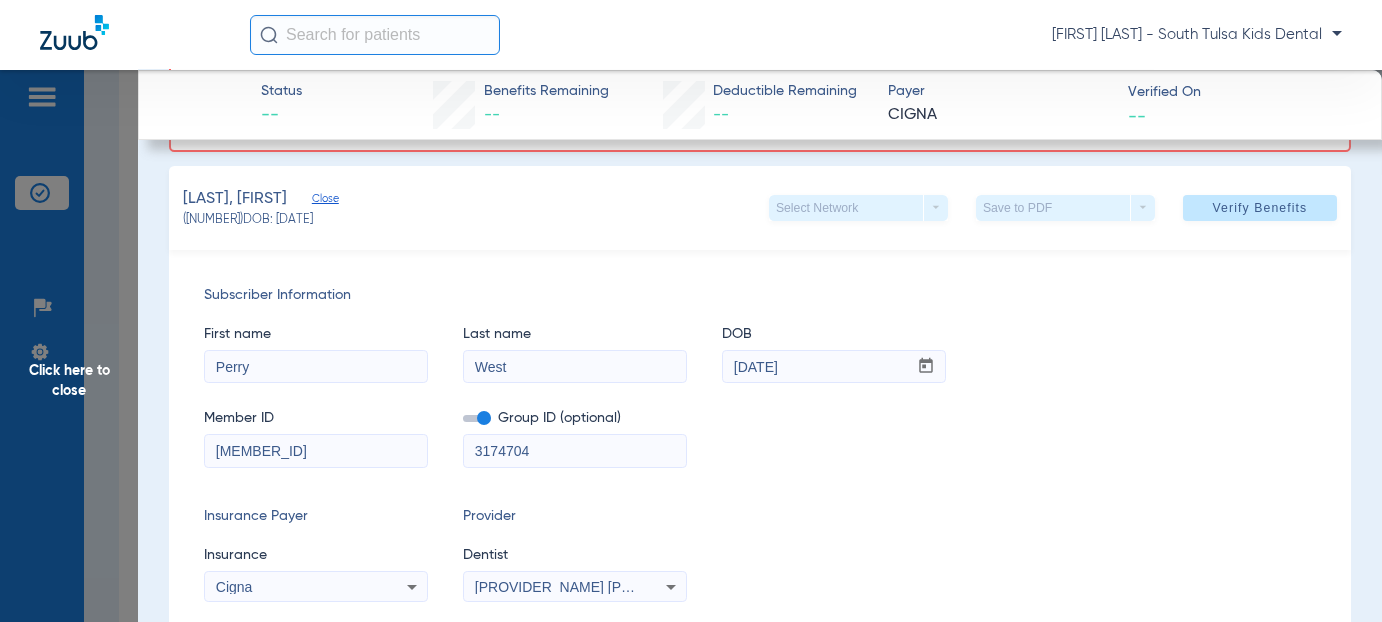 scroll, scrollTop: 200, scrollLeft: 0, axis: vertical 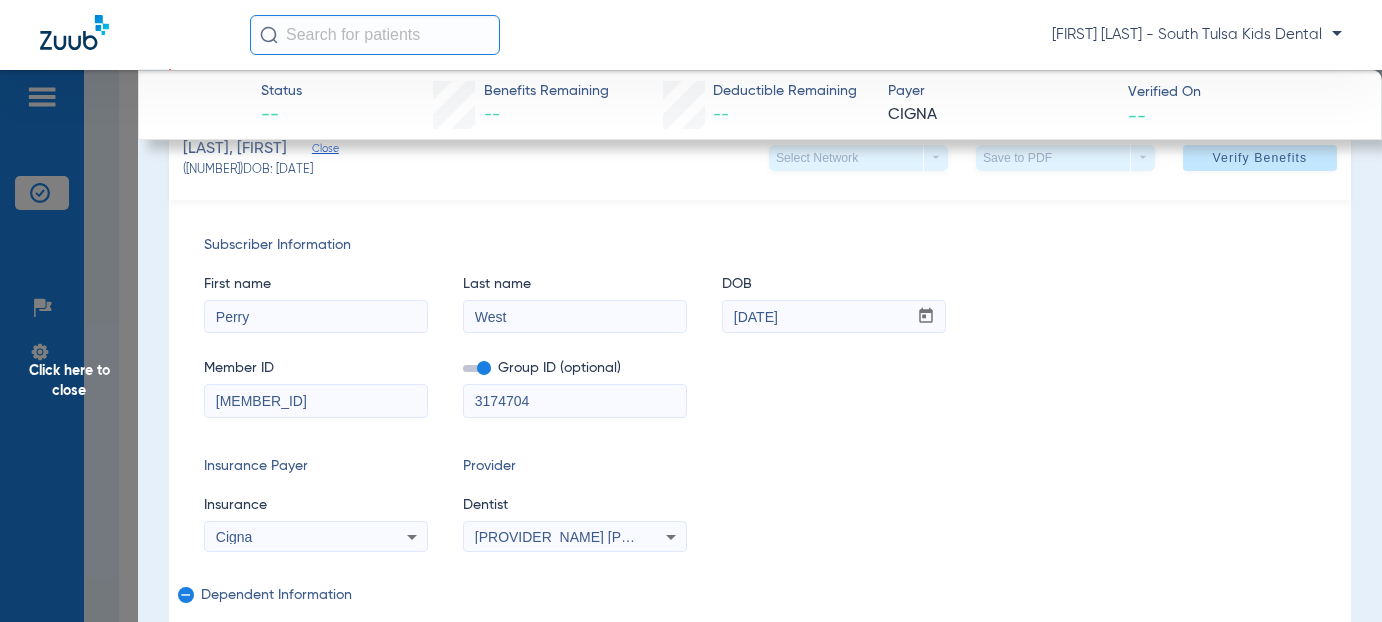 drag, startPoint x: 286, startPoint y: 407, endPoint x: 153, endPoint y: 406, distance: 133.00375 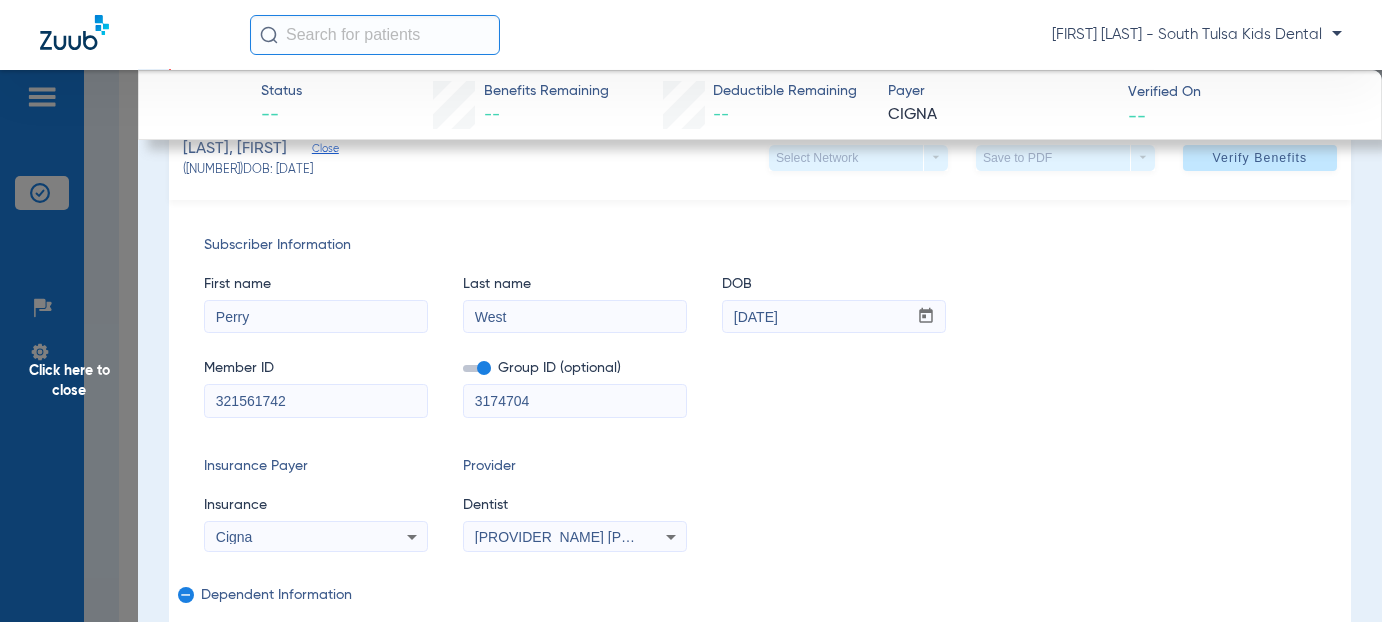 type on "321561742" 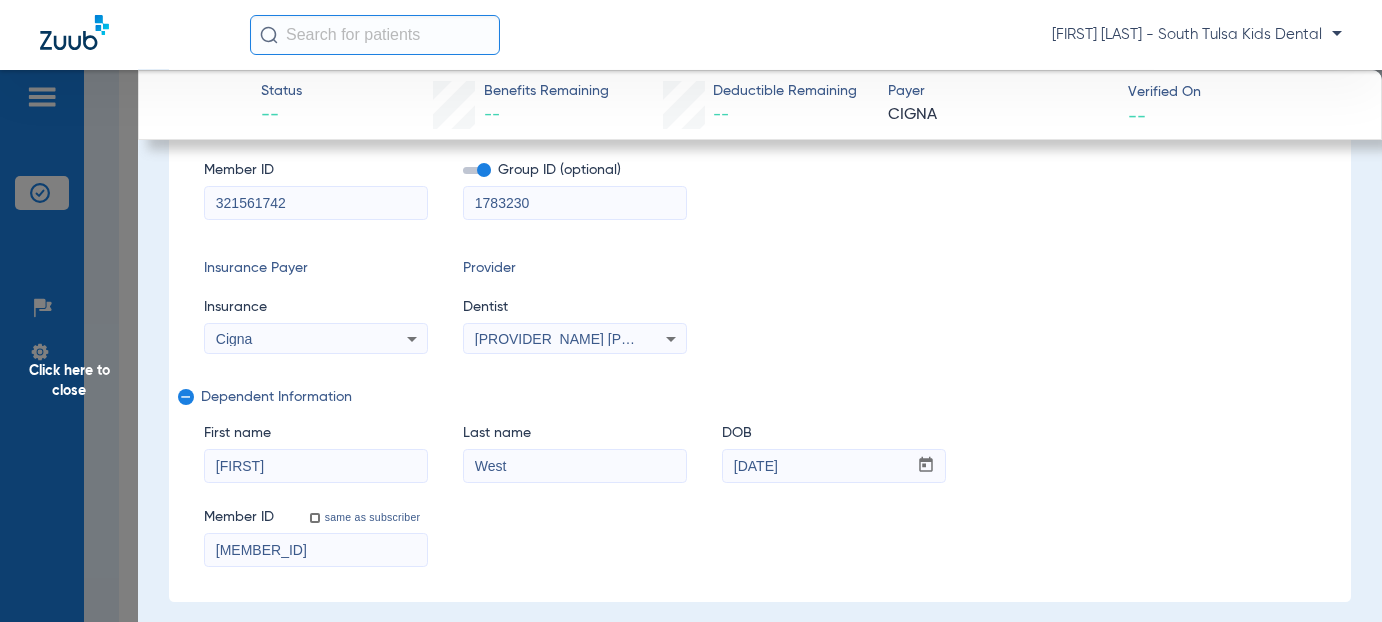 scroll, scrollTop: 400, scrollLeft: 0, axis: vertical 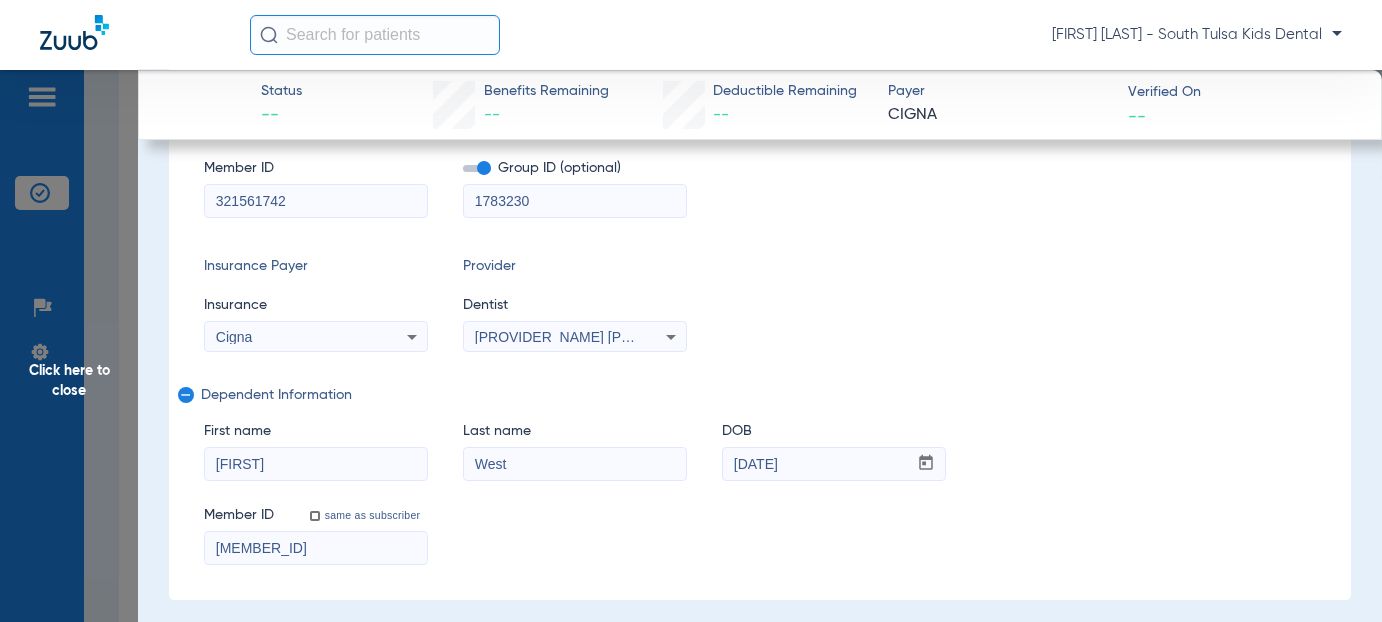 type on "1783230" 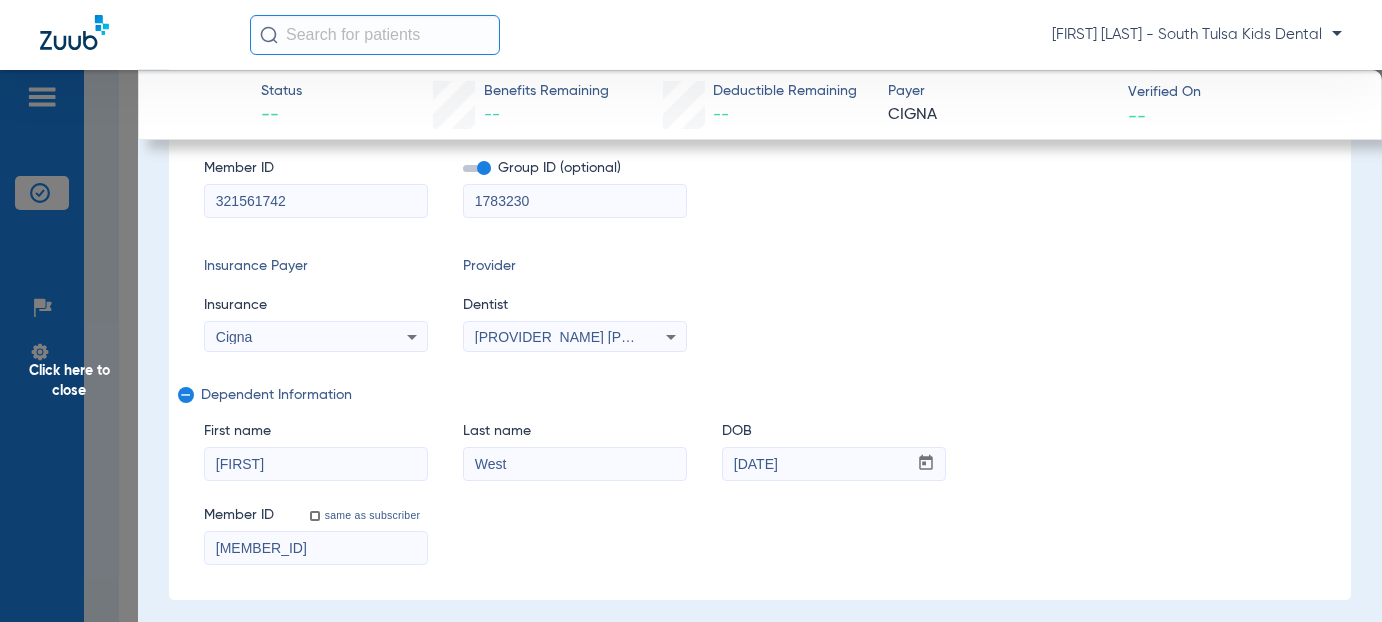 click 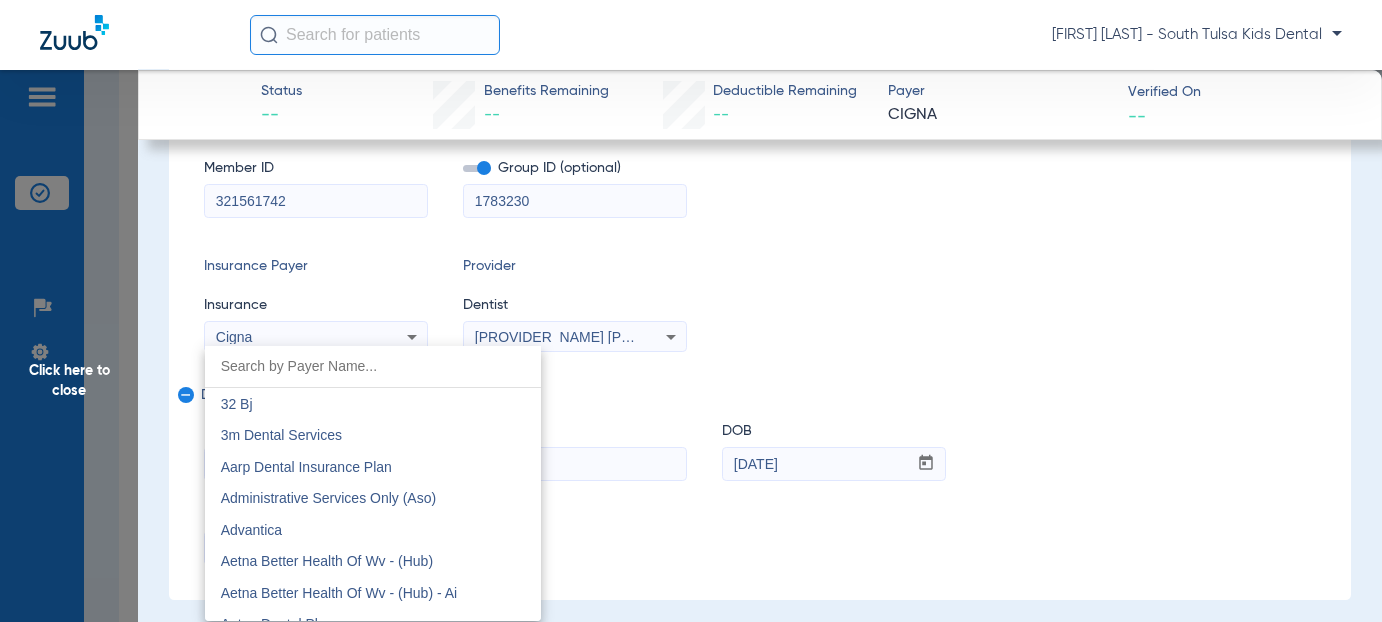 scroll, scrollTop: 2727, scrollLeft: 0, axis: vertical 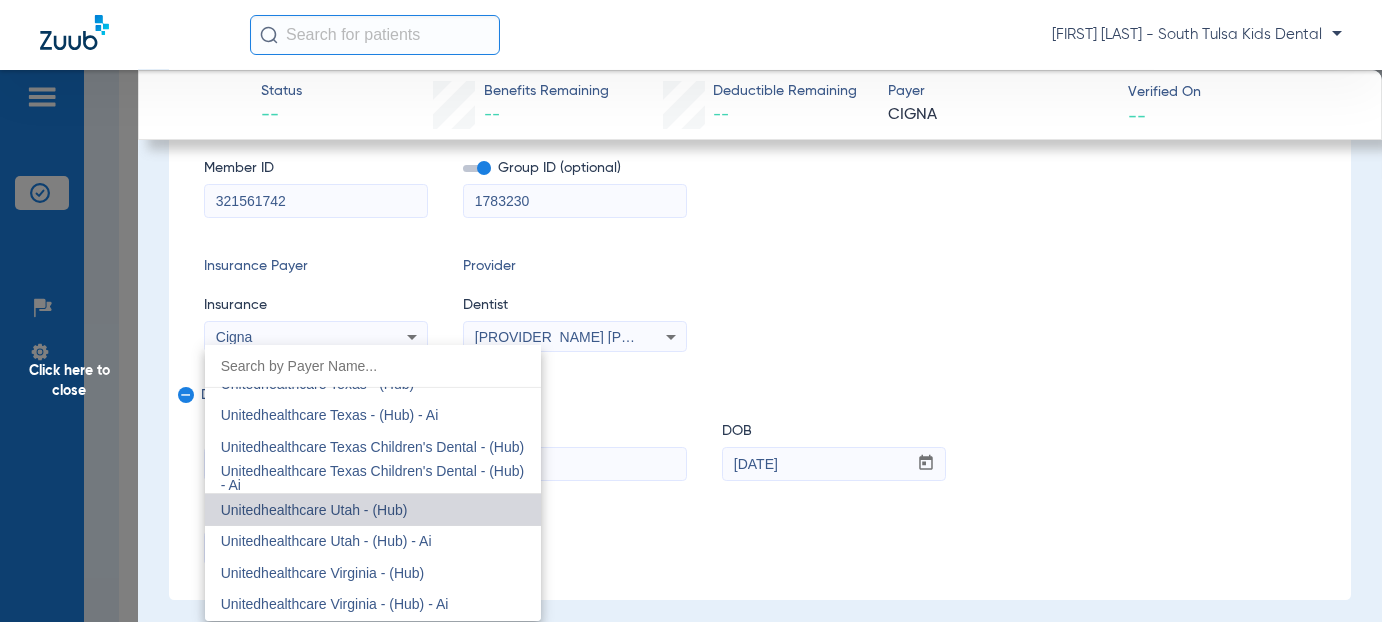 click on "Unitedhealthcare Utah - (Hub)" at bounding box center [373, 510] 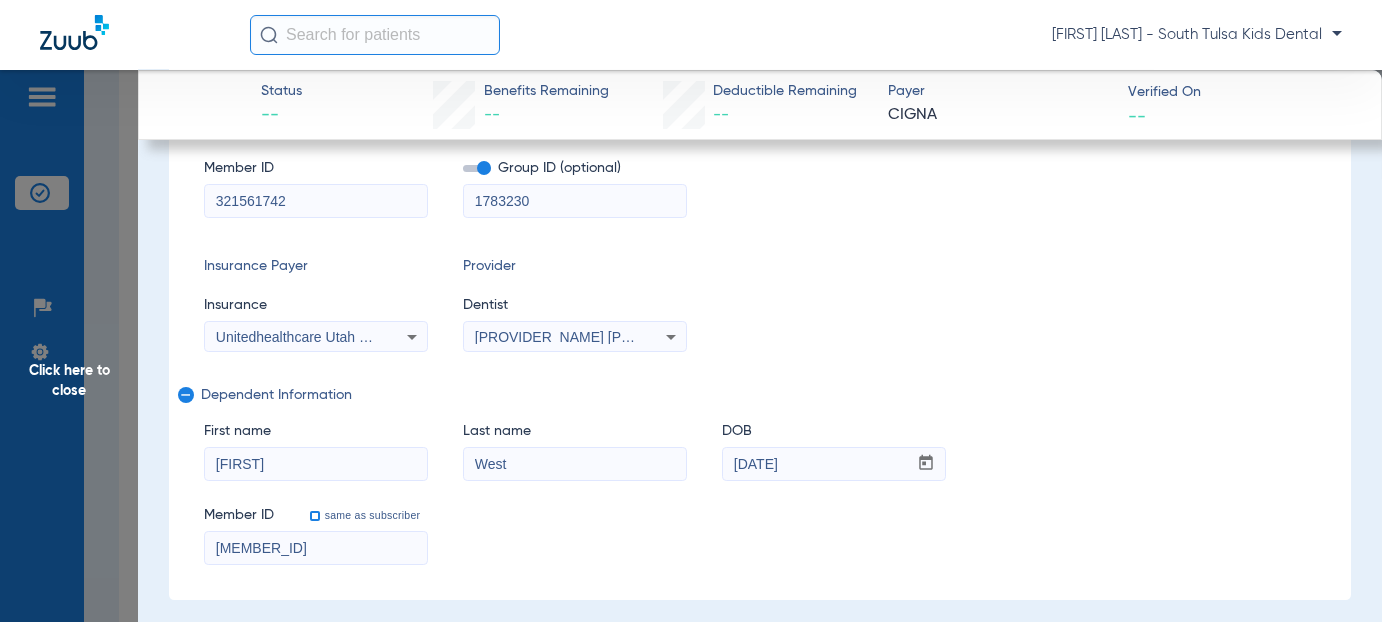 click on "same as subscriber" at bounding box center (326, 527) 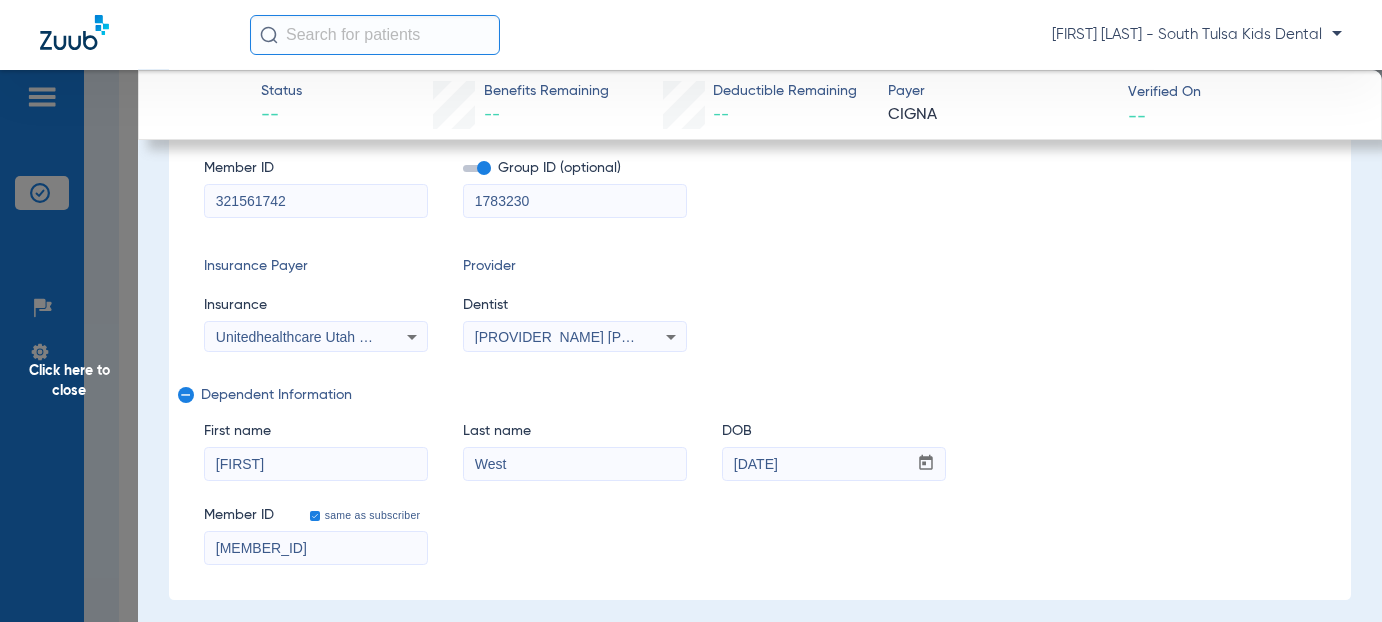 checkbox on "true" 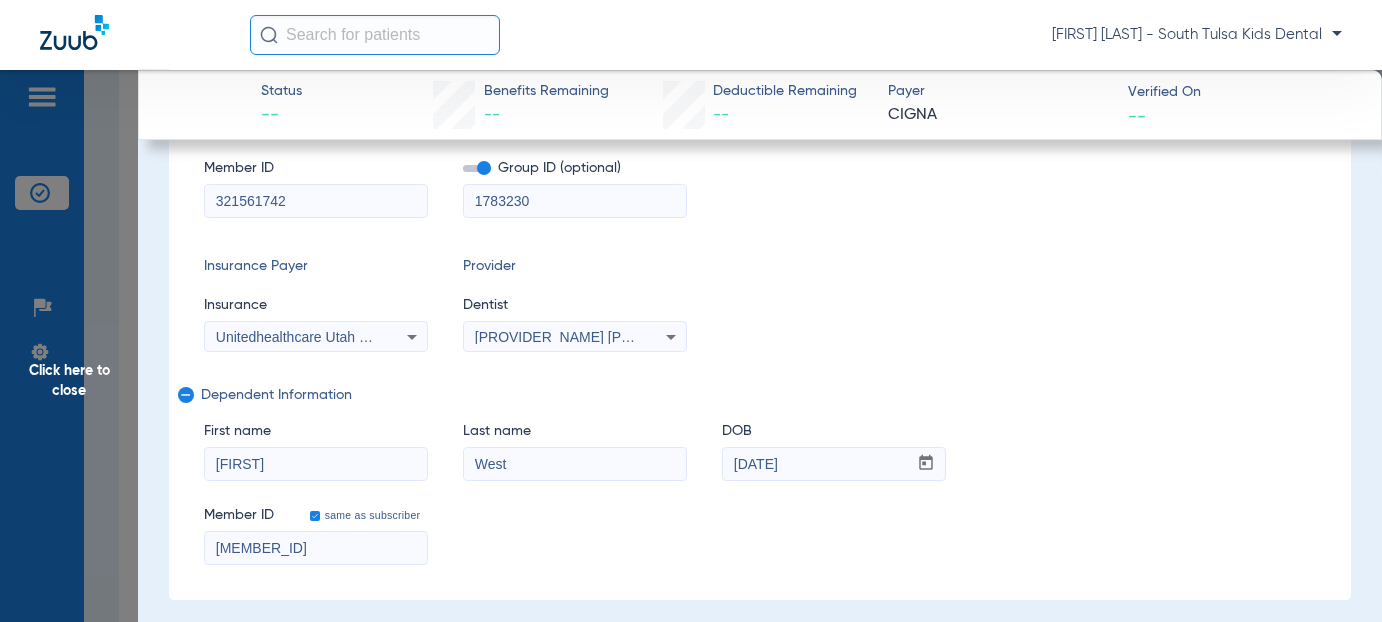 click on "Click here to close Status --  Benefits Remaining   --   Deductible Remaining   --  Payer CIGNA  Verified On
--   Invalid Credentials for CIGNA  The username or password for this insurance payer is incorrect.  Dismiss  Next step: Go to  Settings  and update the username and password for this payer to resolve the issue.  [LAST], [FIRST]   Close   ([NUMBER])   DOB: [DATE]   Select Network  arrow_drop_down  Save to PDF  arrow_drop_down  Verify Benefits   Subscriber Information   First name  [FIRST]  Last name  [LAST]  DOB  mm / dd / yyyy [DATE]  Member ID  [MEMBER_ID]  Group ID (optional)  [GROUP_ID]  Insurance Payer   Insurance
Unitedhealthcare Utah - (Hub)  Provider   Dentist
[PROVIDER_NAME]  [PROVIDER_ID]  remove   Dependent Information   First name  [FIRST]  Last name  [LAST]  DOB  mm / dd / yyyy [DATE]  Member ID  same as subscriber [MEMBER_ID]  Summary Breakdown   Full Breakdown  Benefits Summary Patient & Plan Information Patient First name:    Last name:    DOB:    Assignment:    Subscriber First name:    Last name:" 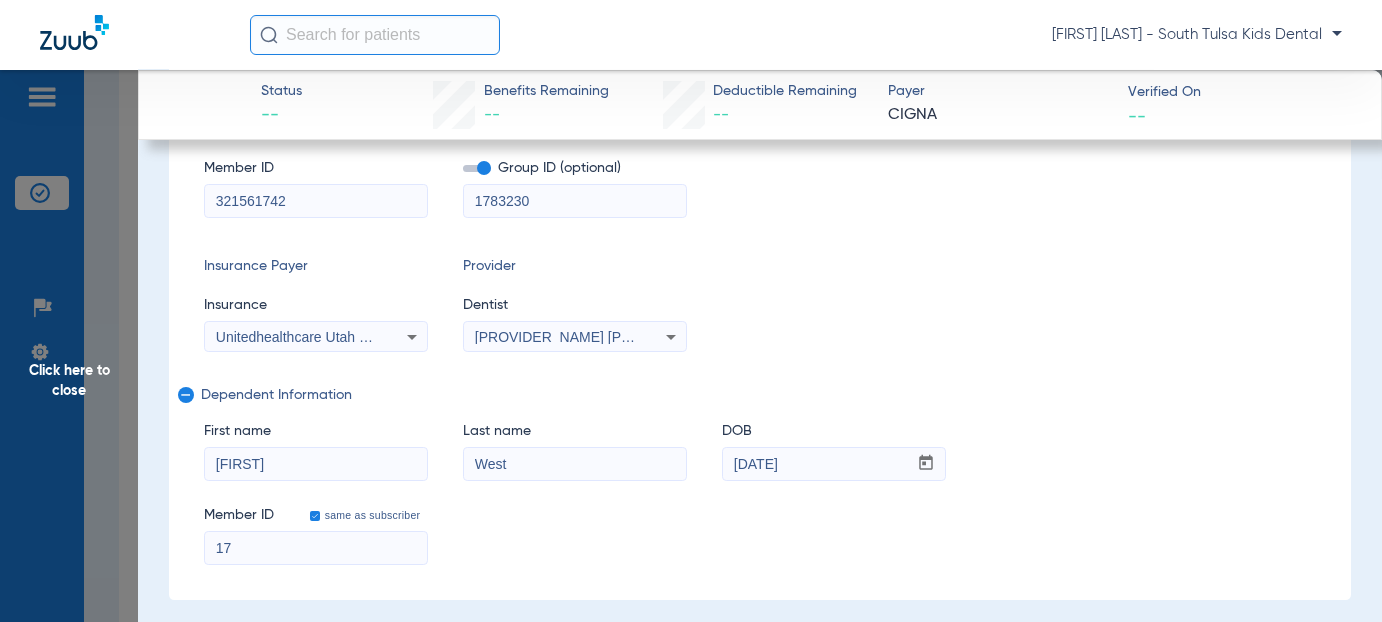 type on "1" 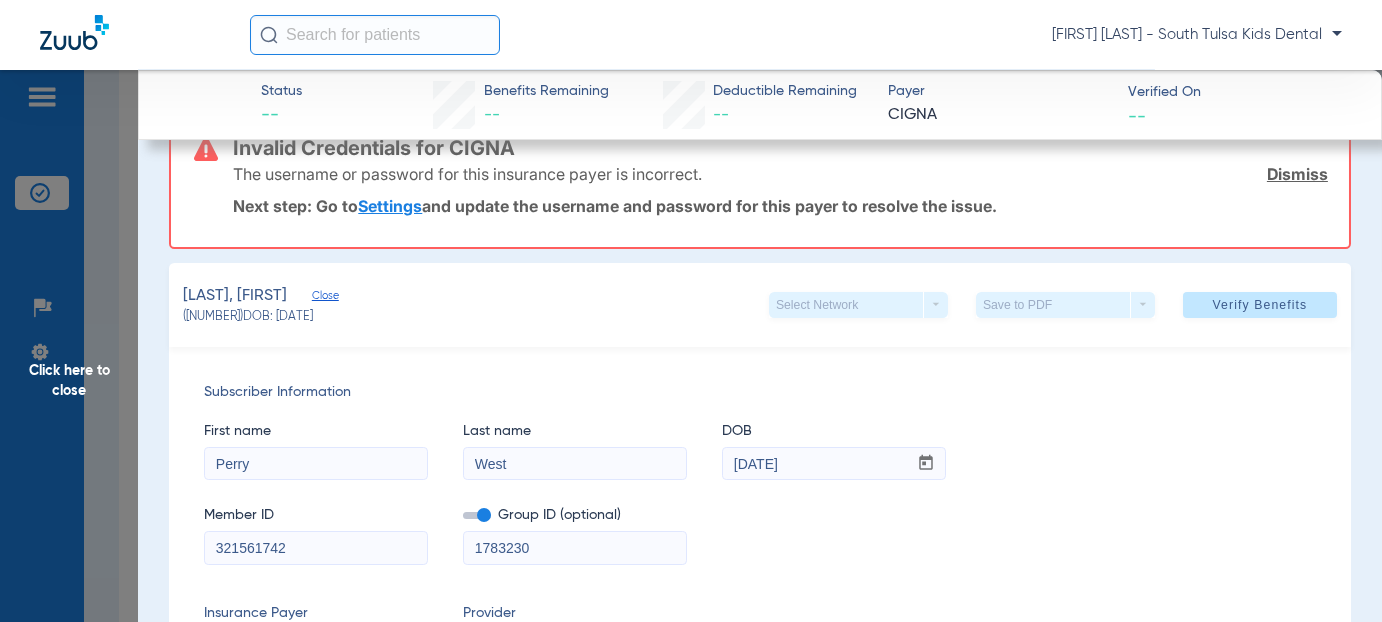 scroll, scrollTop: 0, scrollLeft: 0, axis: both 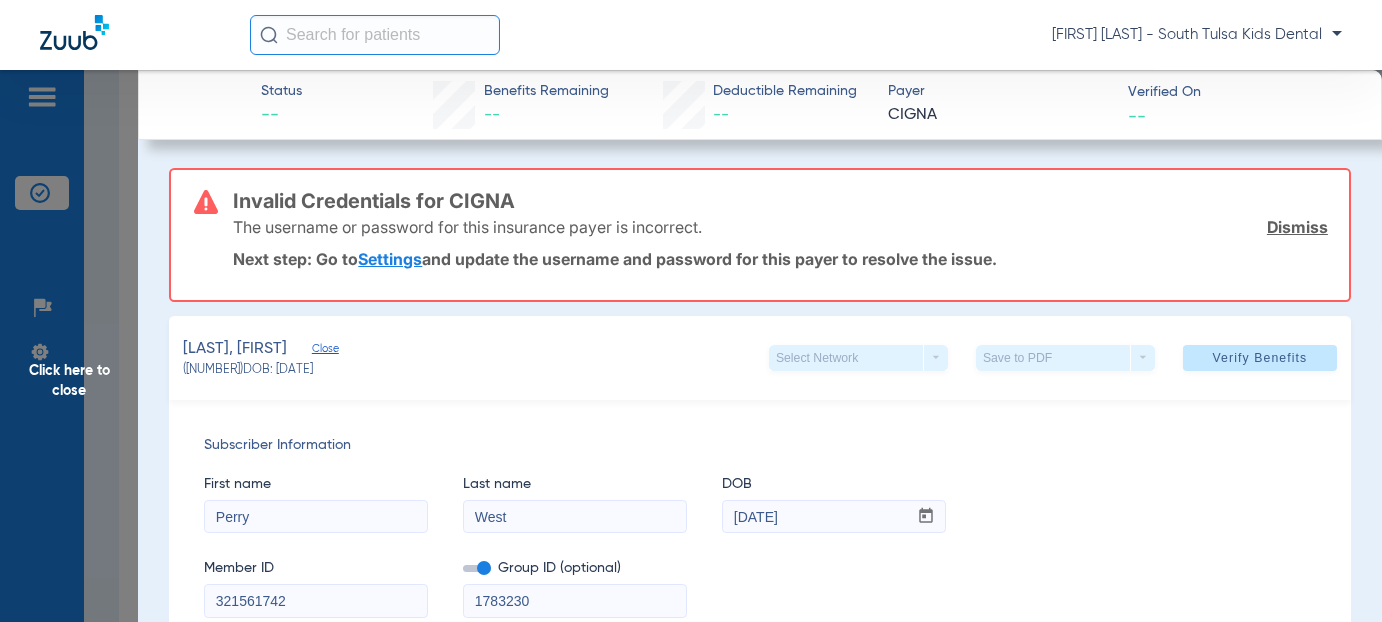 type on "321561742" 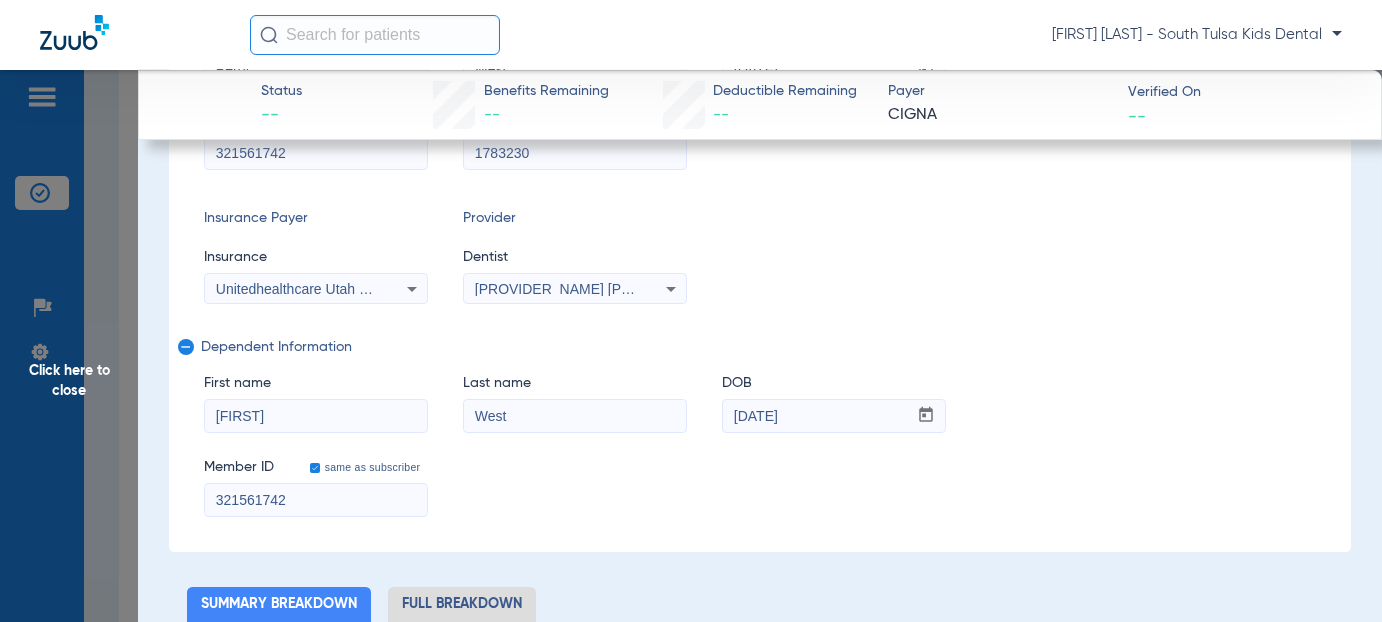 scroll, scrollTop: 0, scrollLeft: 0, axis: both 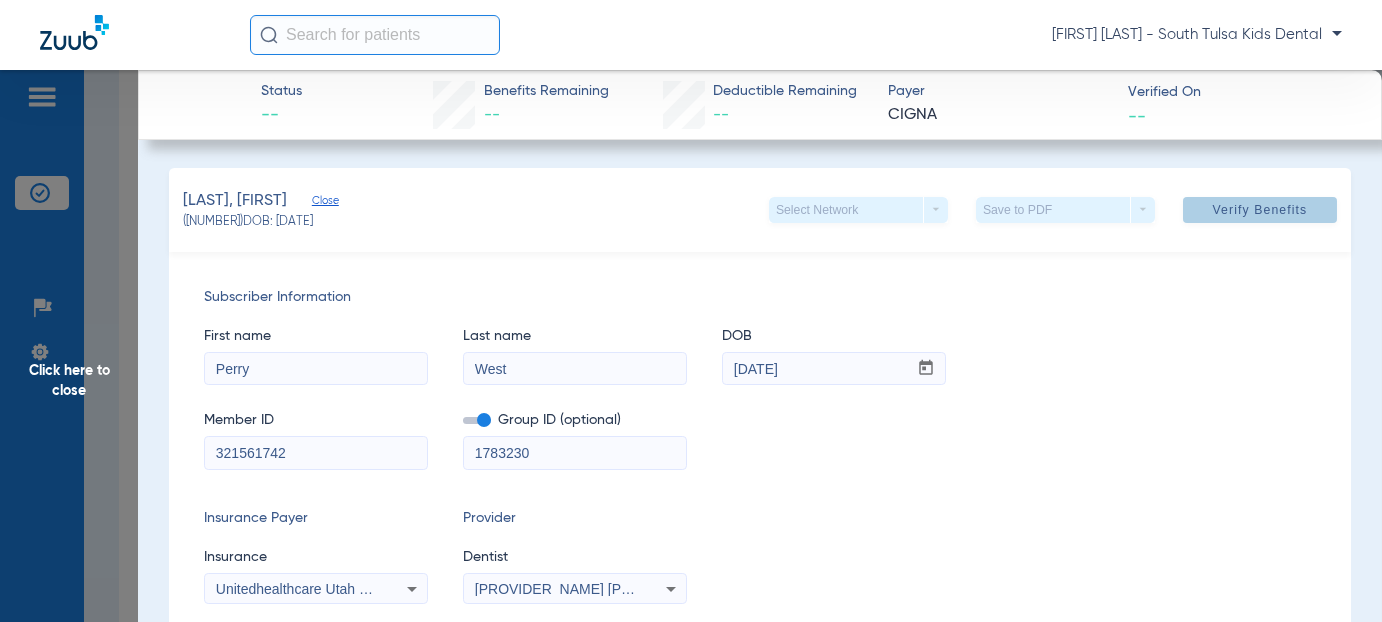 drag, startPoint x: 1196, startPoint y: 207, endPoint x: 1029, endPoint y: 235, distance: 169.33104 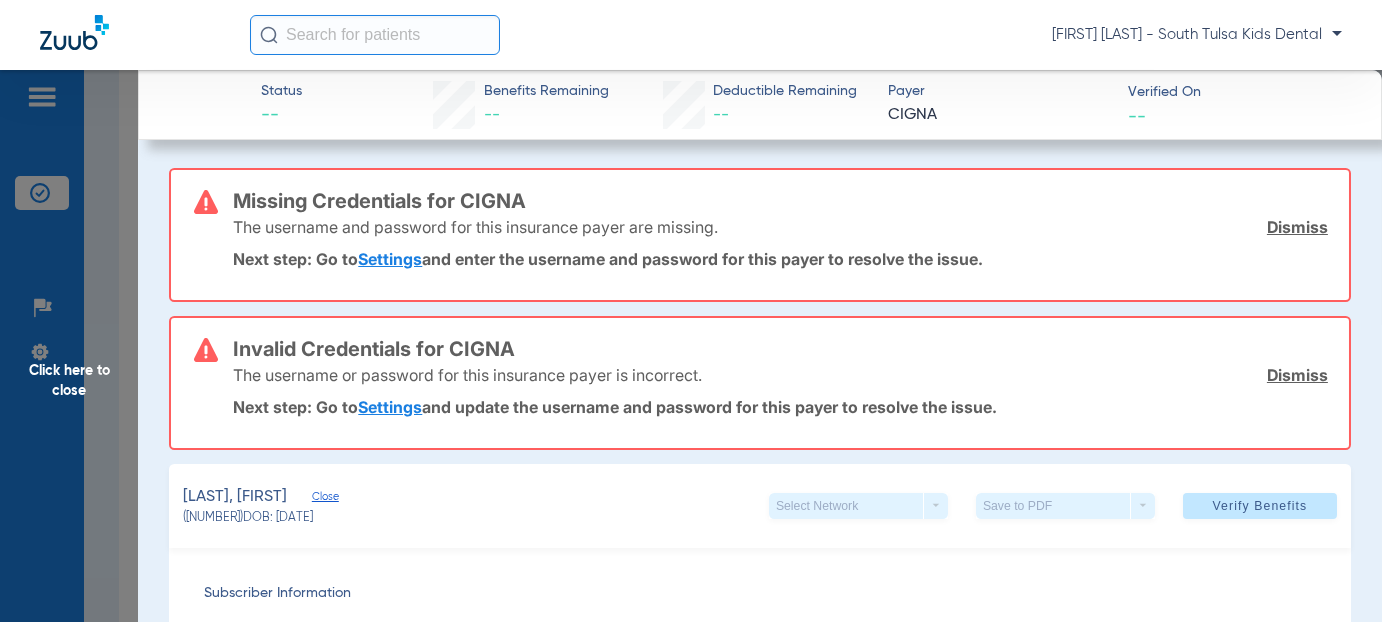 scroll, scrollTop: 3300, scrollLeft: 0, axis: vertical 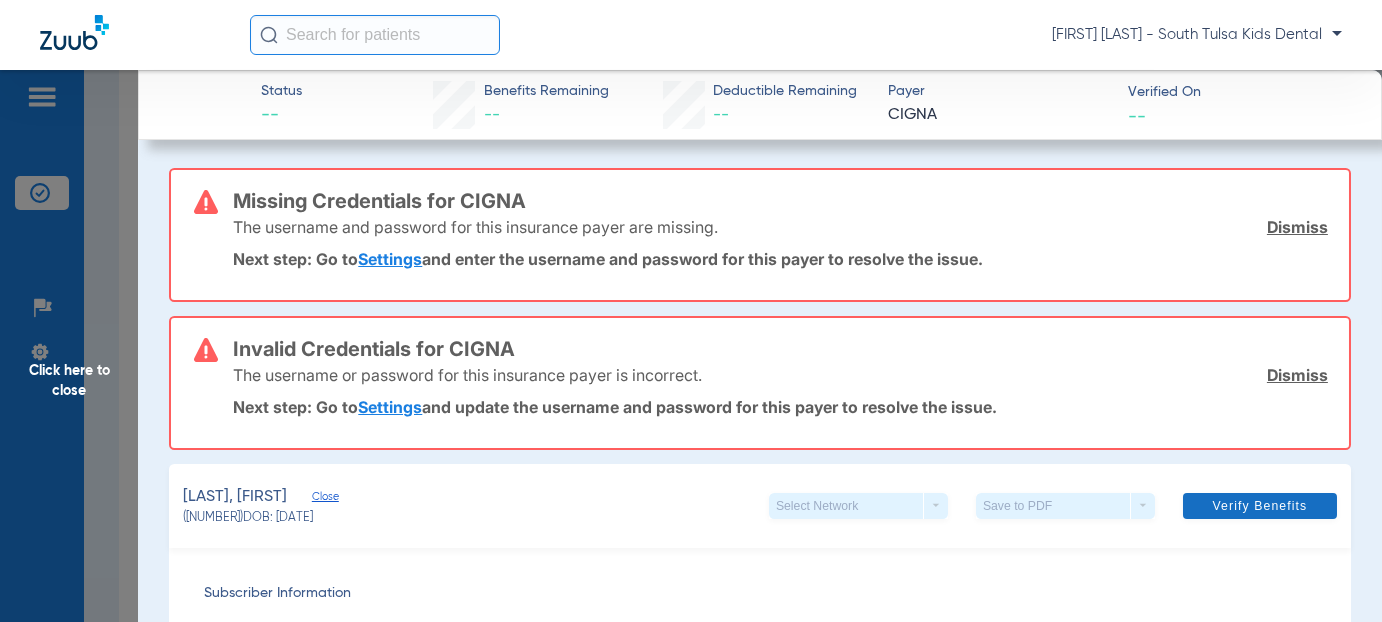 drag, startPoint x: 1276, startPoint y: 225, endPoint x: 1287, endPoint y: 352, distance: 127.47549 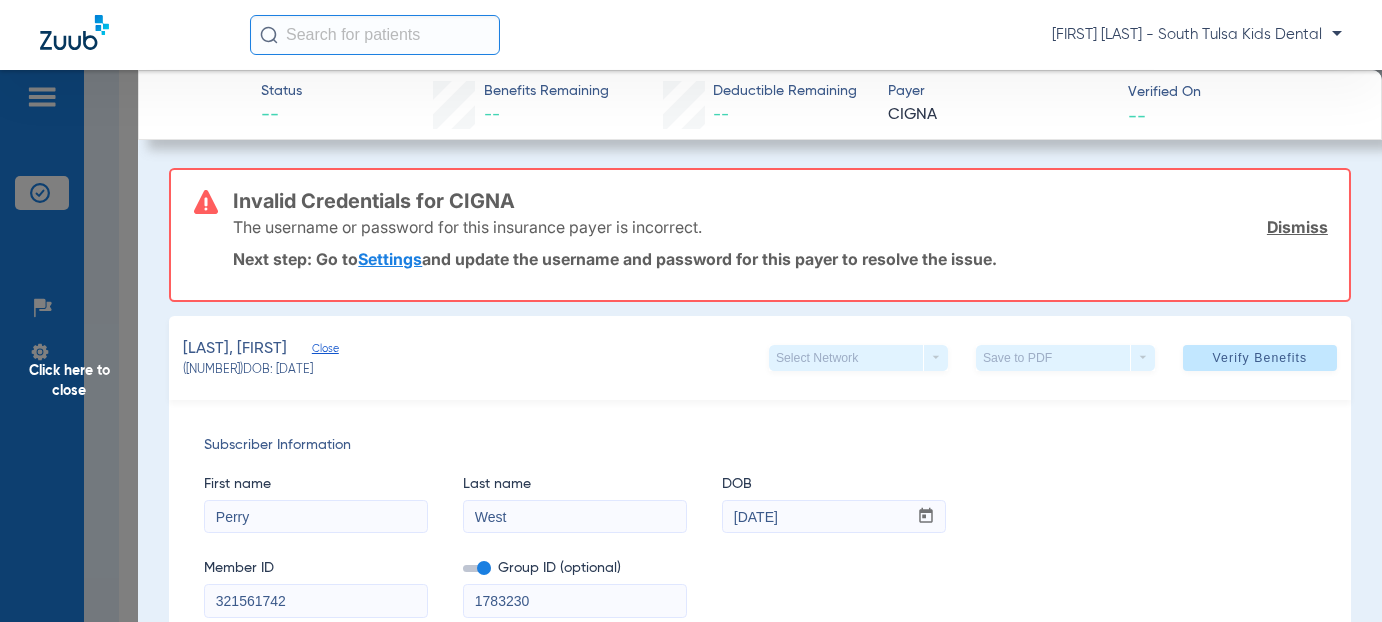 click on "Dismiss" 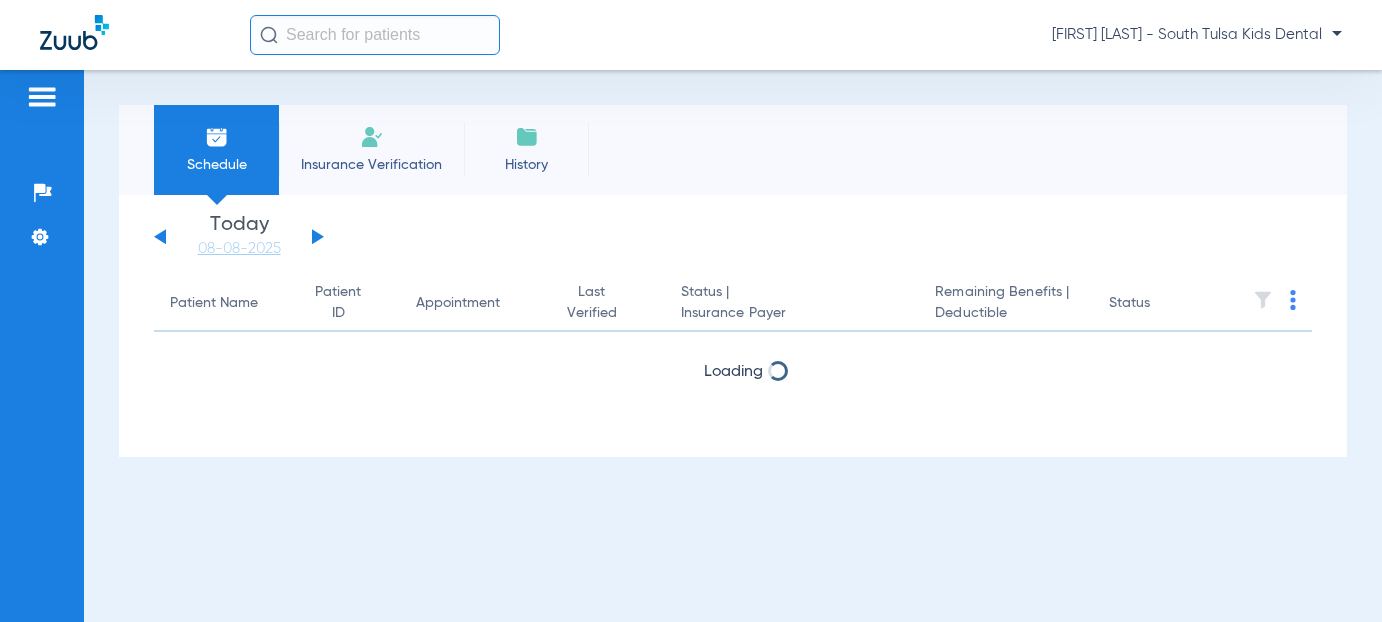 scroll, scrollTop: 0, scrollLeft: 0, axis: both 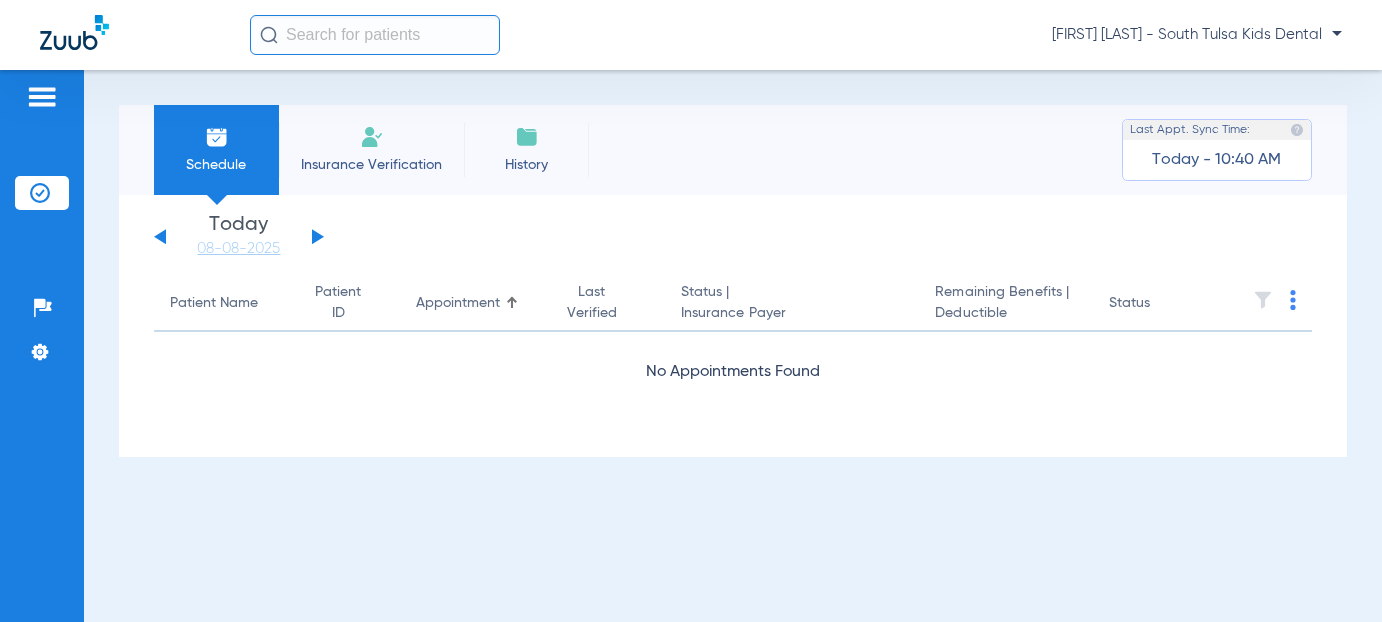 click on "Wednesday   06-04-2025   Thursday   06-05-2025   Friday   06-06-2025   Saturday   06-07-2025   Sunday   06-08-2025   Monday   06-09-2025   Tuesday   06-10-2025   Wednesday   06-11-2025   Thursday   06-12-2025   Friday   06-13-2025   Saturday   06-14-2025   Sunday   06-15-2025   Monday   06-16-2025   Tuesday   06-17-2025   Wednesday   06-18-2025   Thursday   06-19-2025   Friday   06-20-2025   Saturday   06-21-2025   Sunday   06-22-2025   Monday   06-23-2025   Tuesday   06-24-2025   Wednesday   06-25-2025   Thursday   06-26-2025   Friday   06-27-2025   Saturday   06-28-2025   Sunday   06-29-2025   Monday   06-30-2025   Tuesday   07-01-2025   Wednesday   07-02-2025   Thursday   07-03-2025   Friday   07-04-2025   Saturday   07-05-2025   Sunday   07-06-2025   Monday   07-07-2025   Tuesday   07-08-2025   Wednesday   07-09-2025   Thursday   07-10-2025   Friday   07-11-2025   Saturday   07-12-2025   Sunday   07-13-2025   Monday   07-14-2025   Tuesday   07-15-2025   Wednesday   07-16-2025   Thursday   07-17-2025" 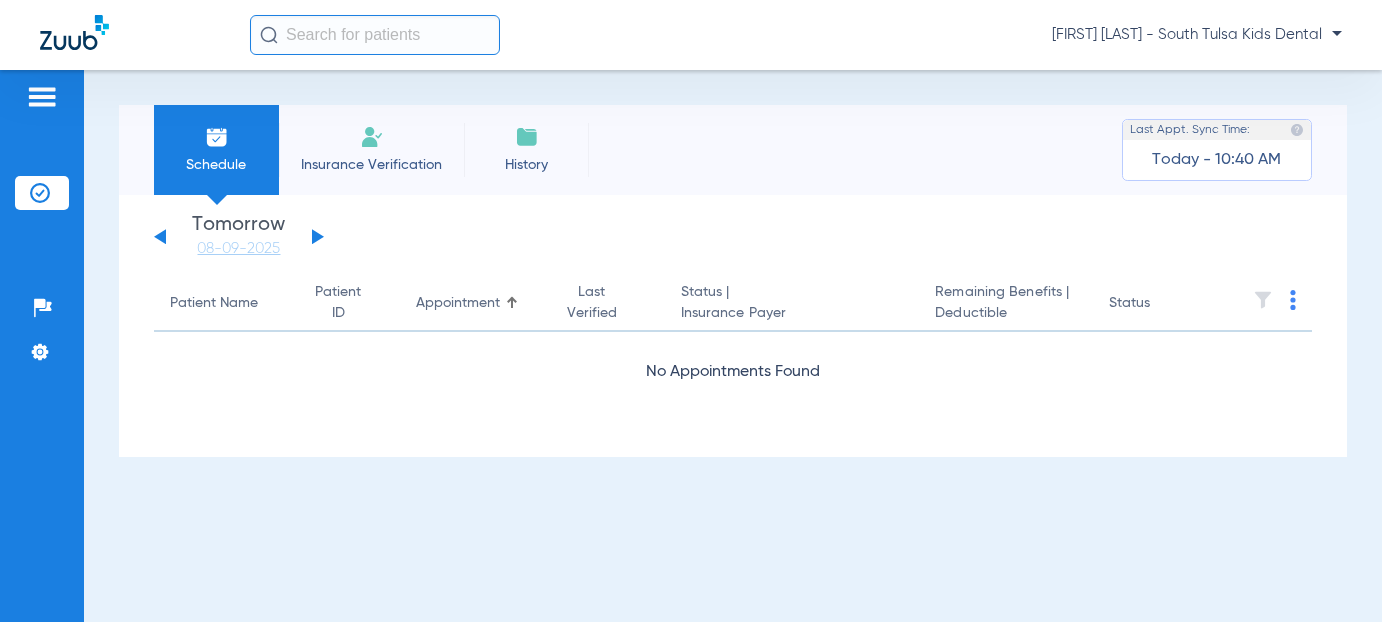 click 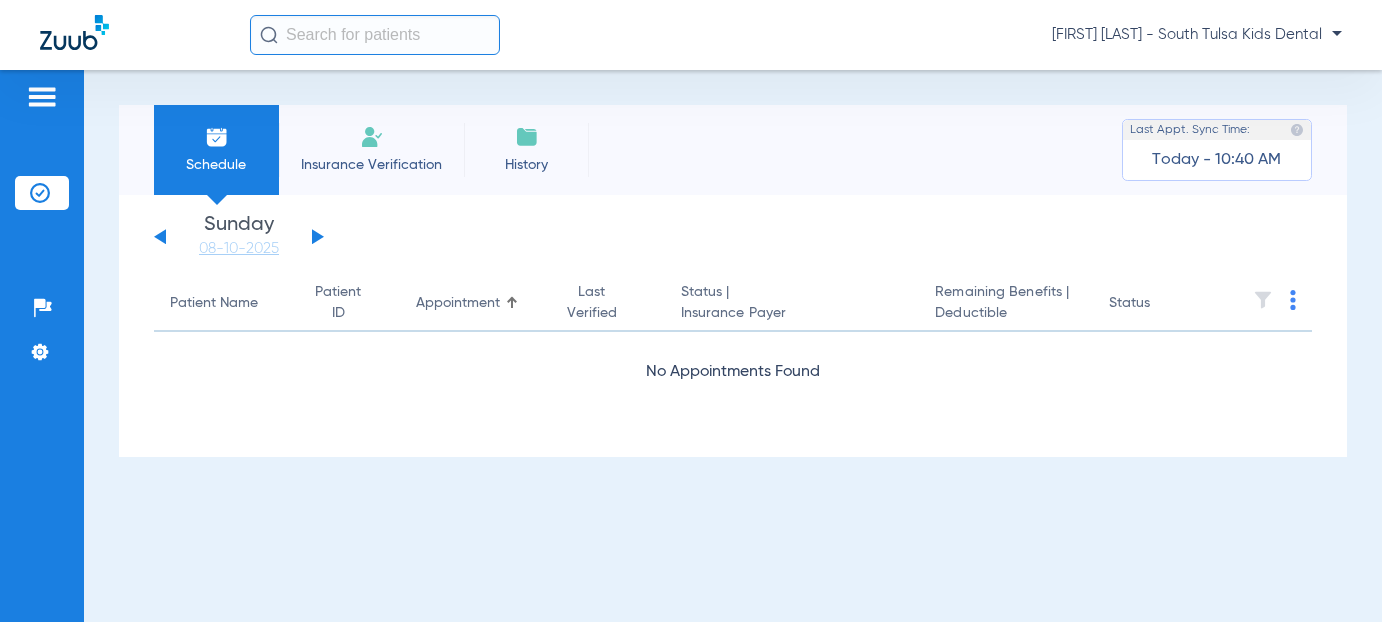 click 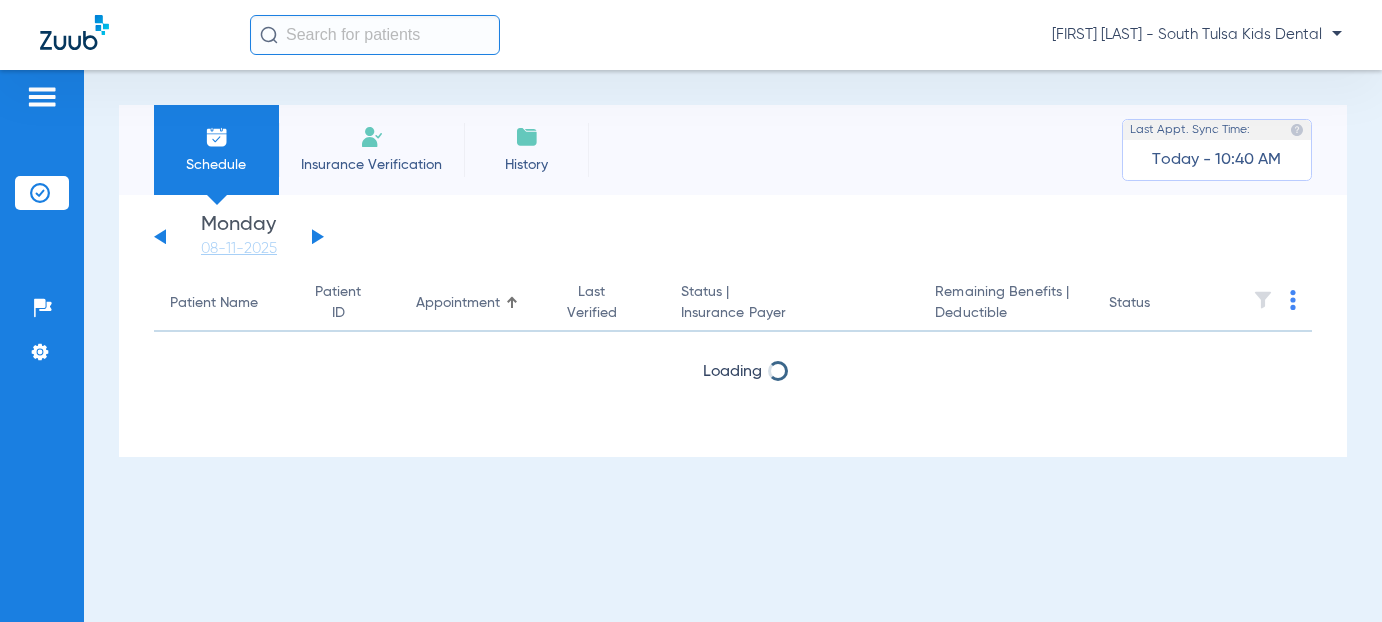 click 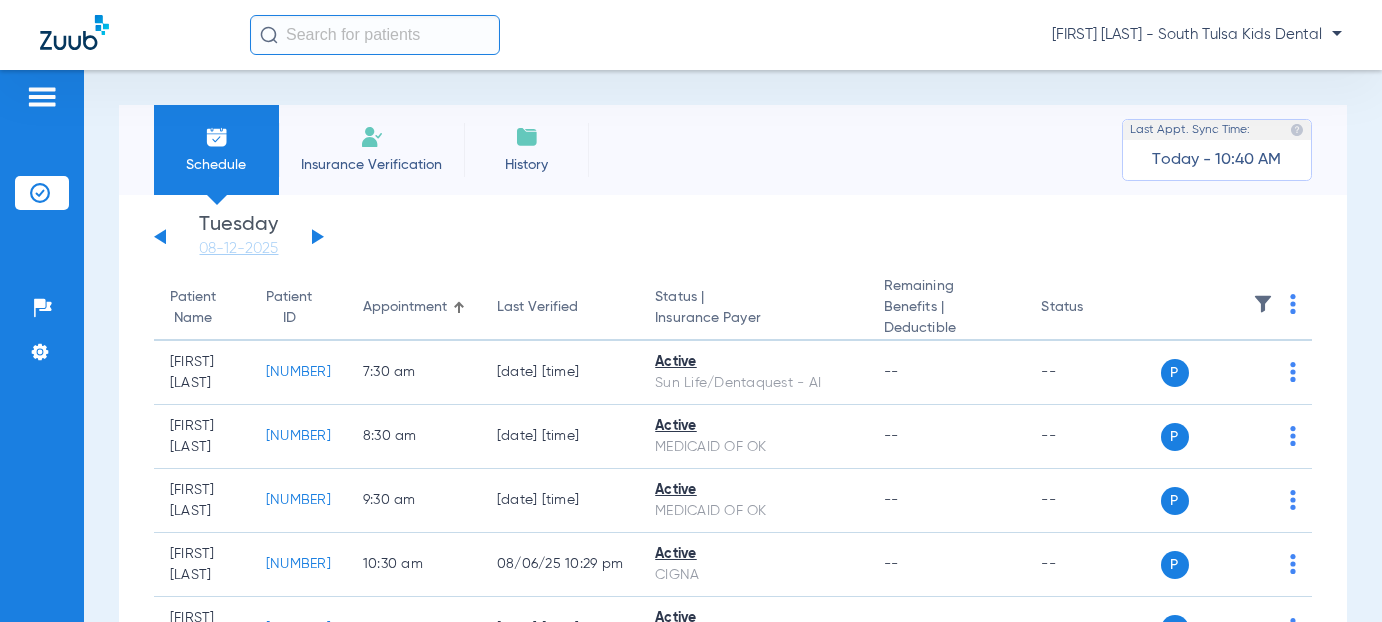 click 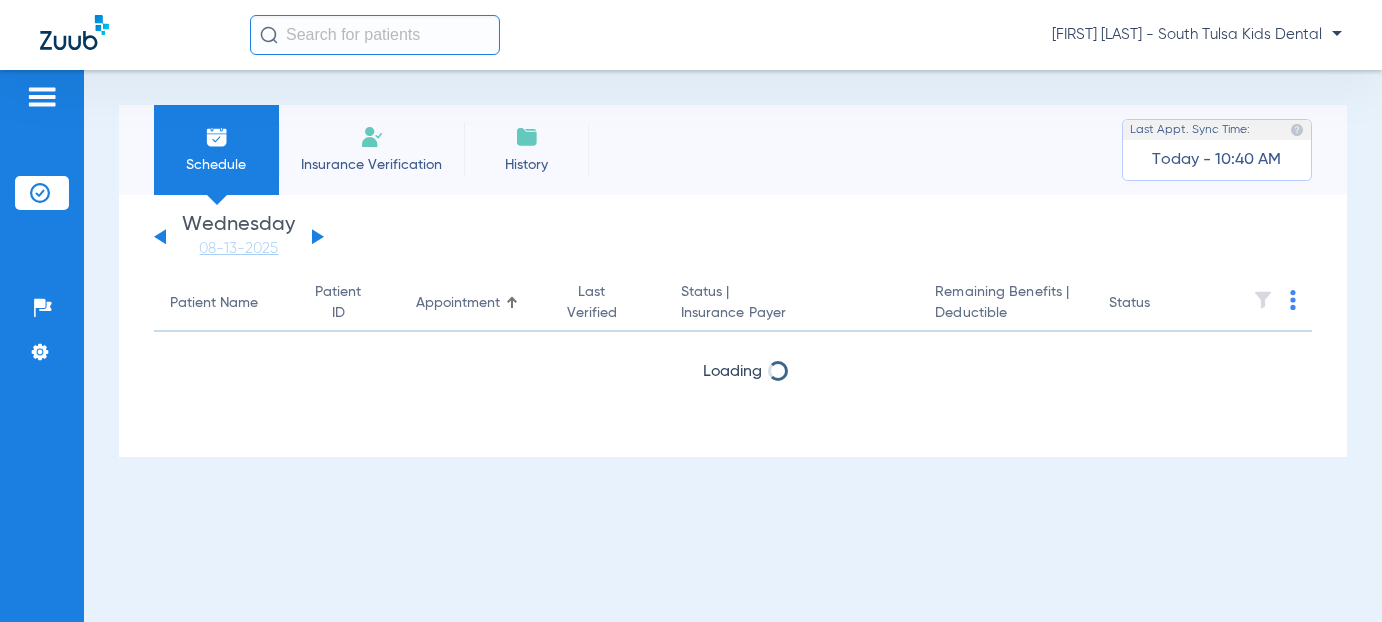click 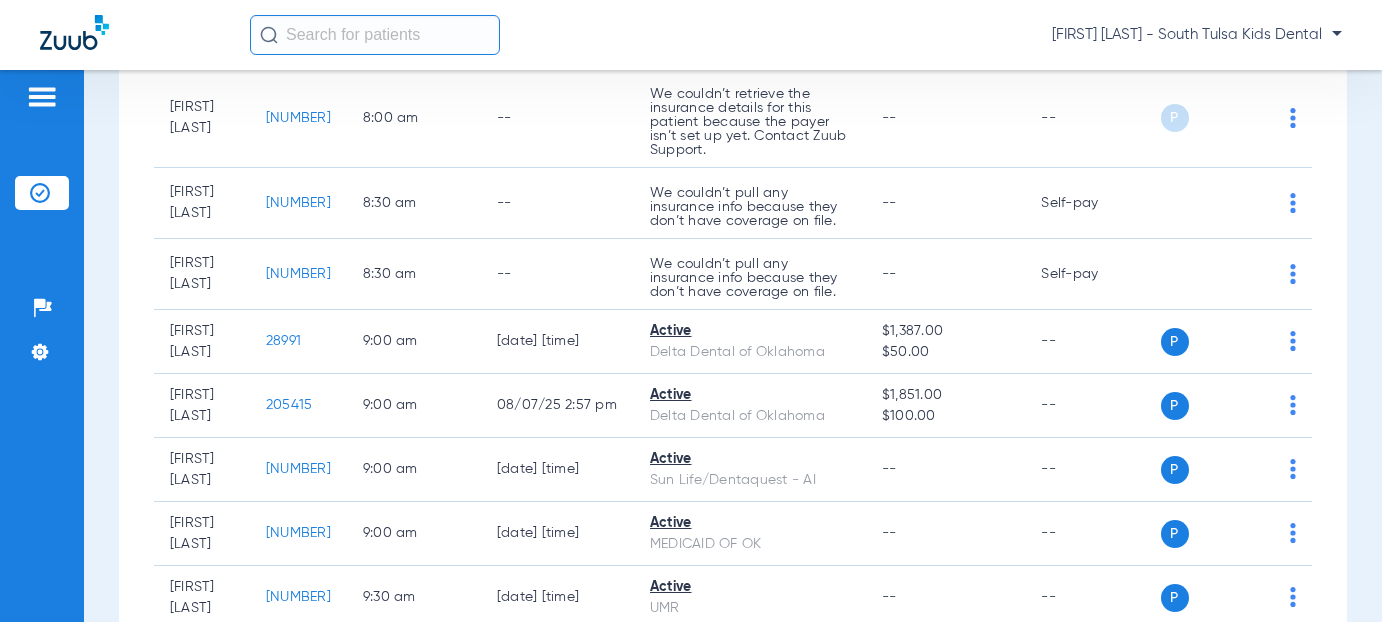 scroll, scrollTop: 0, scrollLeft: 0, axis: both 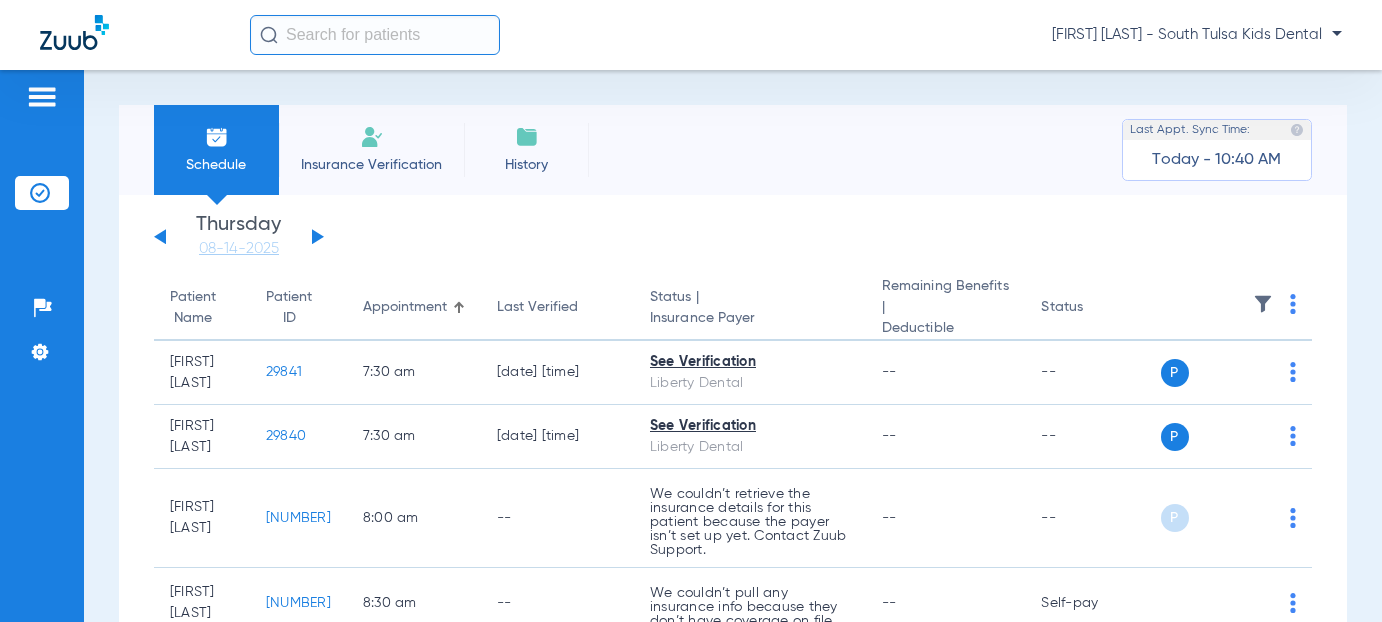 click 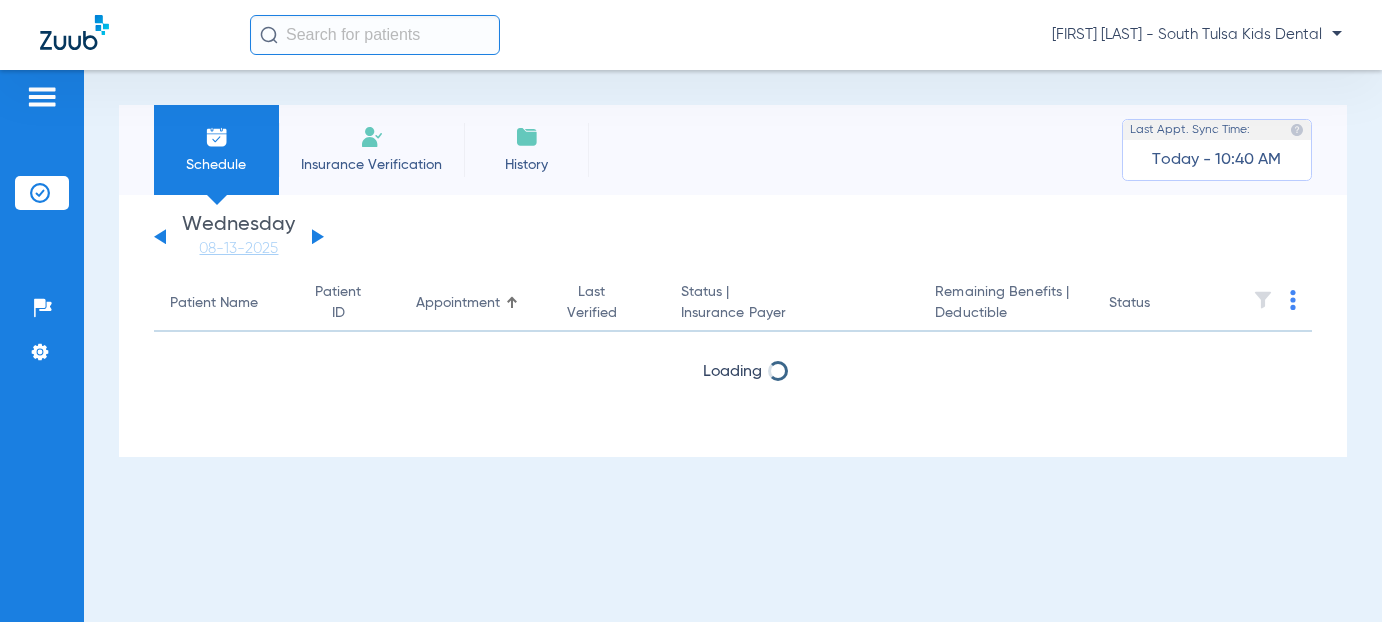 click 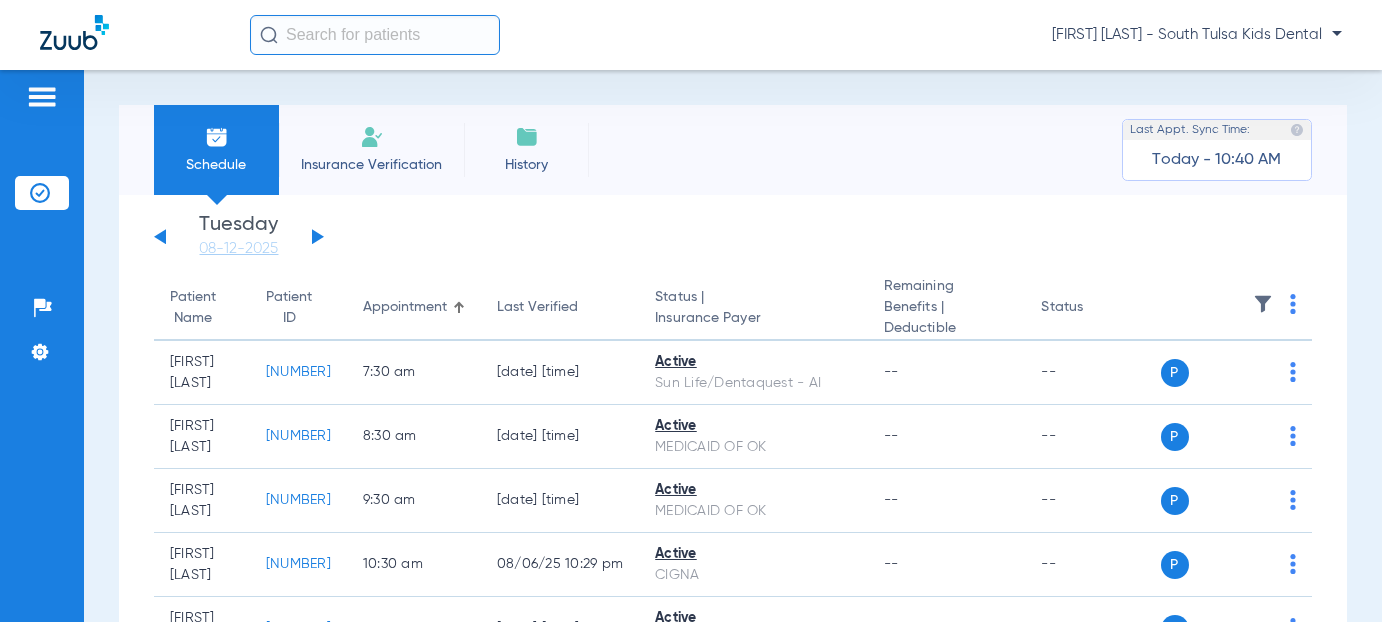 click 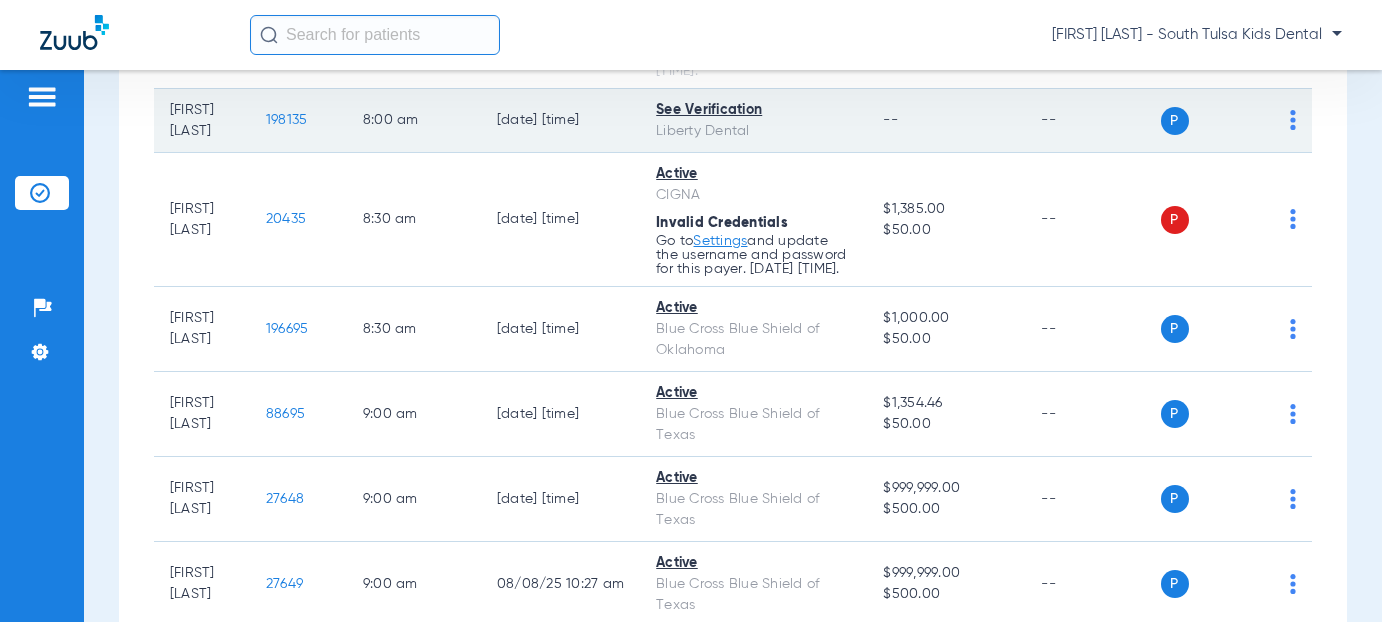 scroll, scrollTop: 1400, scrollLeft: 0, axis: vertical 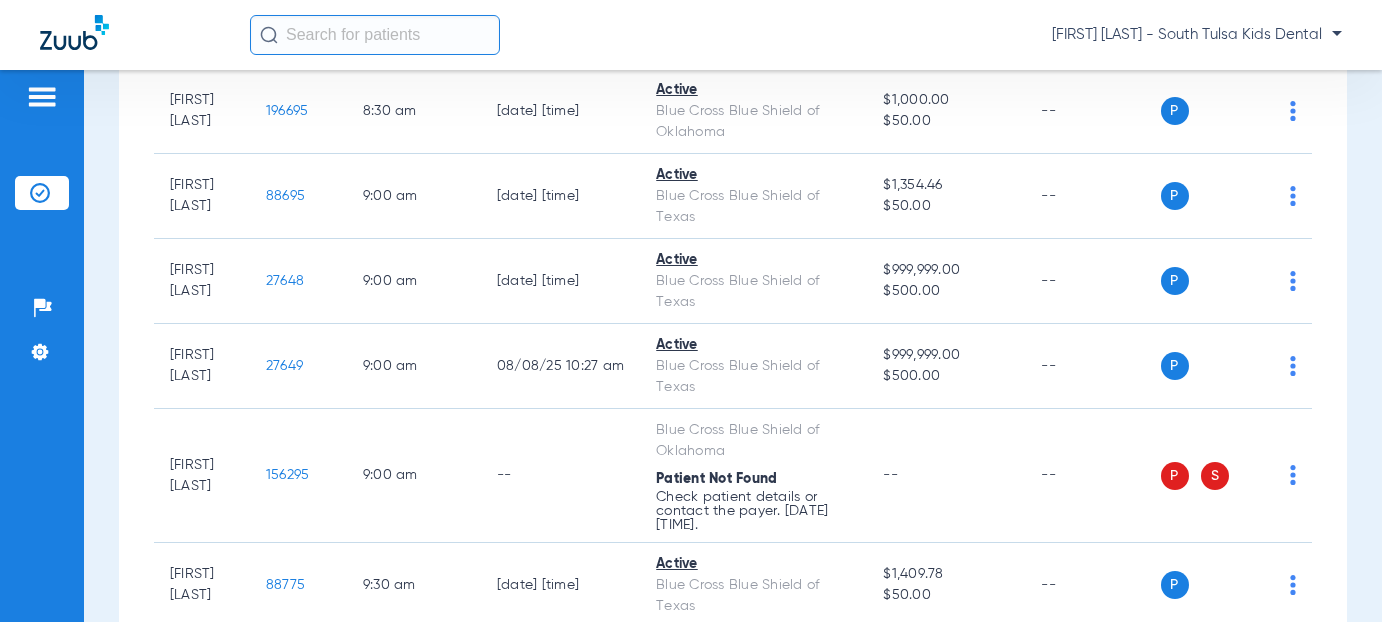 click on "Settings" at bounding box center (721, 23) 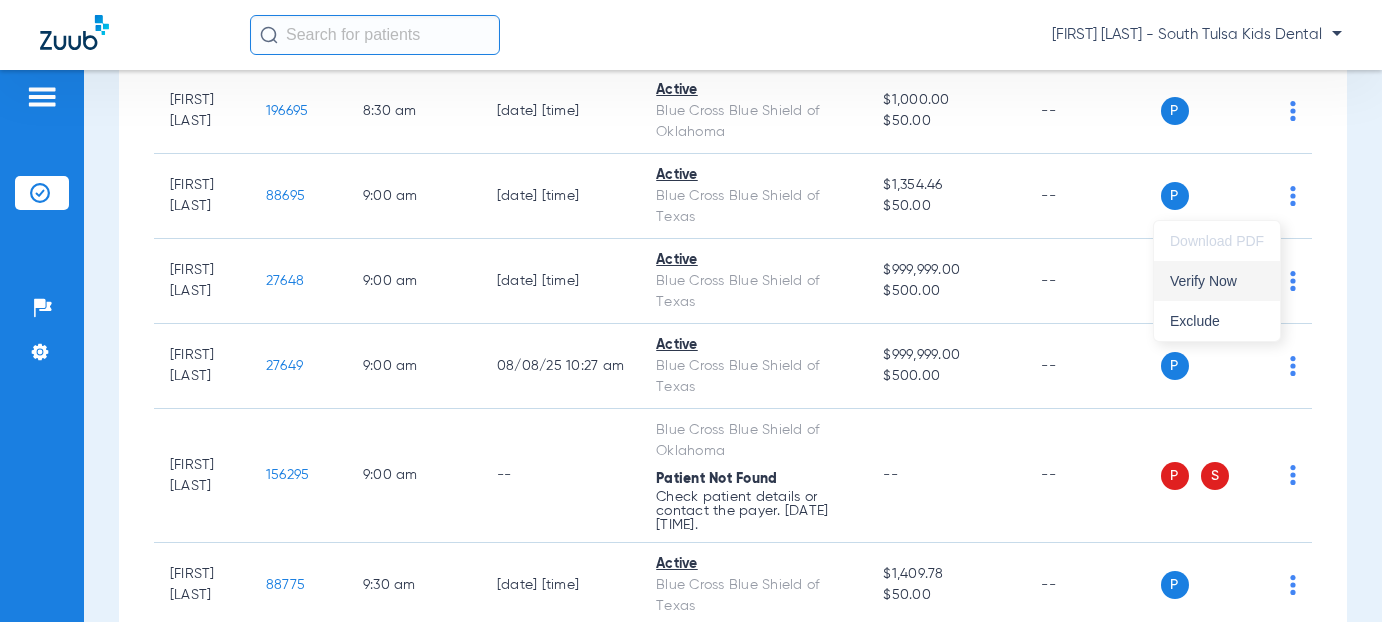 click on "Verify Now" at bounding box center [1217, 281] 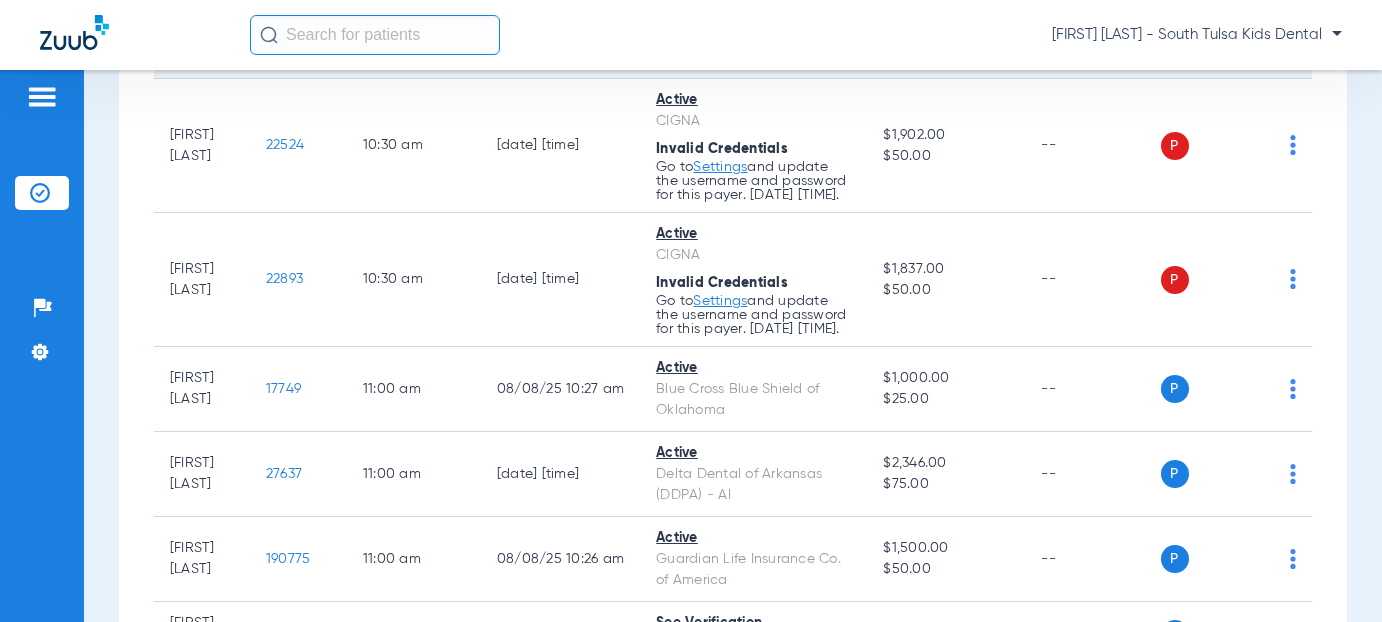 scroll, scrollTop: 2700, scrollLeft: 0, axis: vertical 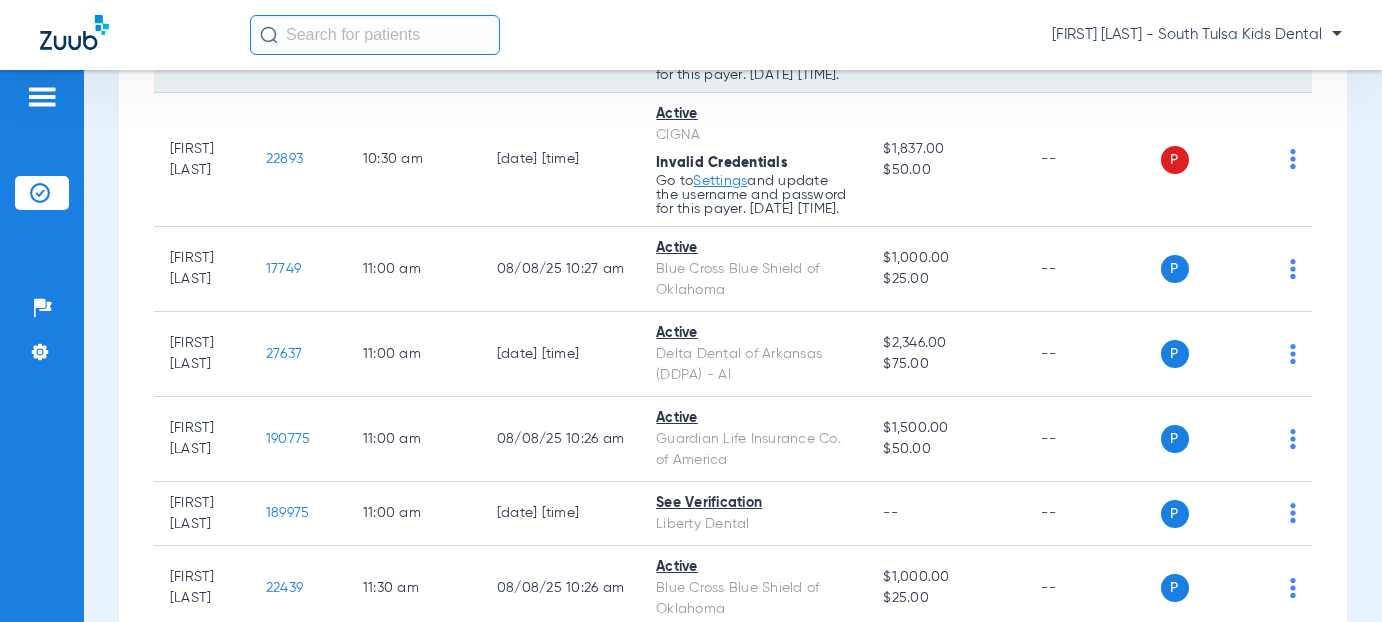 click 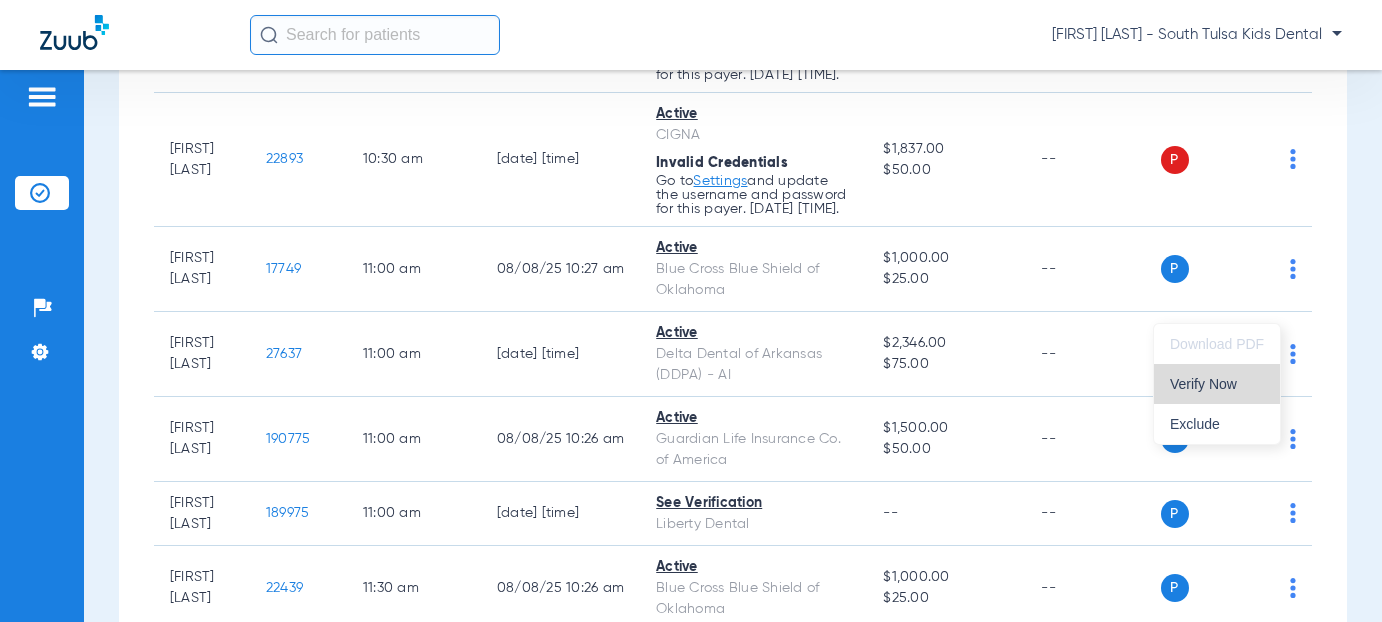click on "Verify Now" at bounding box center [1217, 384] 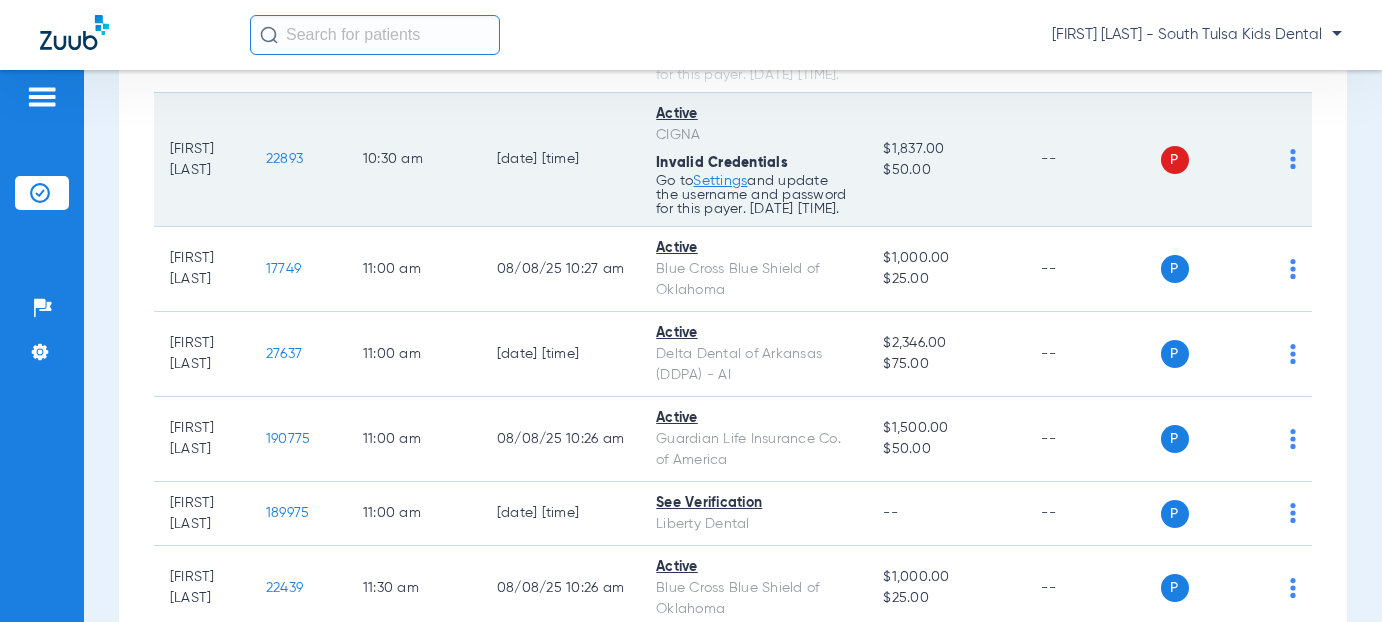 click 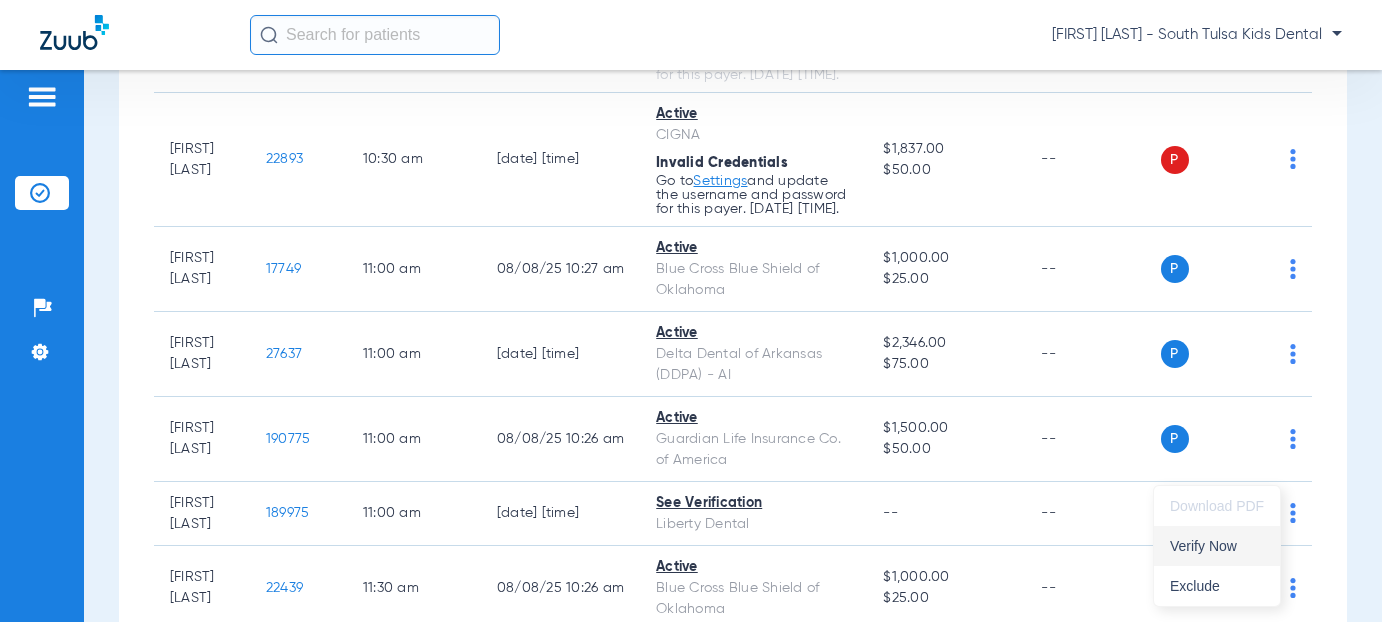 click on "Verify Now" at bounding box center [1217, 546] 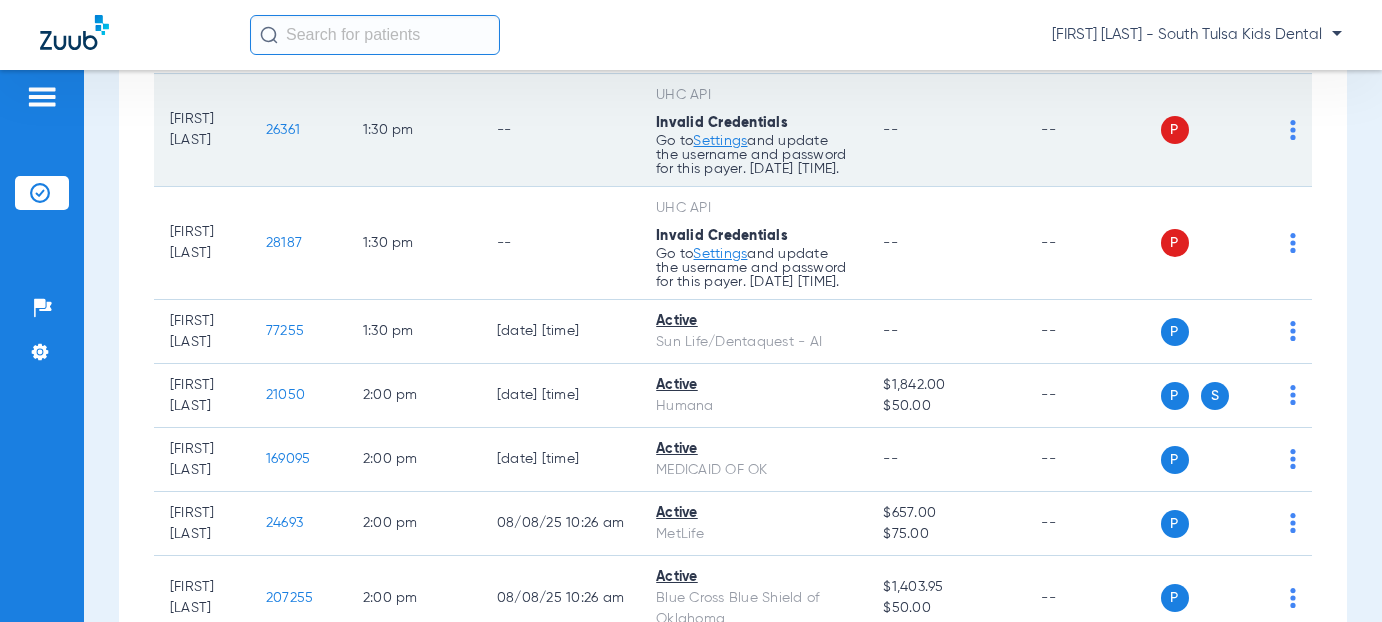 scroll, scrollTop: 3800, scrollLeft: 0, axis: vertical 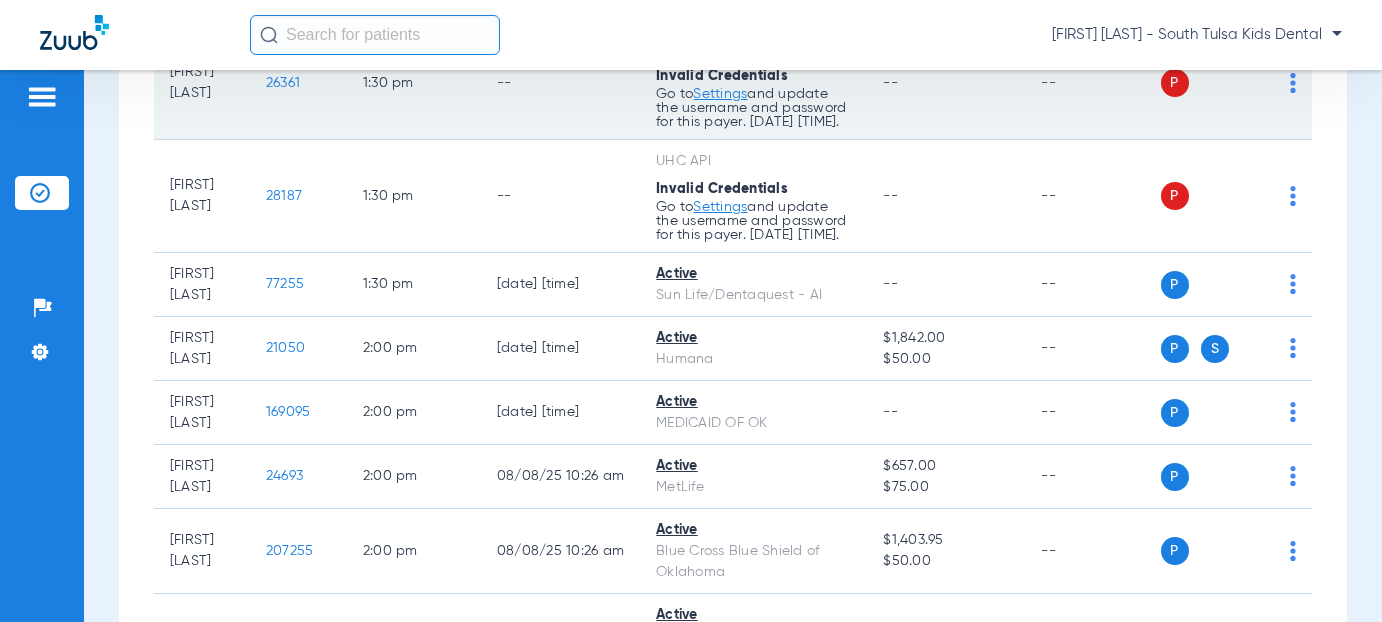 click on "Settings" at bounding box center [721, -2377] 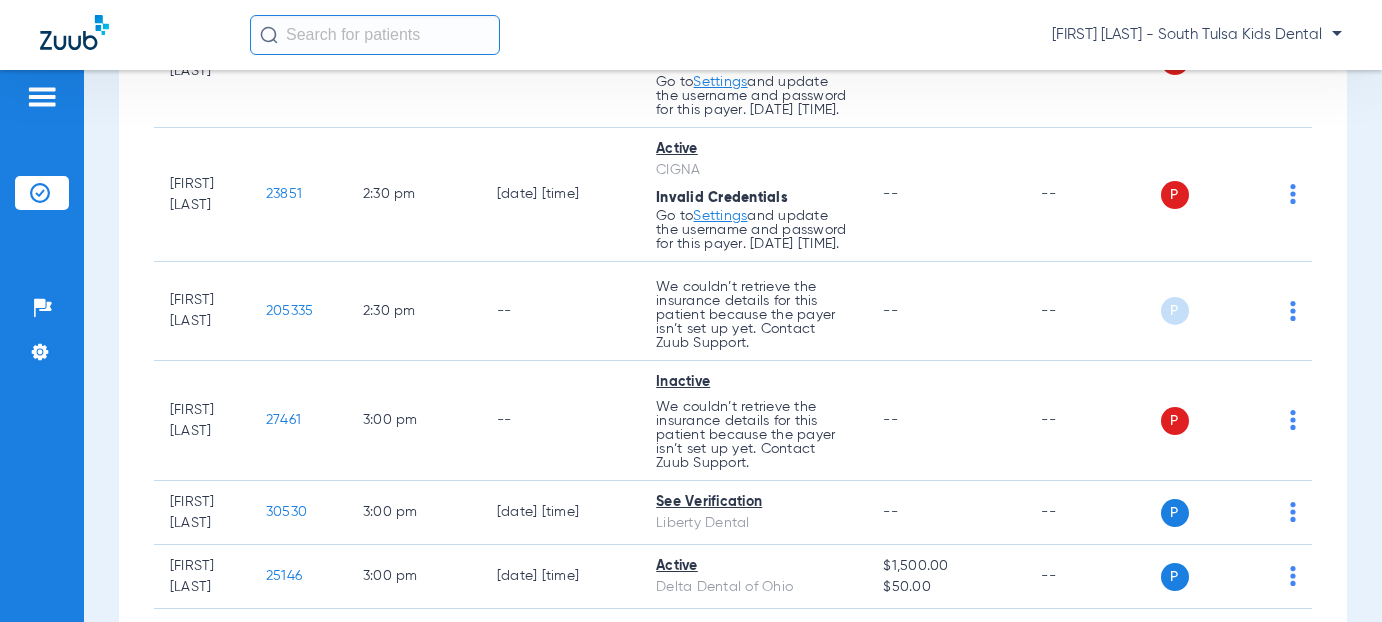 scroll, scrollTop: 4500, scrollLeft: 0, axis: vertical 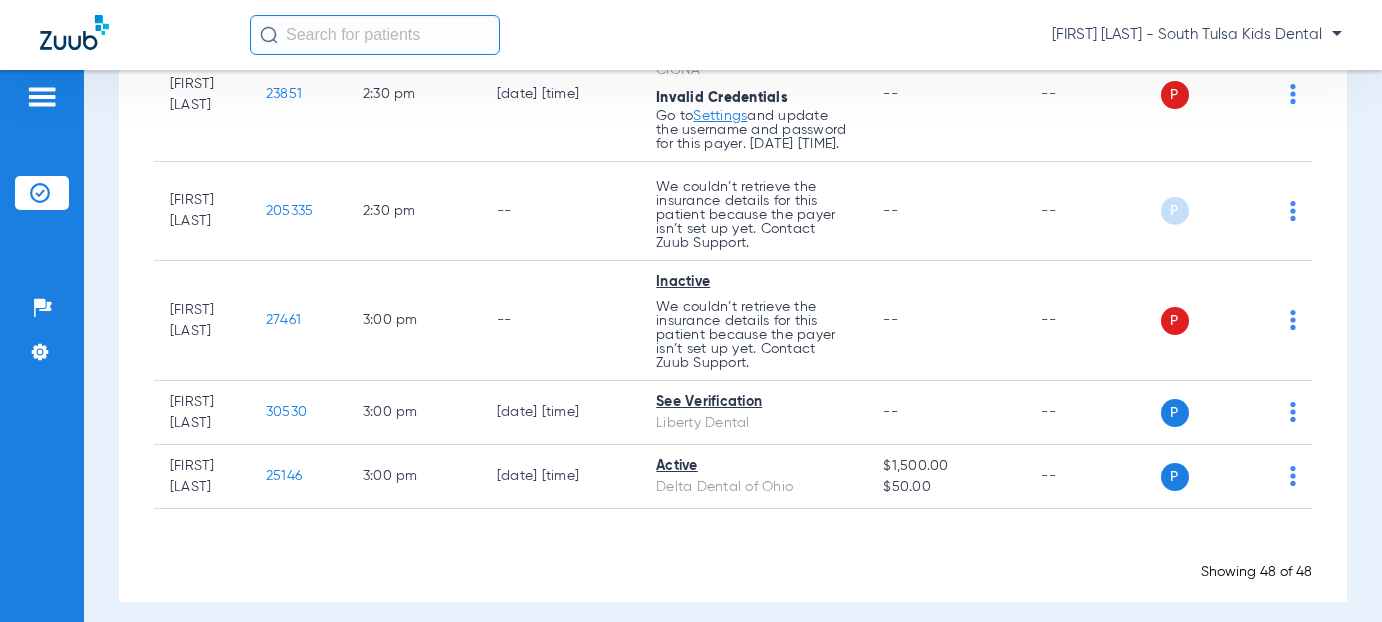 click 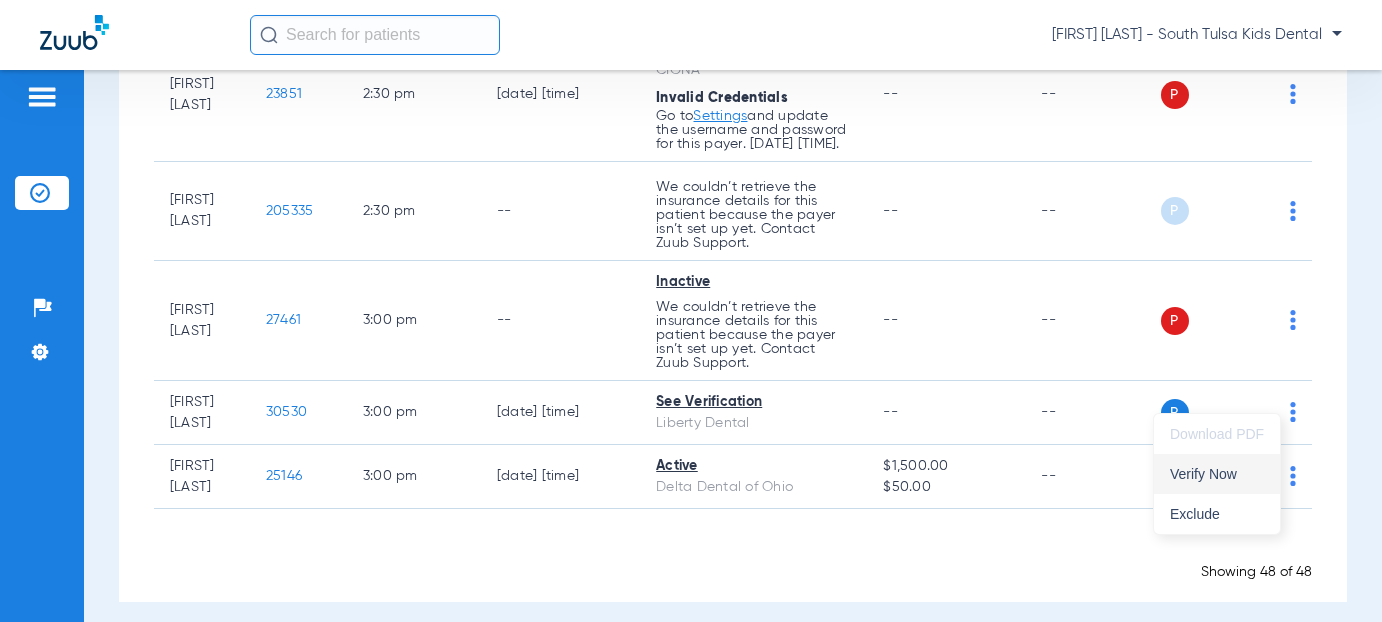 click on "Verify Now" at bounding box center (1217, 474) 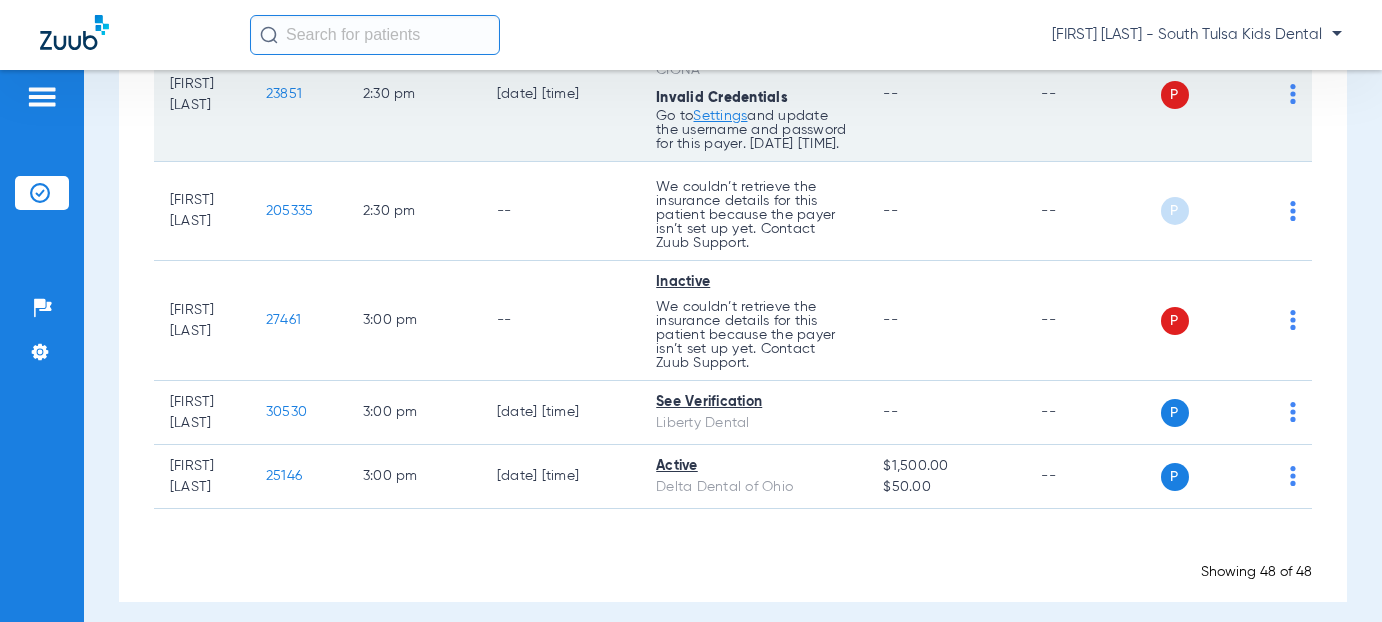 click on "P S" 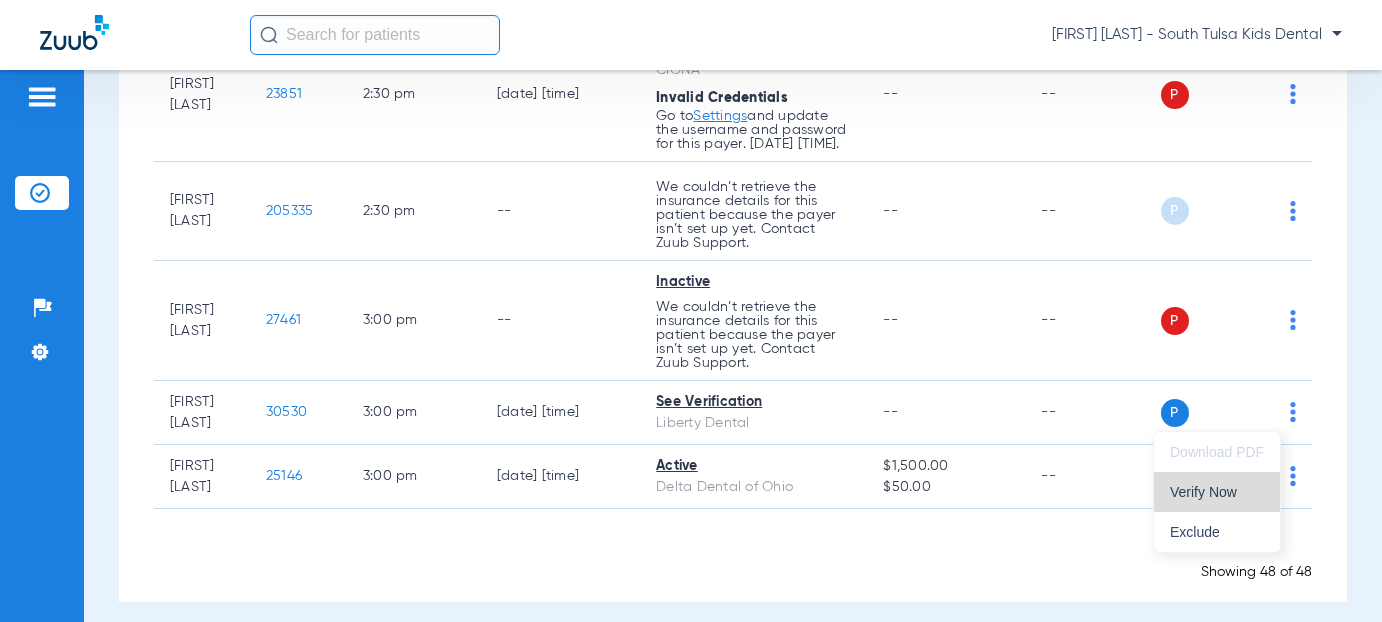 click on "Verify Now" at bounding box center (1217, 492) 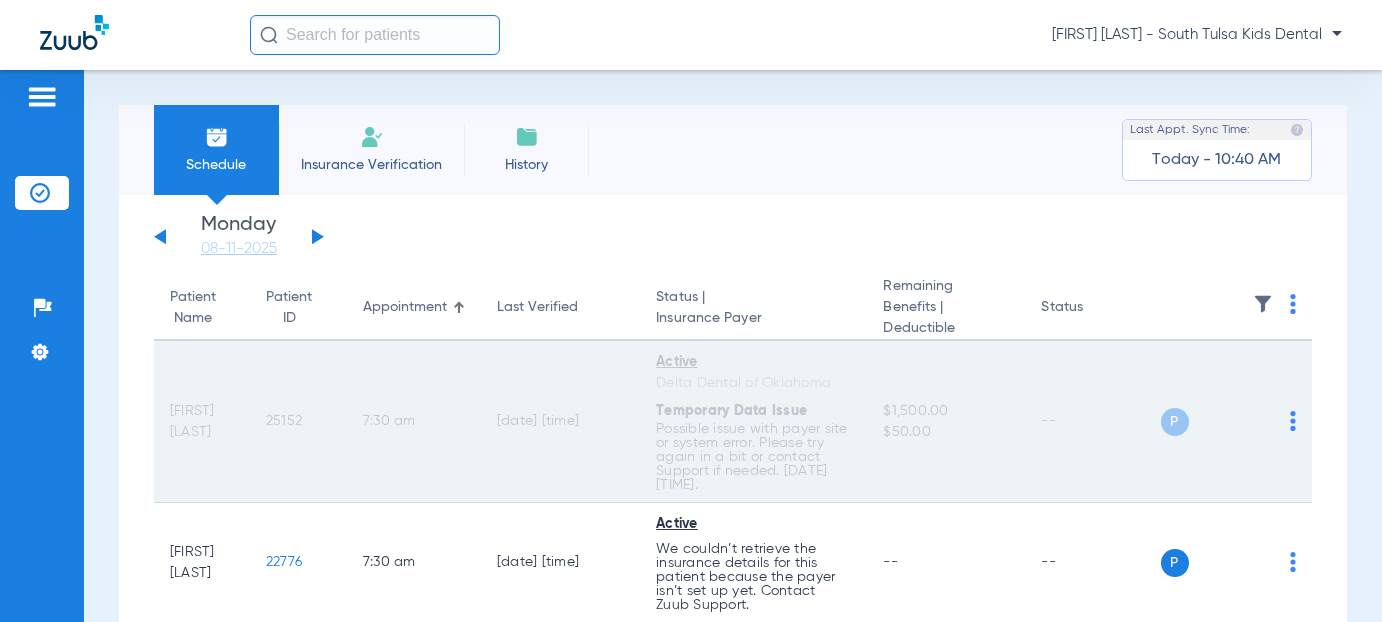 scroll, scrollTop: 0, scrollLeft: 0, axis: both 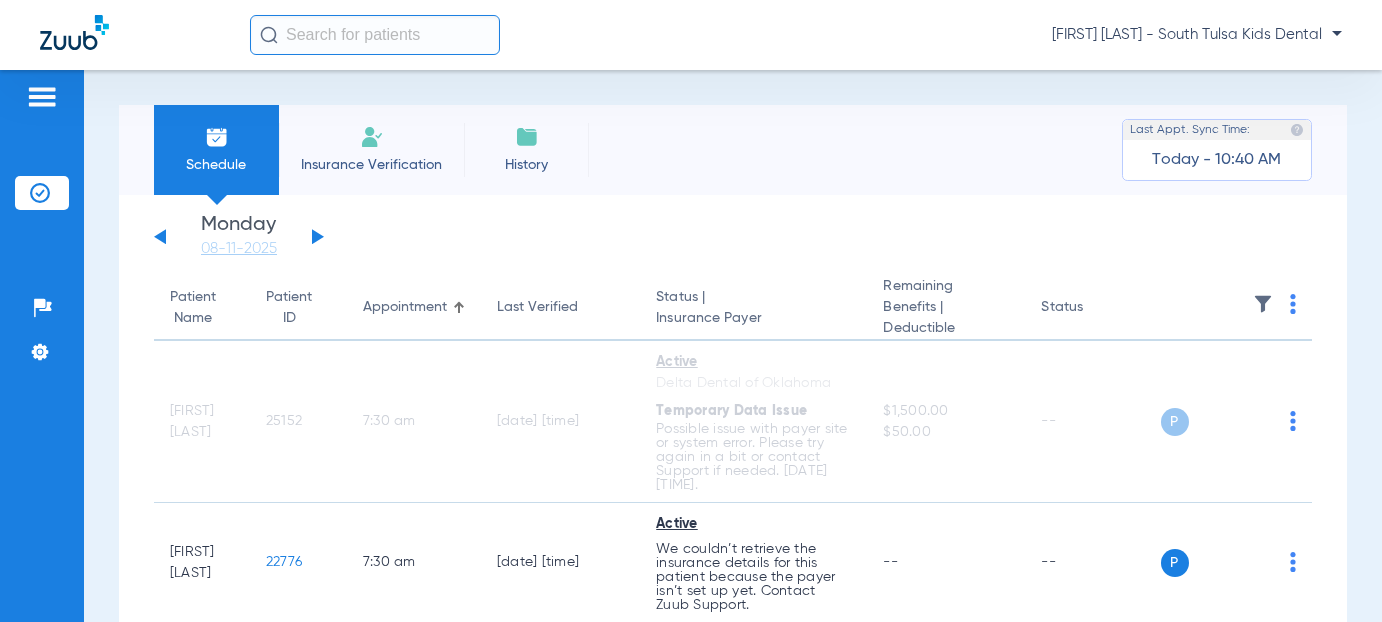 click 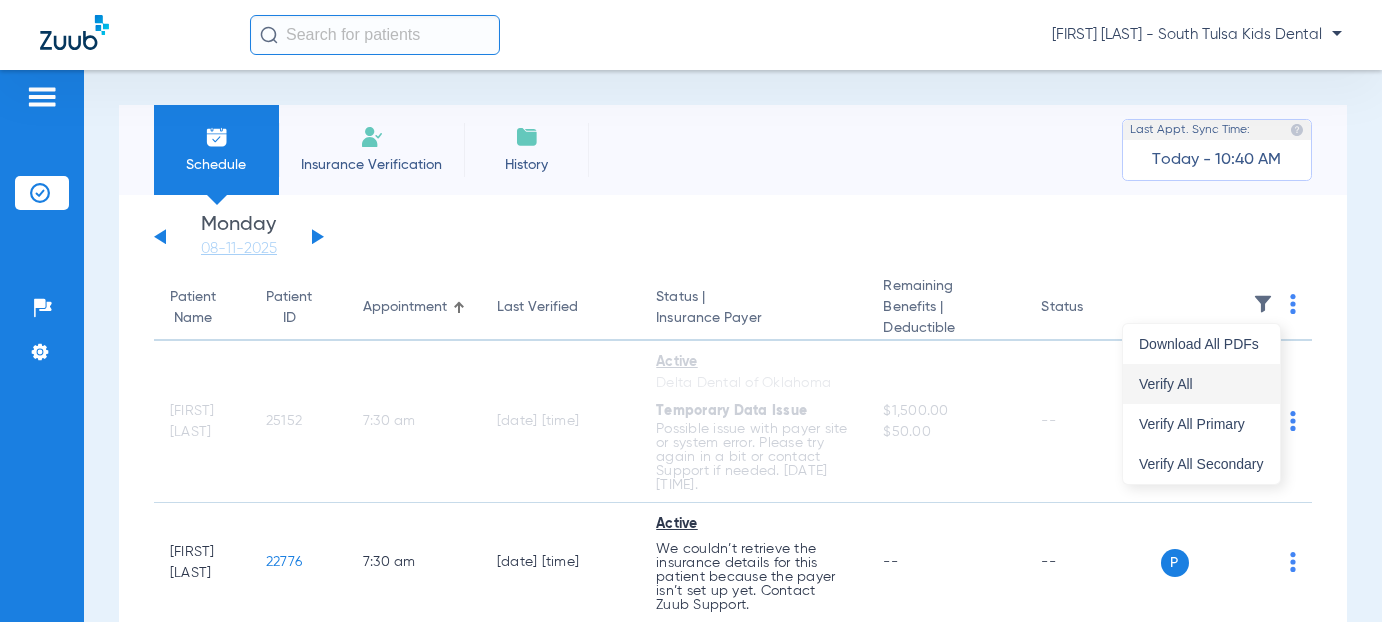 click on "Verify All" at bounding box center (1201, 384) 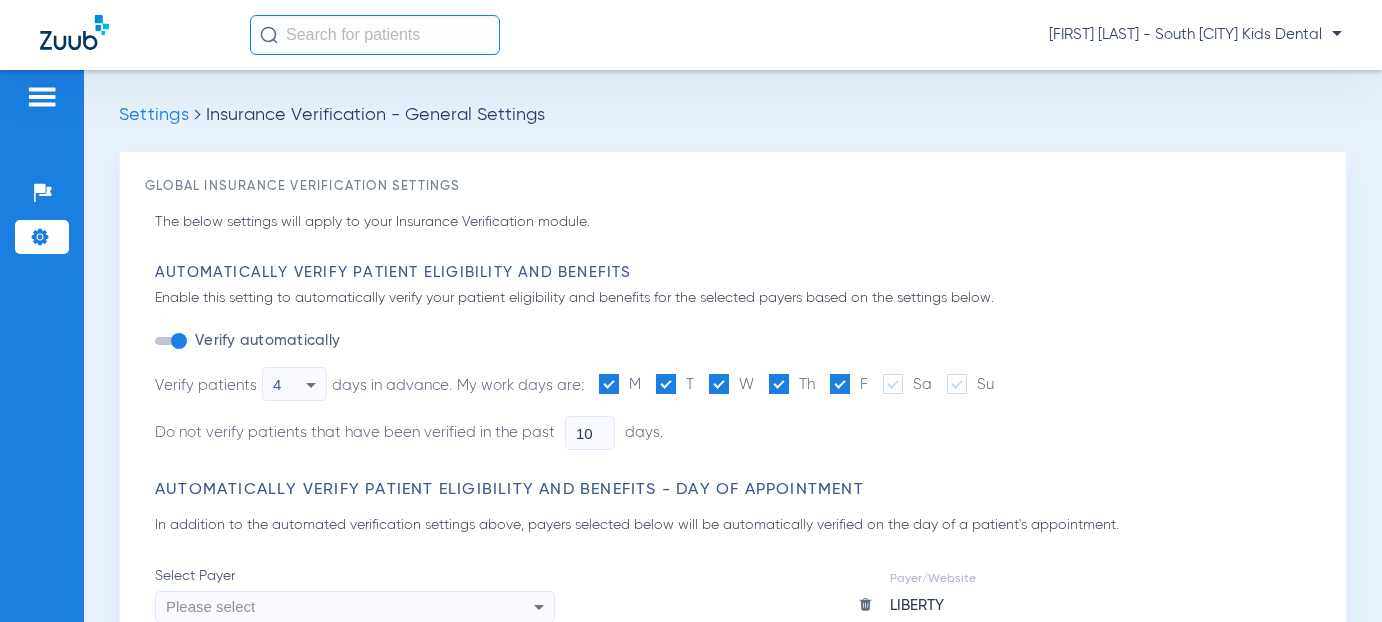 scroll, scrollTop: 0, scrollLeft: 0, axis: both 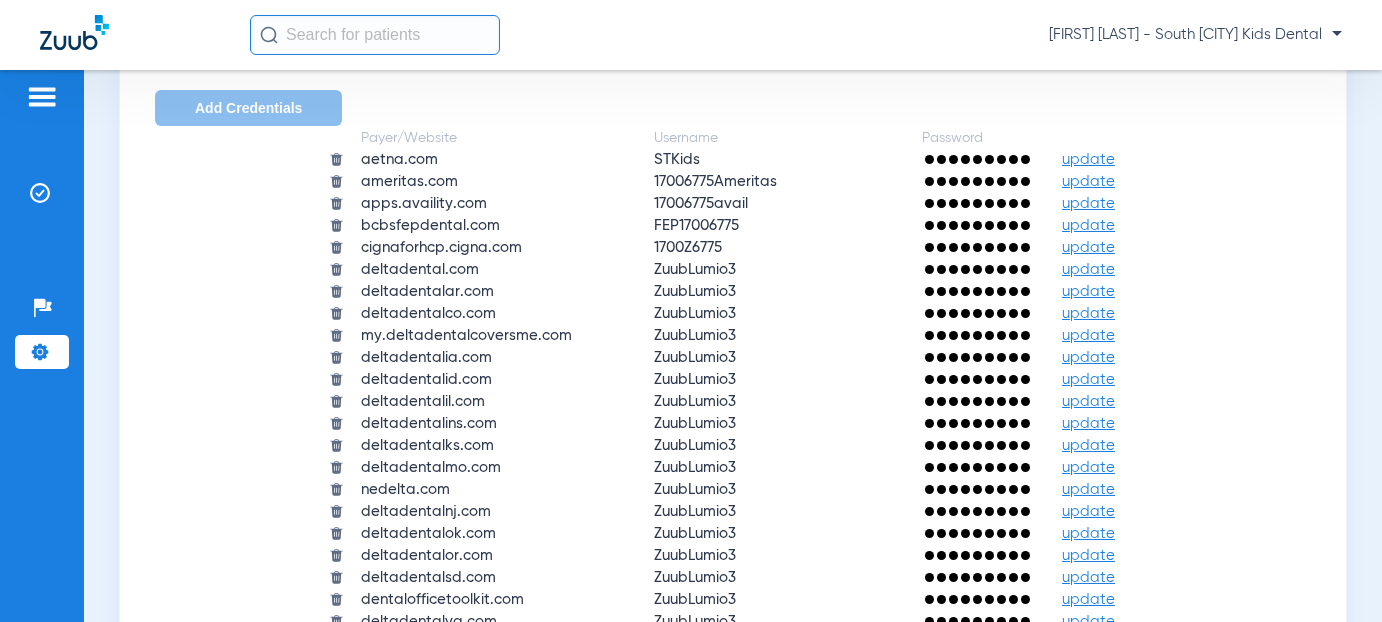 click on "update" 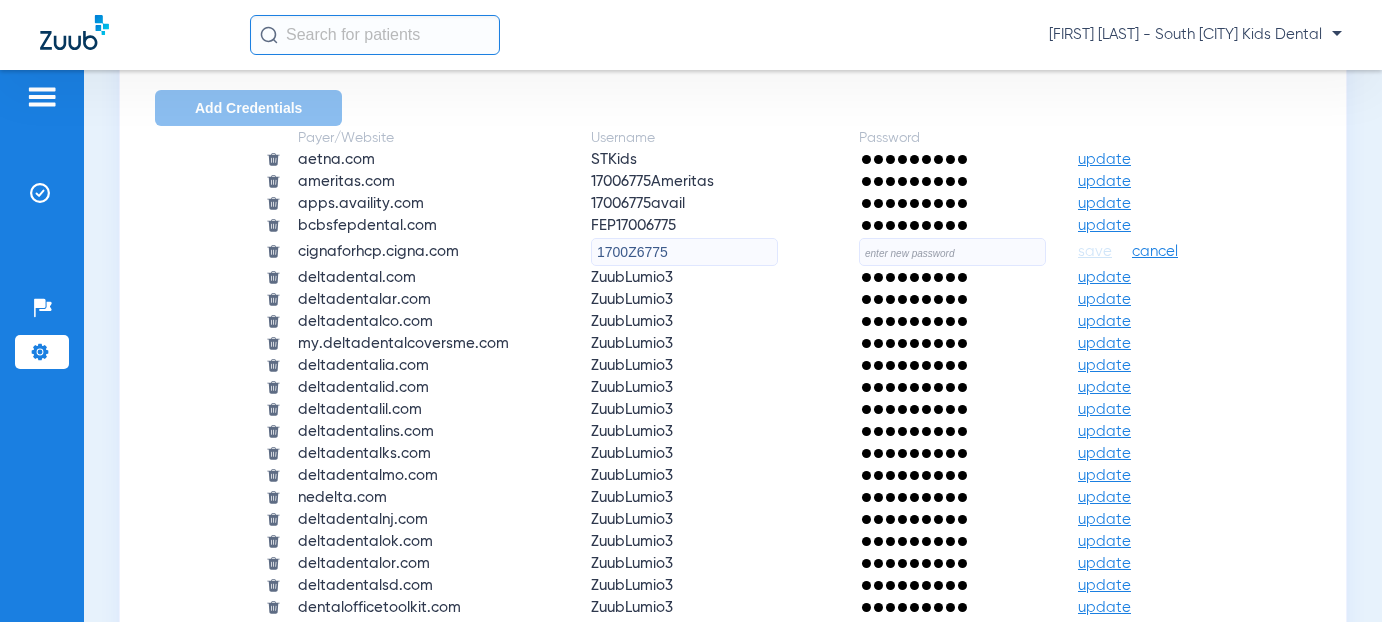 click 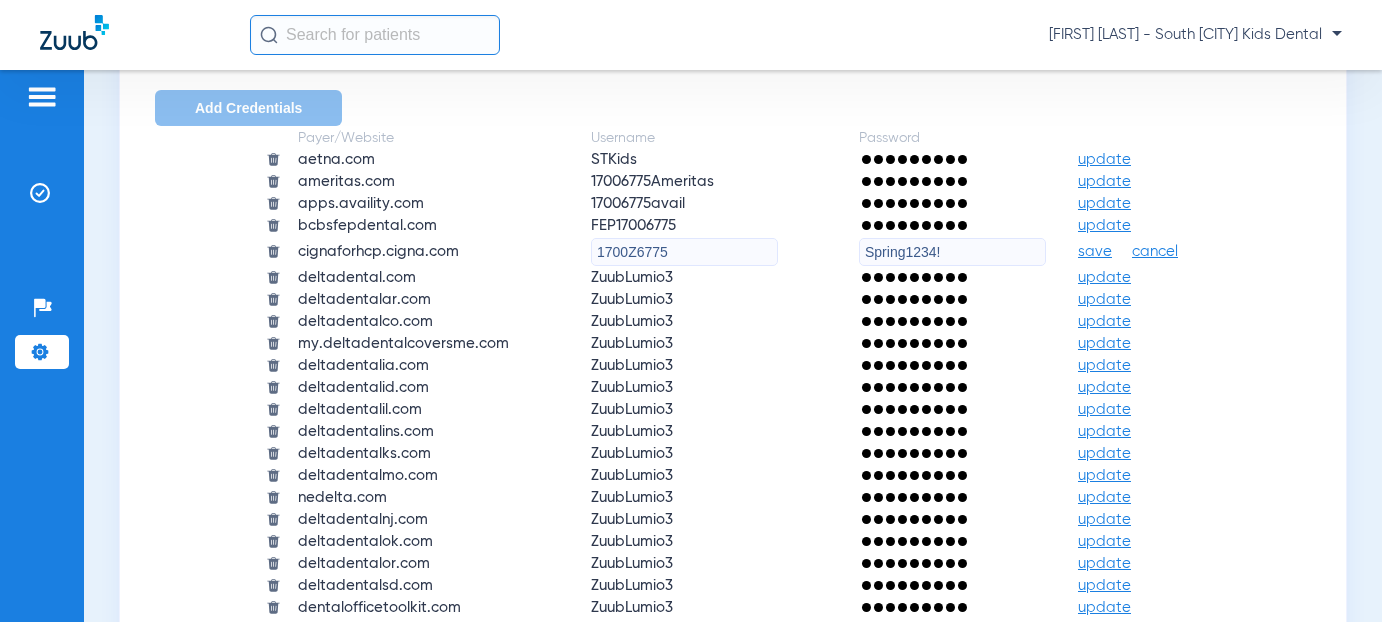 type on "Spring1234!" 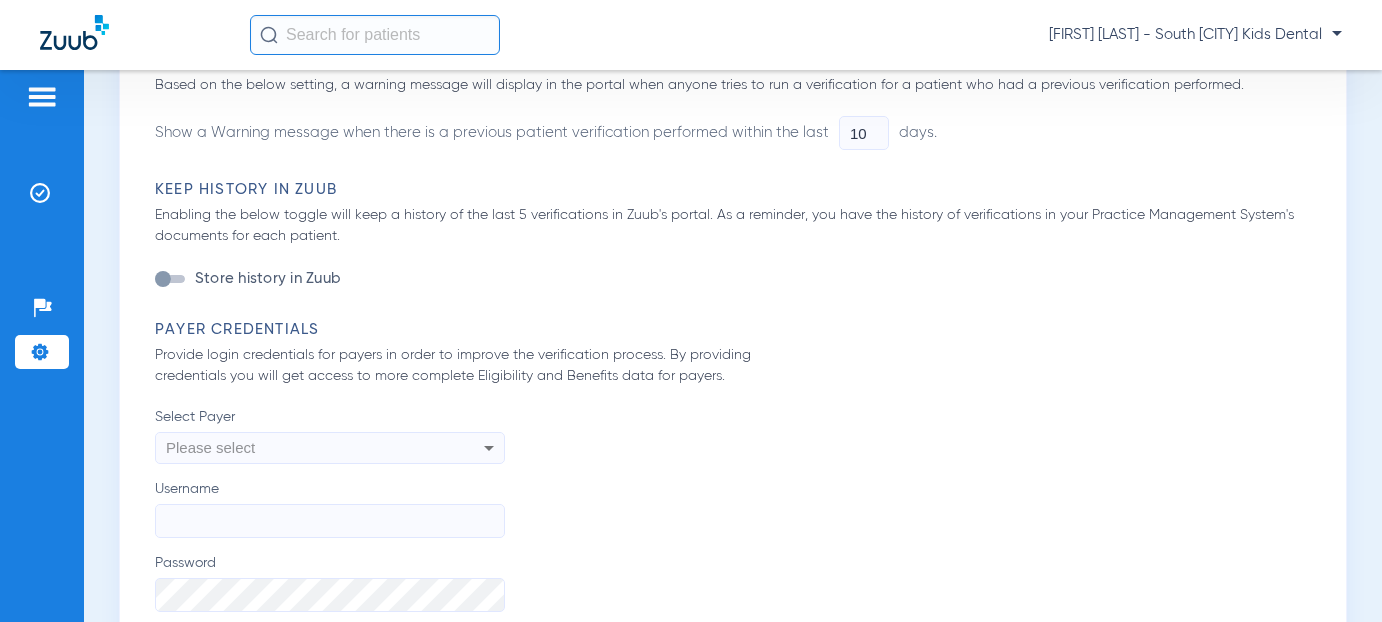 scroll, scrollTop: 1100, scrollLeft: 0, axis: vertical 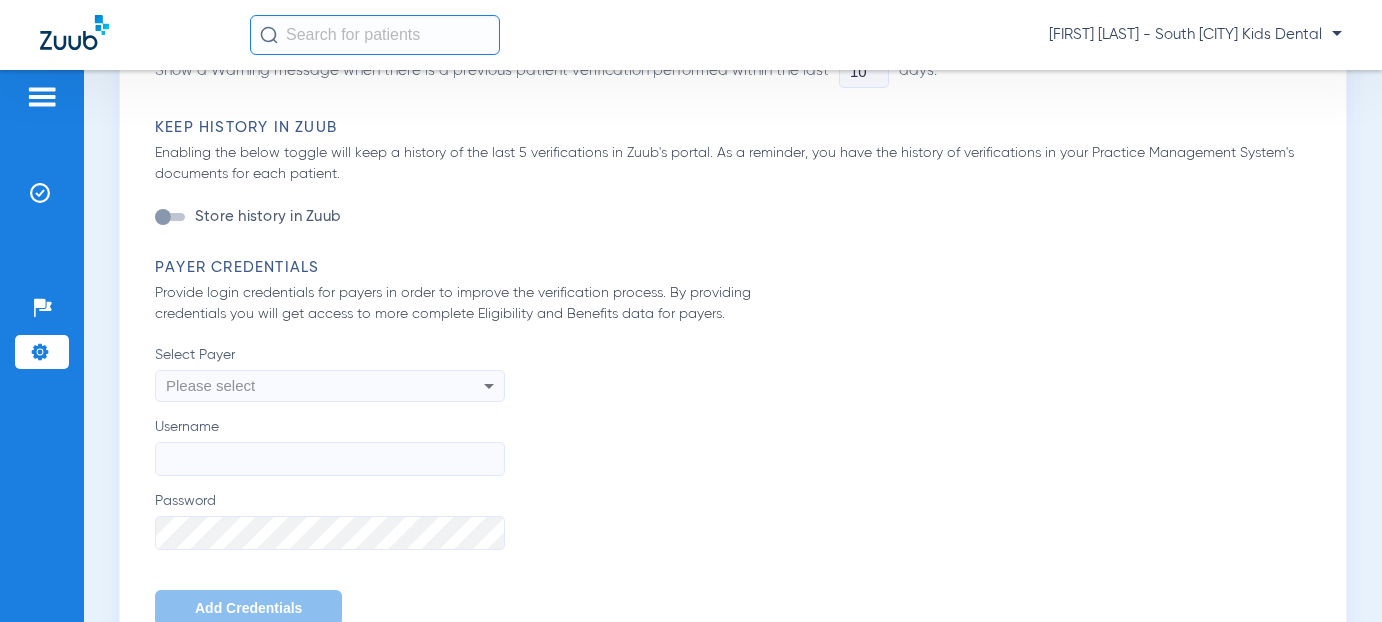 click on "Please select" at bounding box center (210, 385) 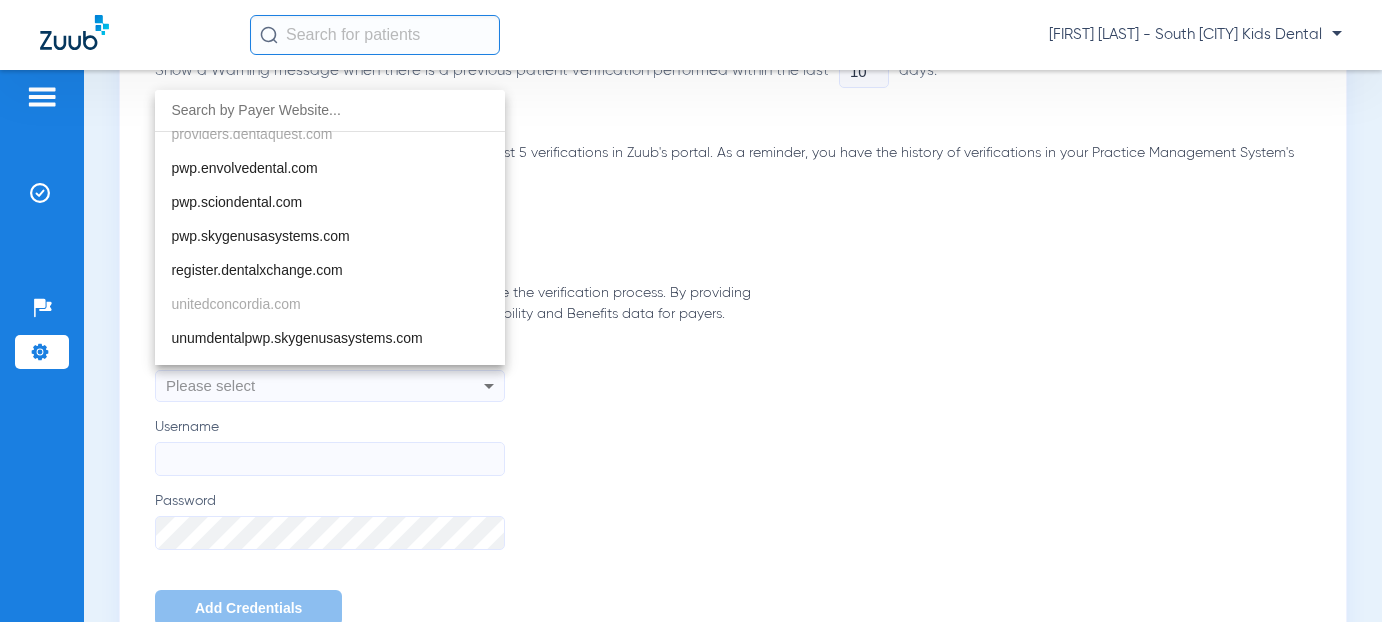scroll, scrollTop: 2384, scrollLeft: 0, axis: vertical 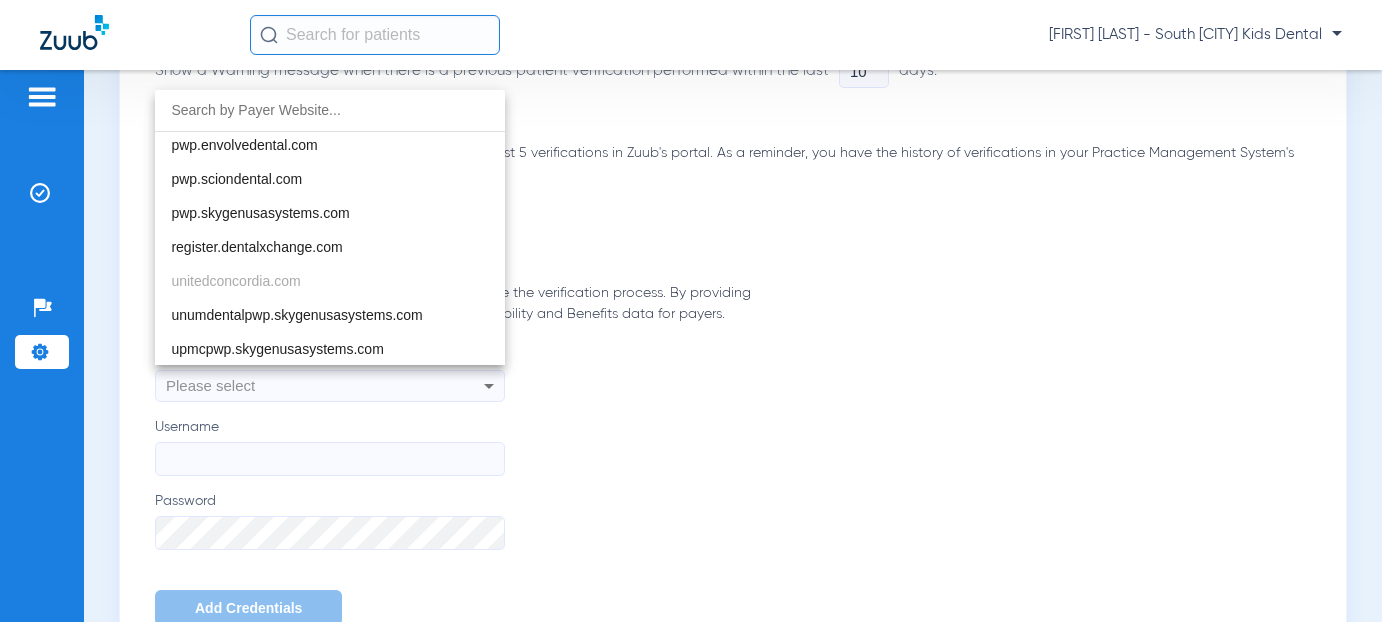 drag, startPoint x: 778, startPoint y: 368, endPoint x: 741, endPoint y: 379, distance: 38.600517 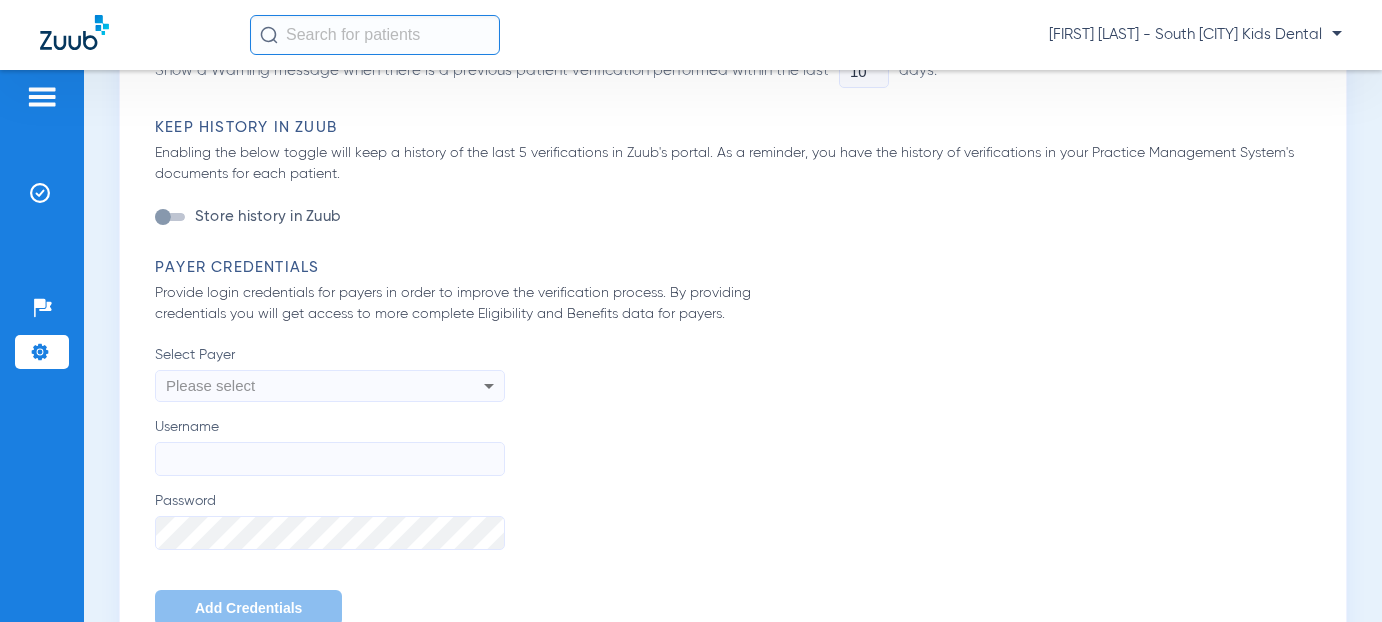 click on "Please select" at bounding box center [210, 385] 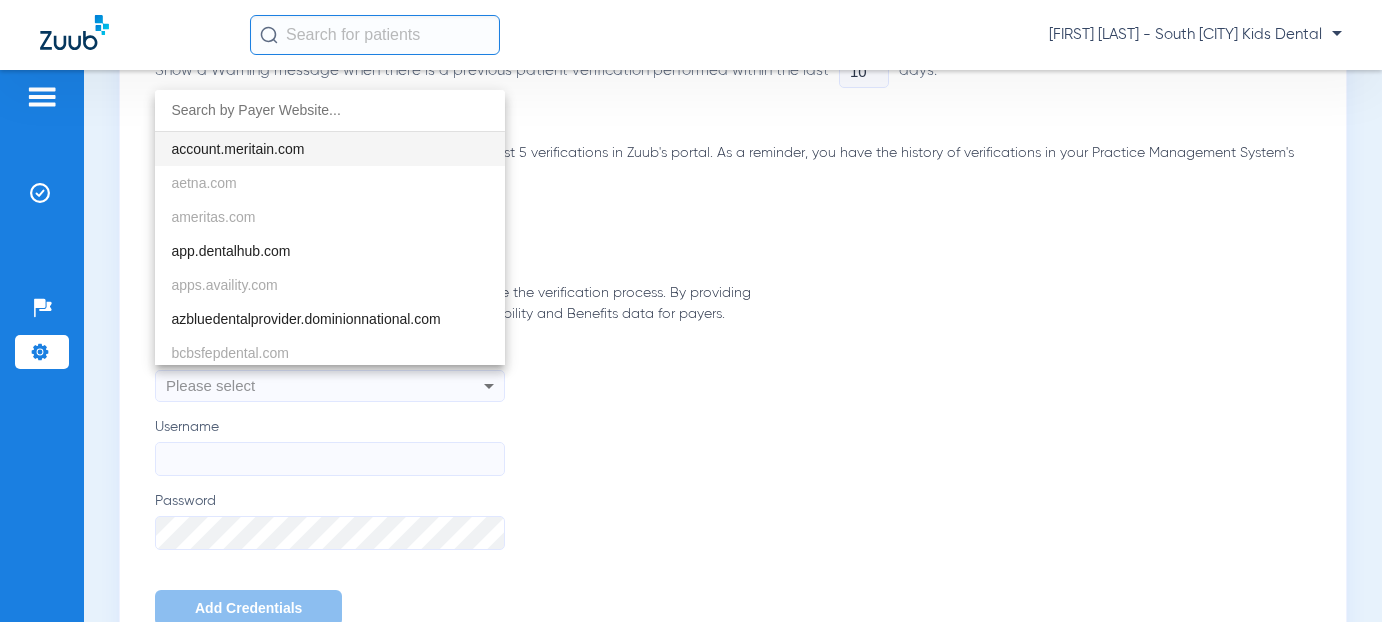 click at bounding box center (691, 311) 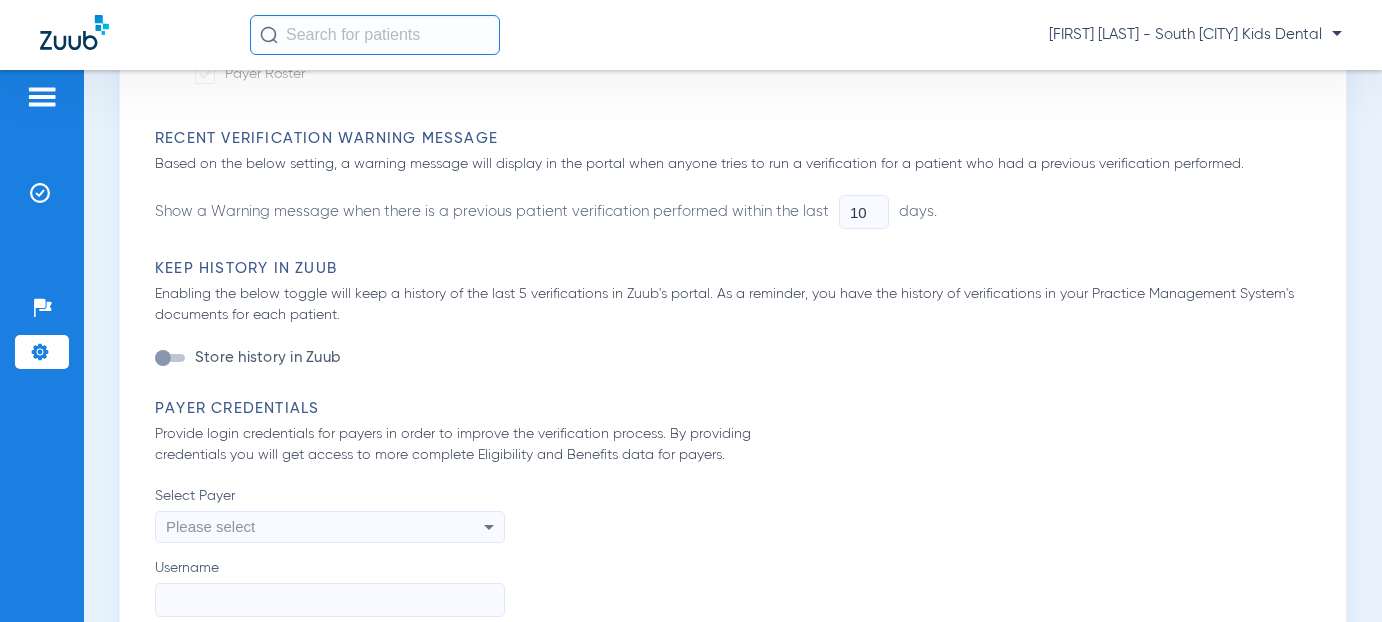 scroll, scrollTop: 800, scrollLeft: 0, axis: vertical 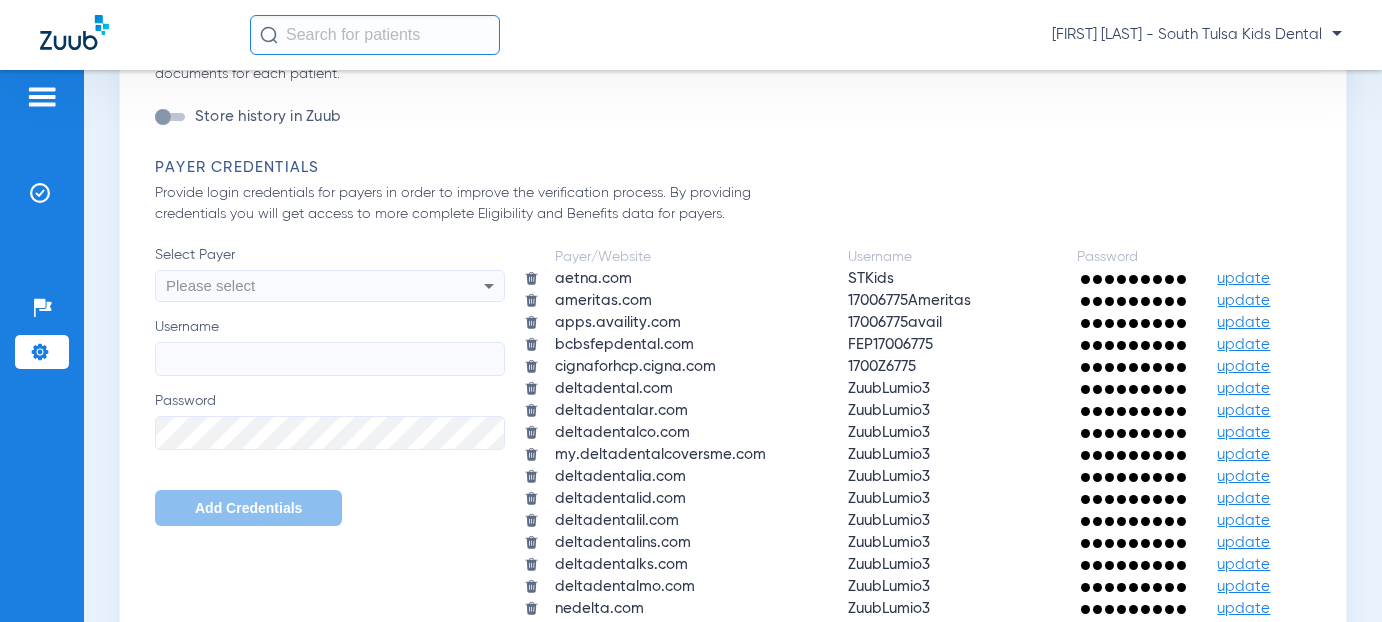 click 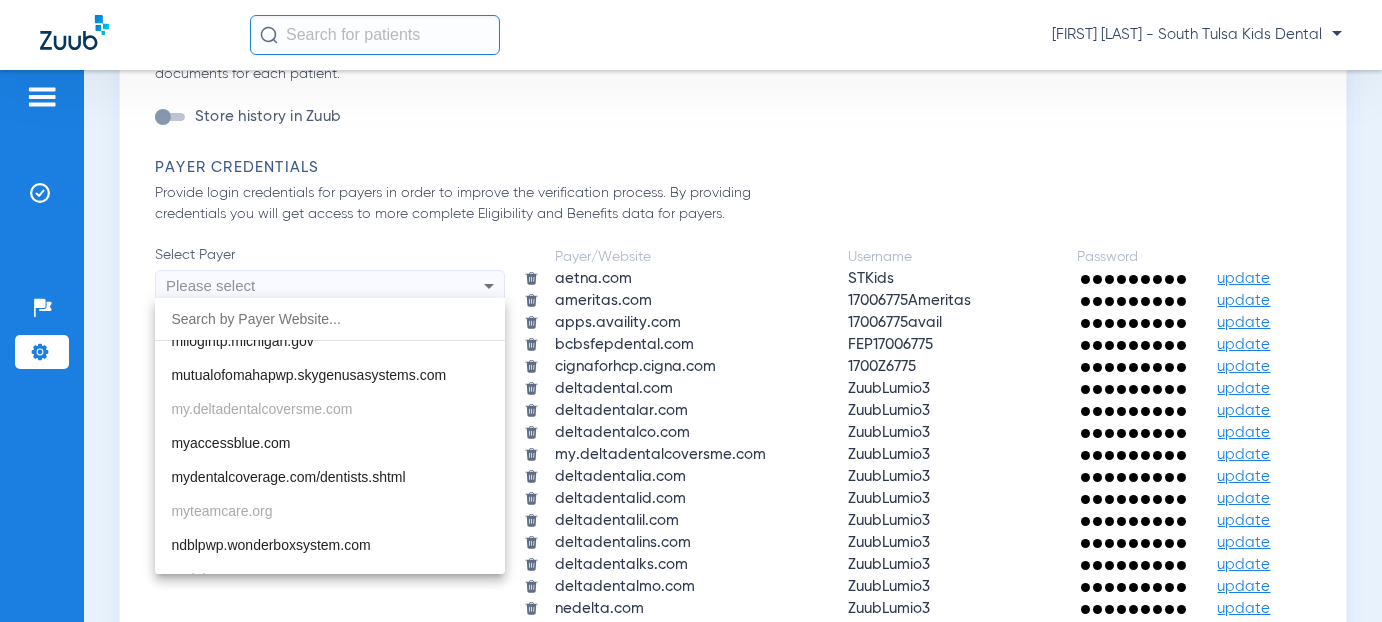 scroll, scrollTop: 1633, scrollLeft: 0, axis: vertical 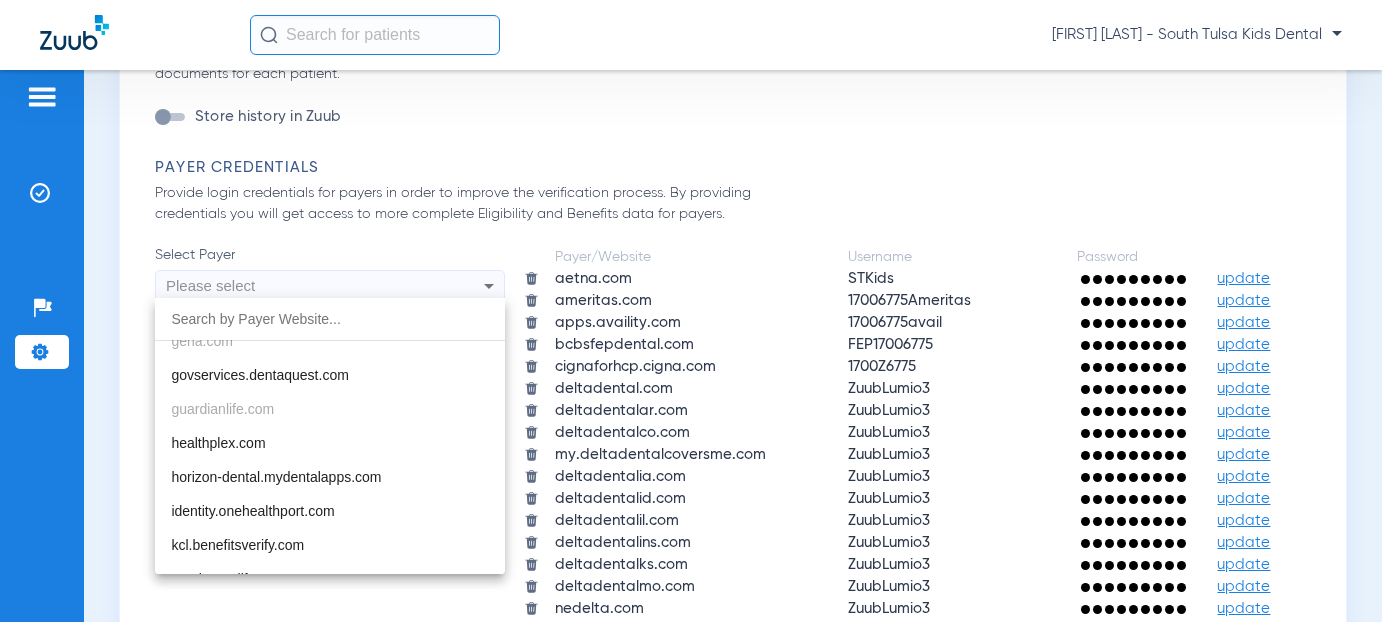 click at bounding box center [691, 311] 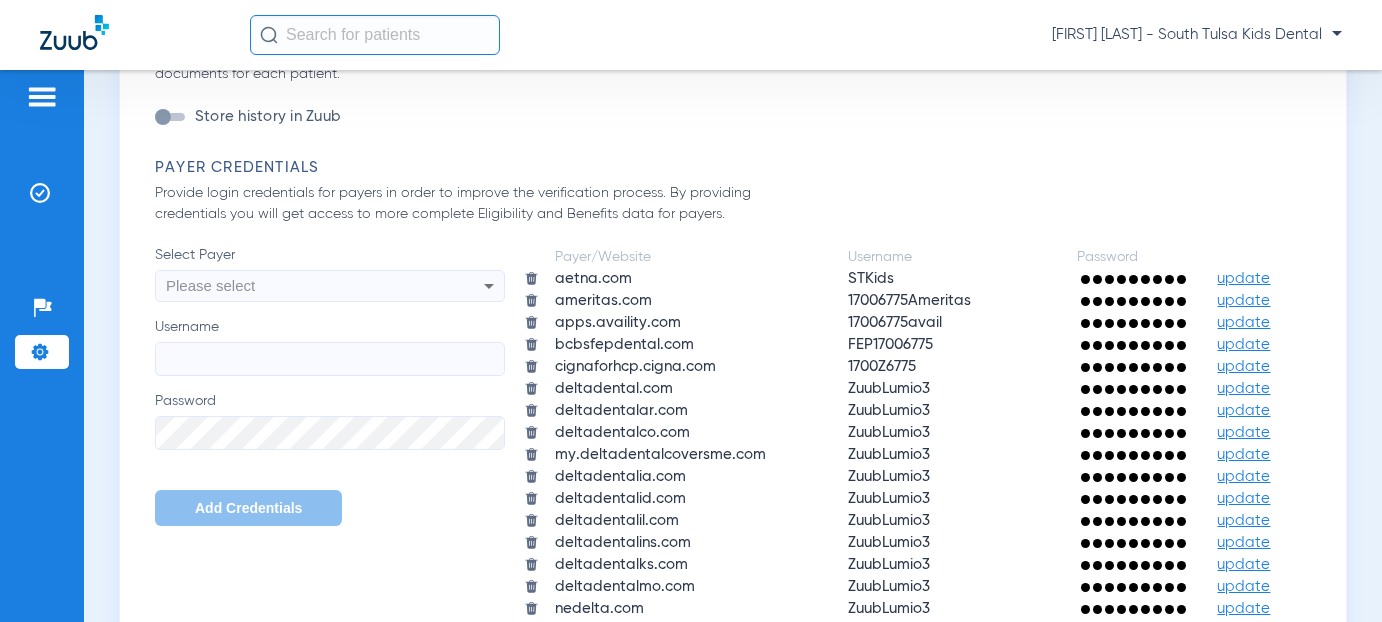 click 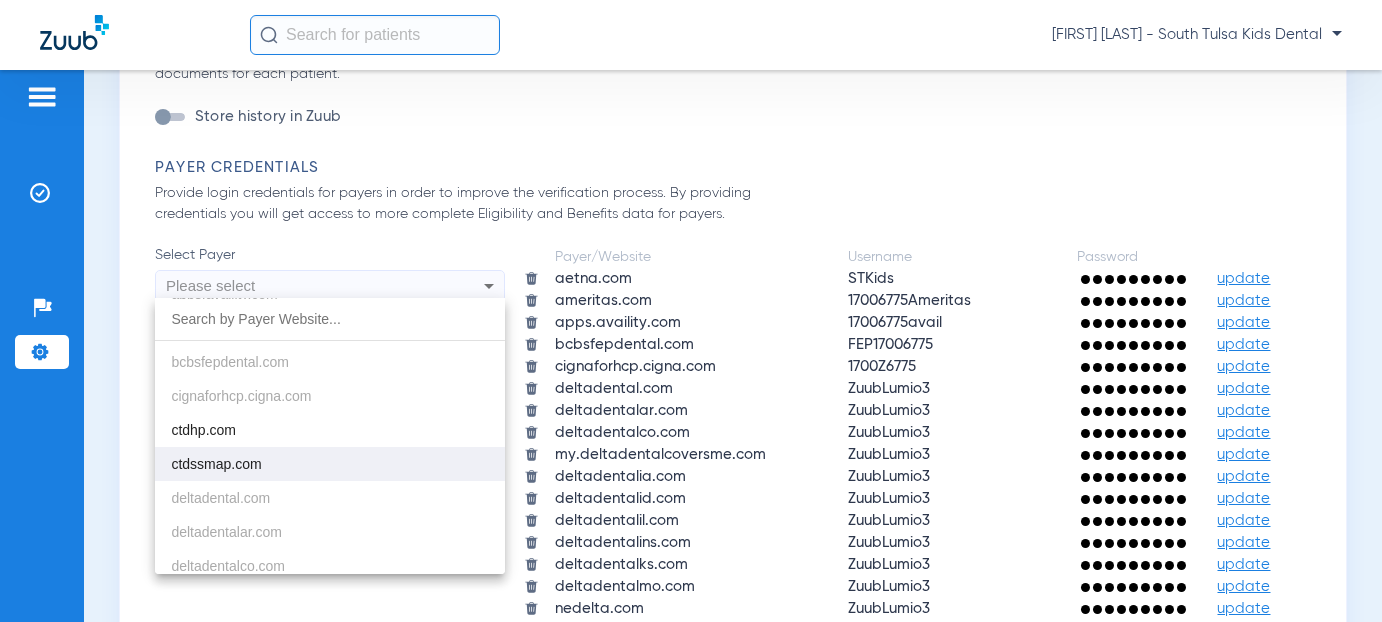 scroll, scrollTop: 300, scrollLeft: 0, axis: vertical 